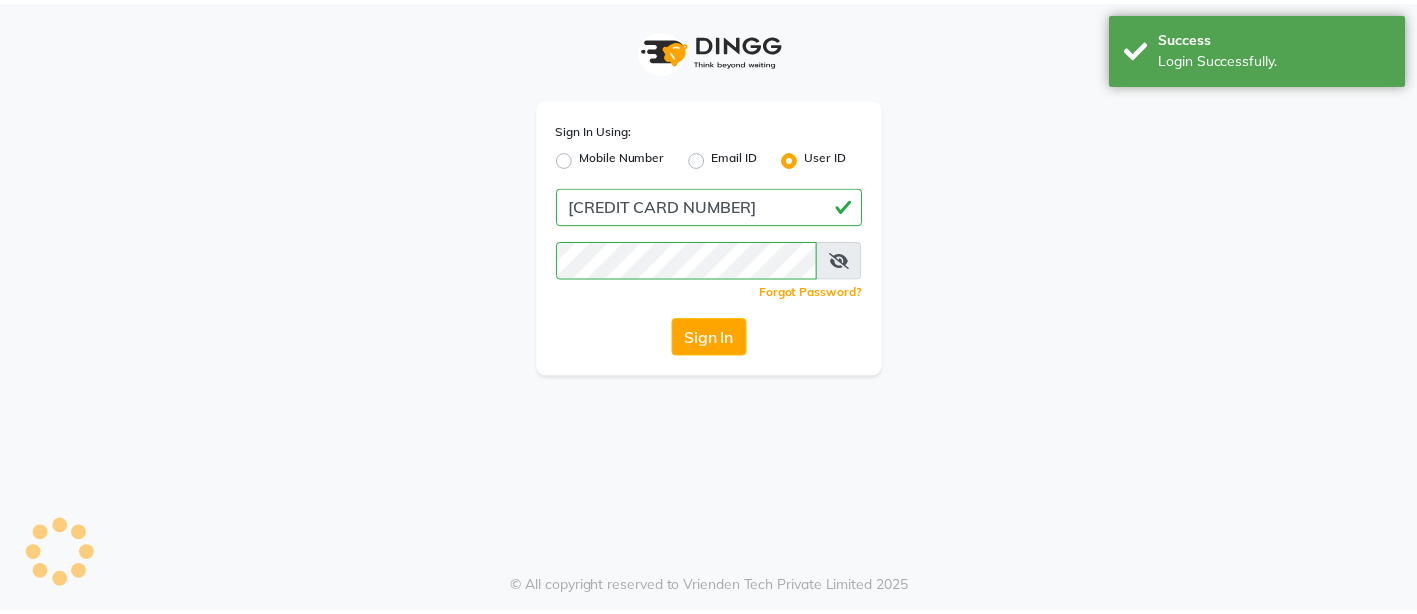 scroll, scrollTop: 0, scrollLeft: 0, axis: both 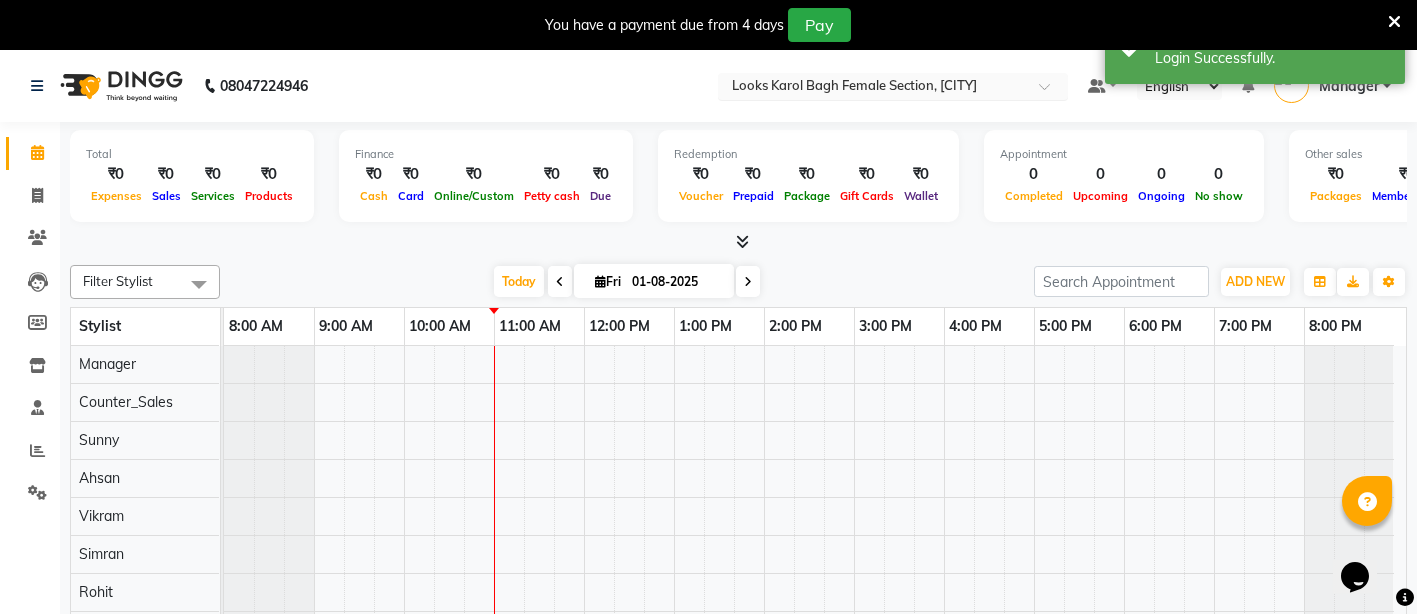 click at bounding box center (873, 88) 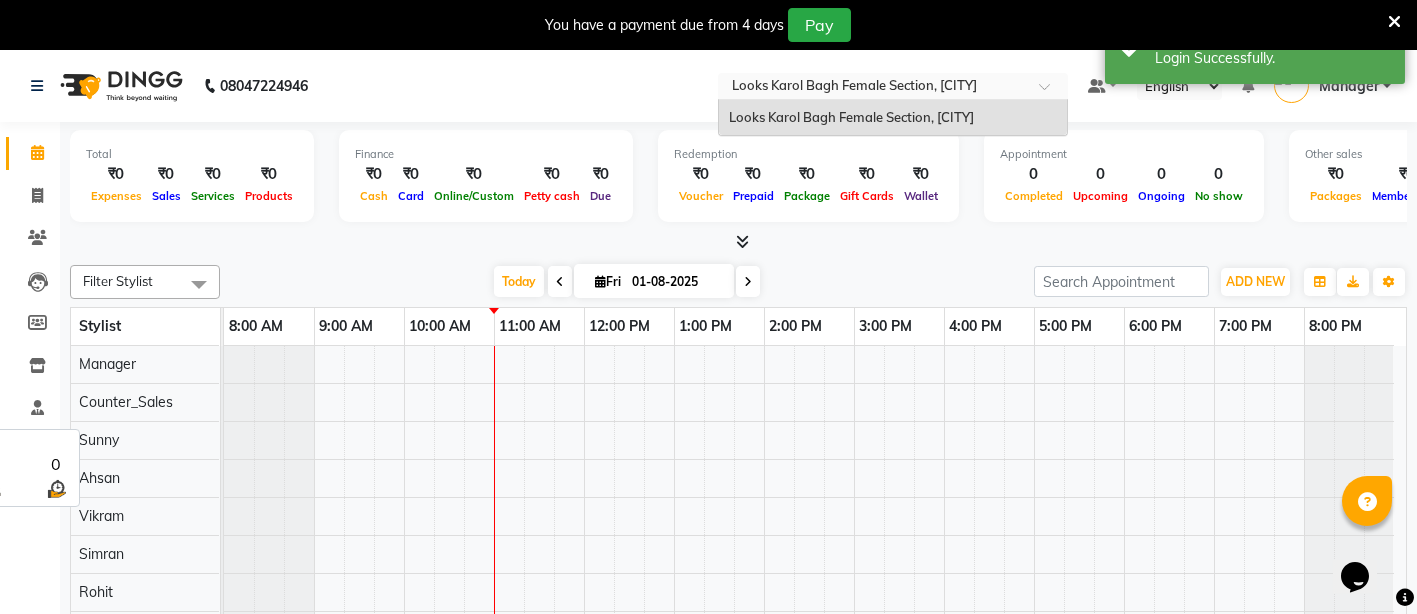 scroll, scrollTop: 122, scrollLeft: 0, axis: vertical 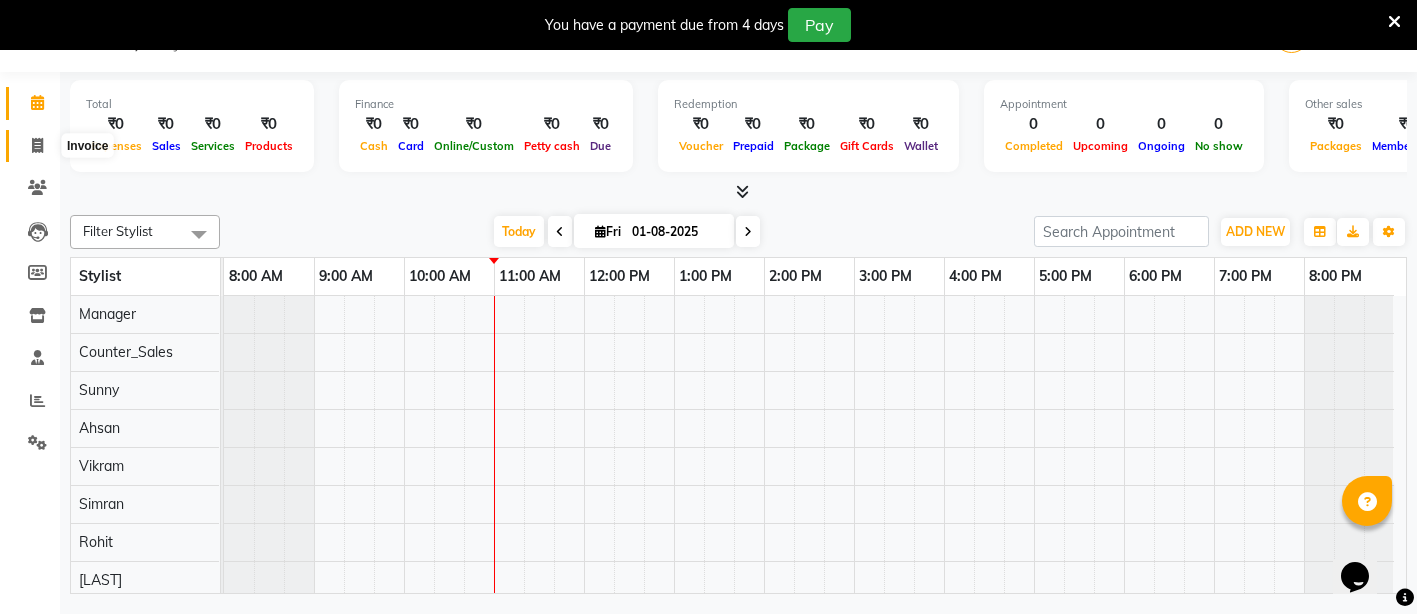 click 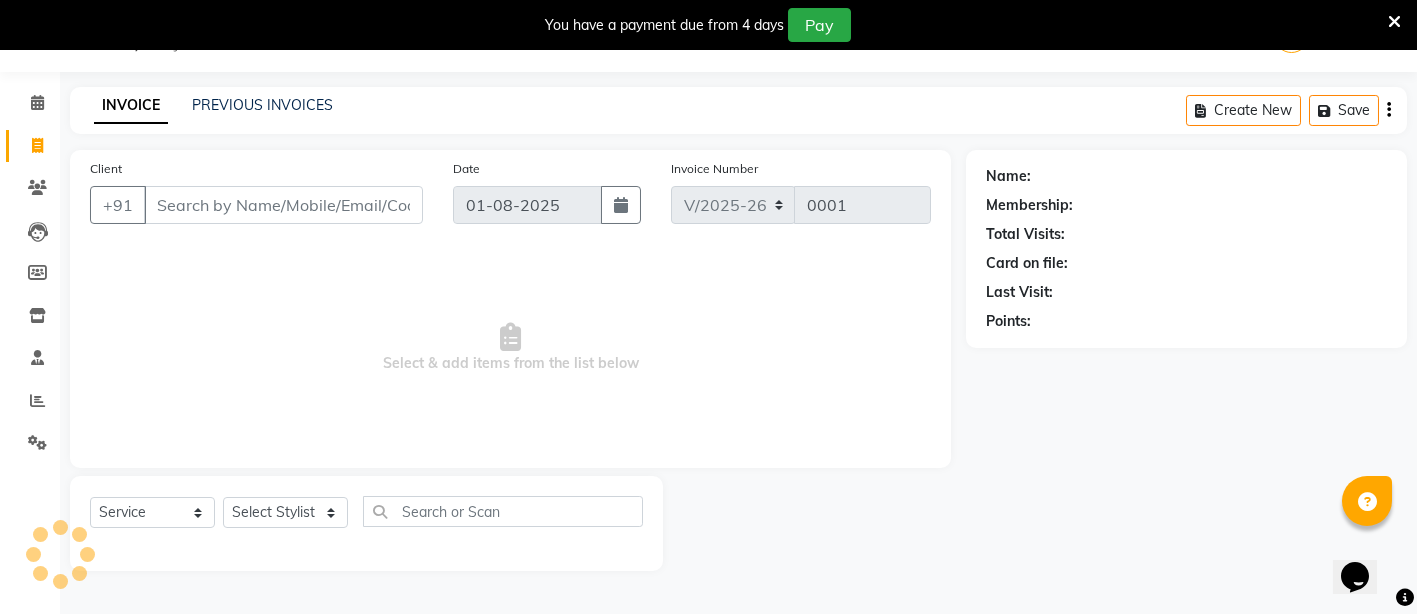 click on "Client" at bounding box center [283, 205] 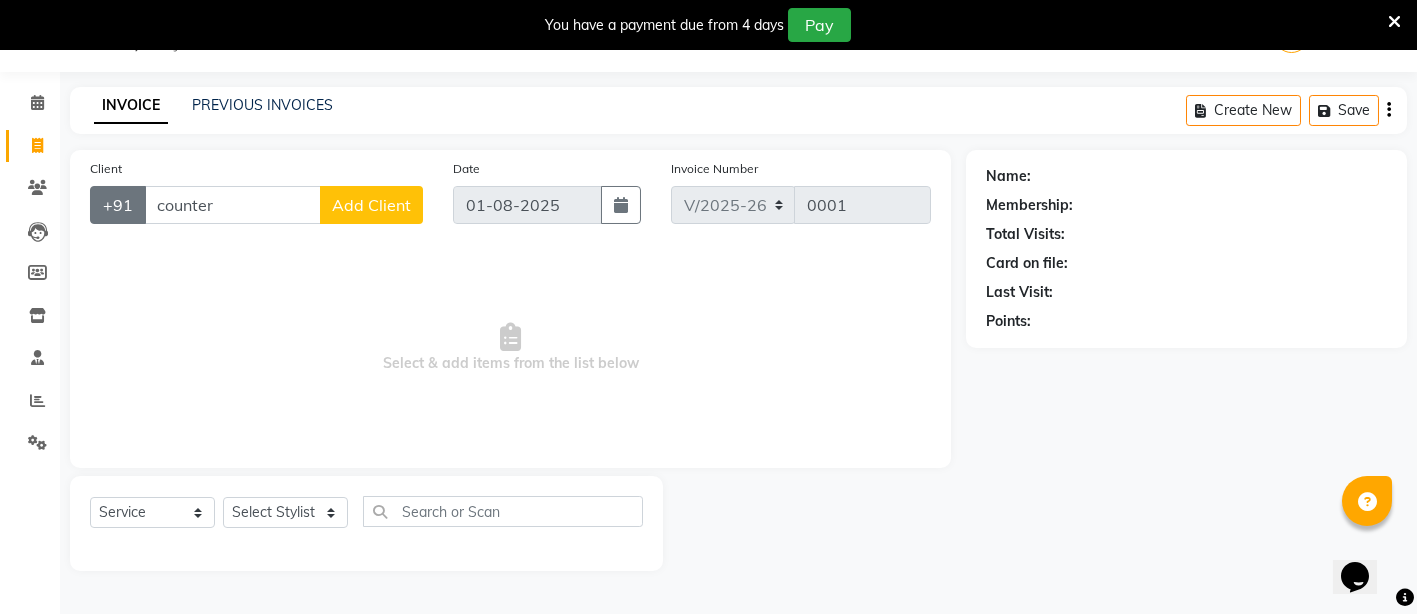 drag, startPoint x: 232, startPoint y: 196, endPoint x: 122, endPoint y: 213, distance: 111.305885 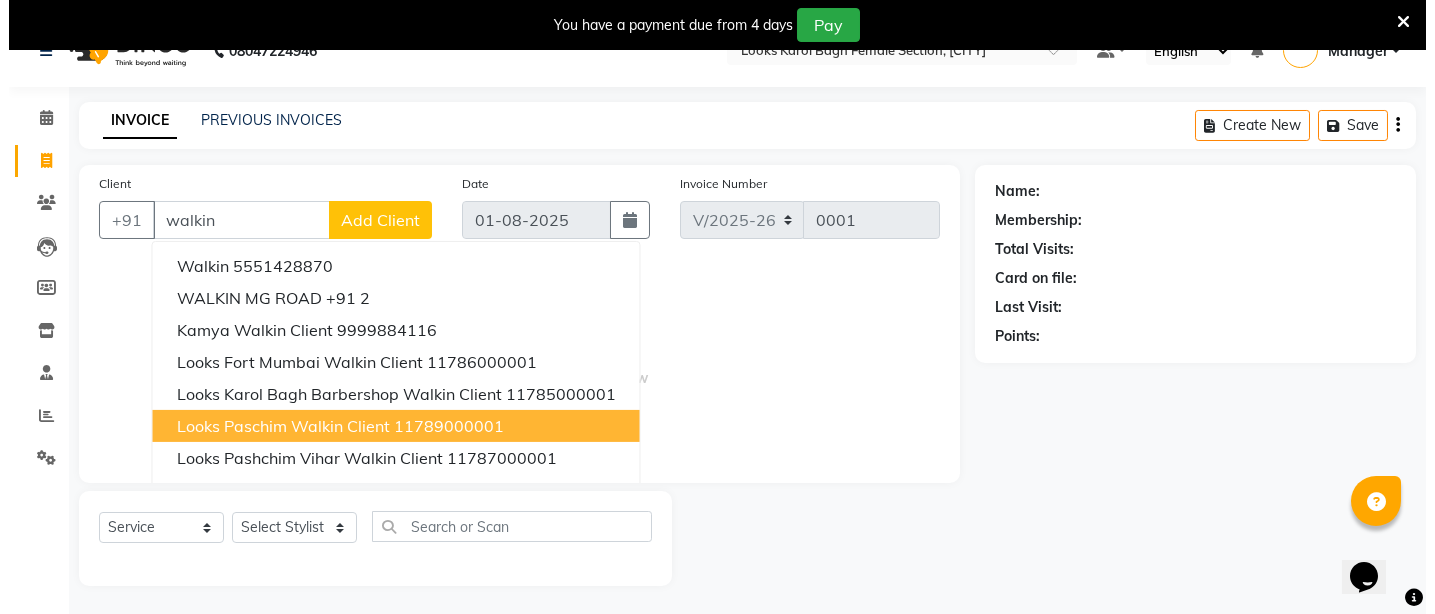 scroll, scrollTop: 50, scrollLeft: 0, axis: vertical 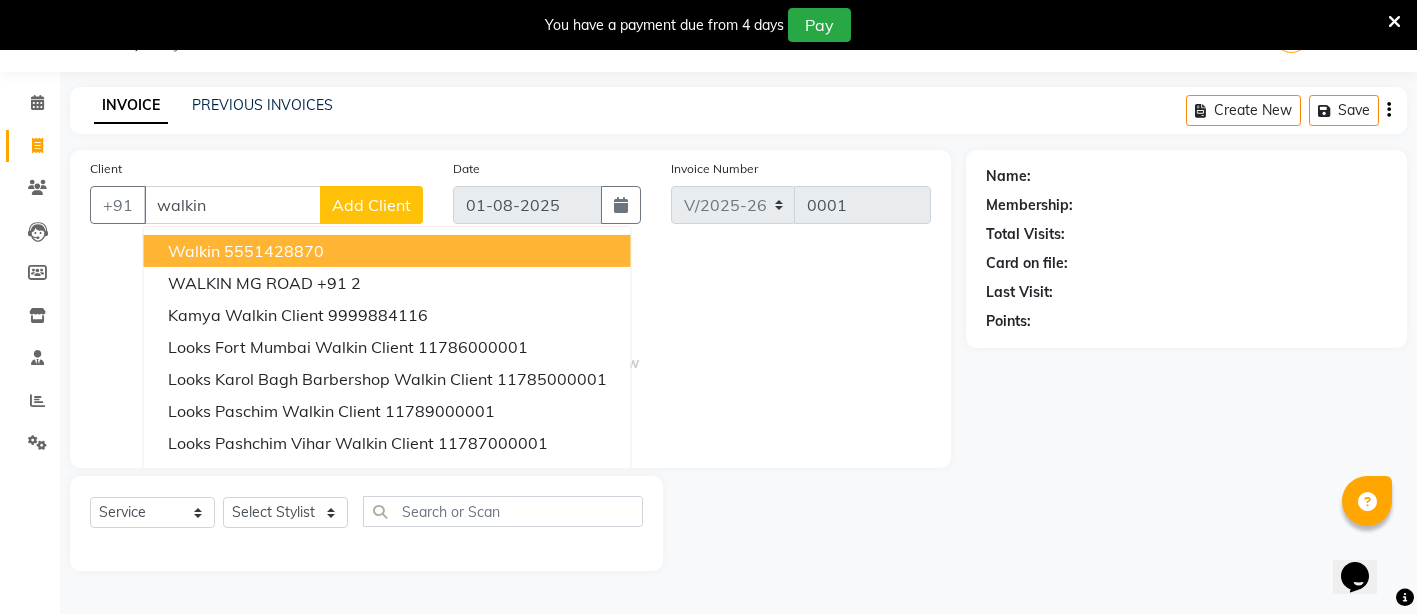 click on "walkin" at bounding box center [232, 205] 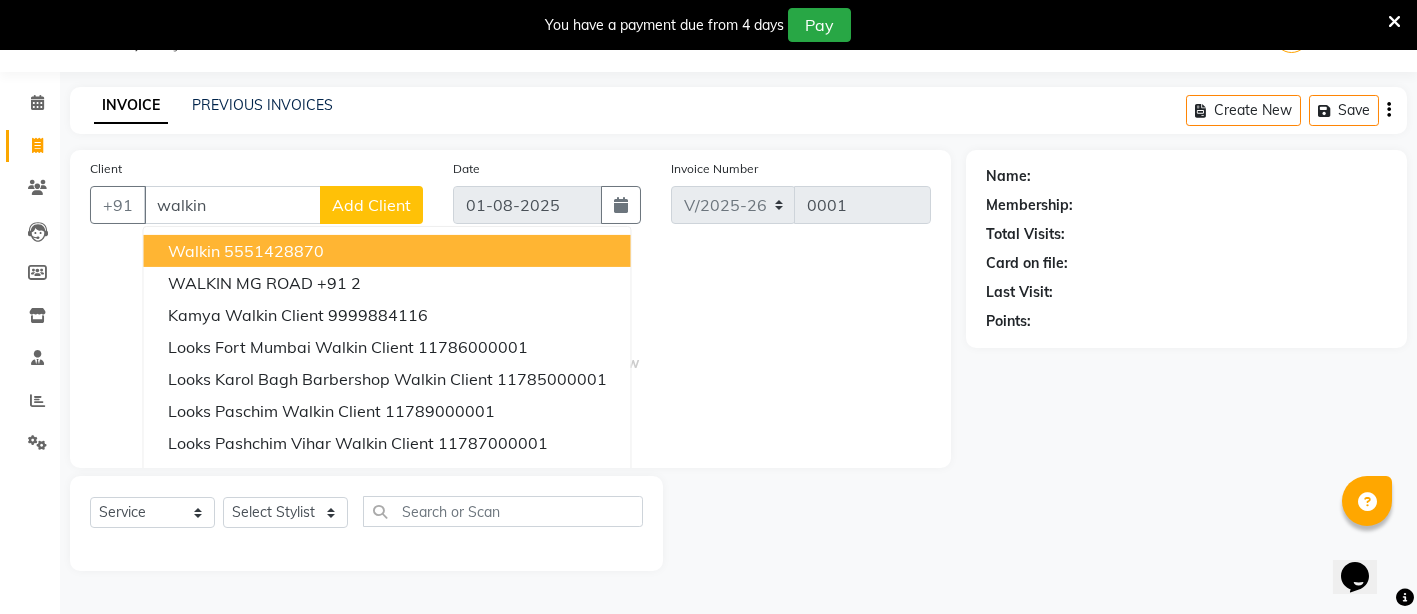 click on "walkin" at bounding box center [232, 205] 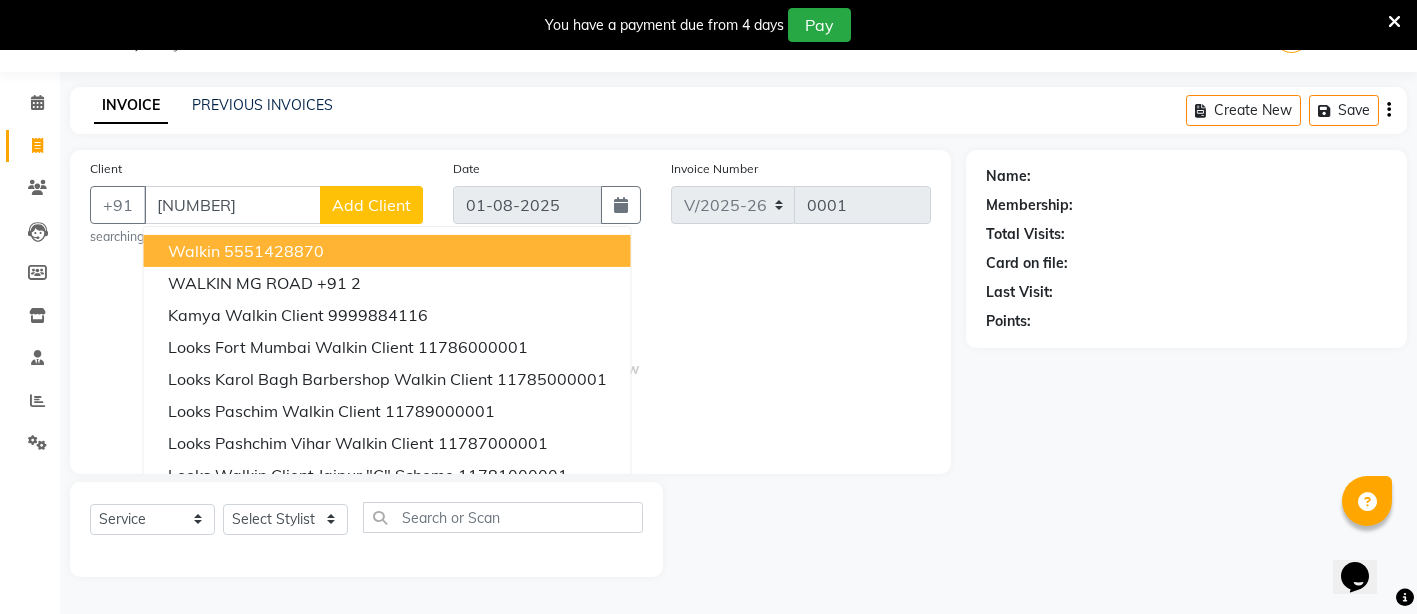 type on "[NUMBER]" 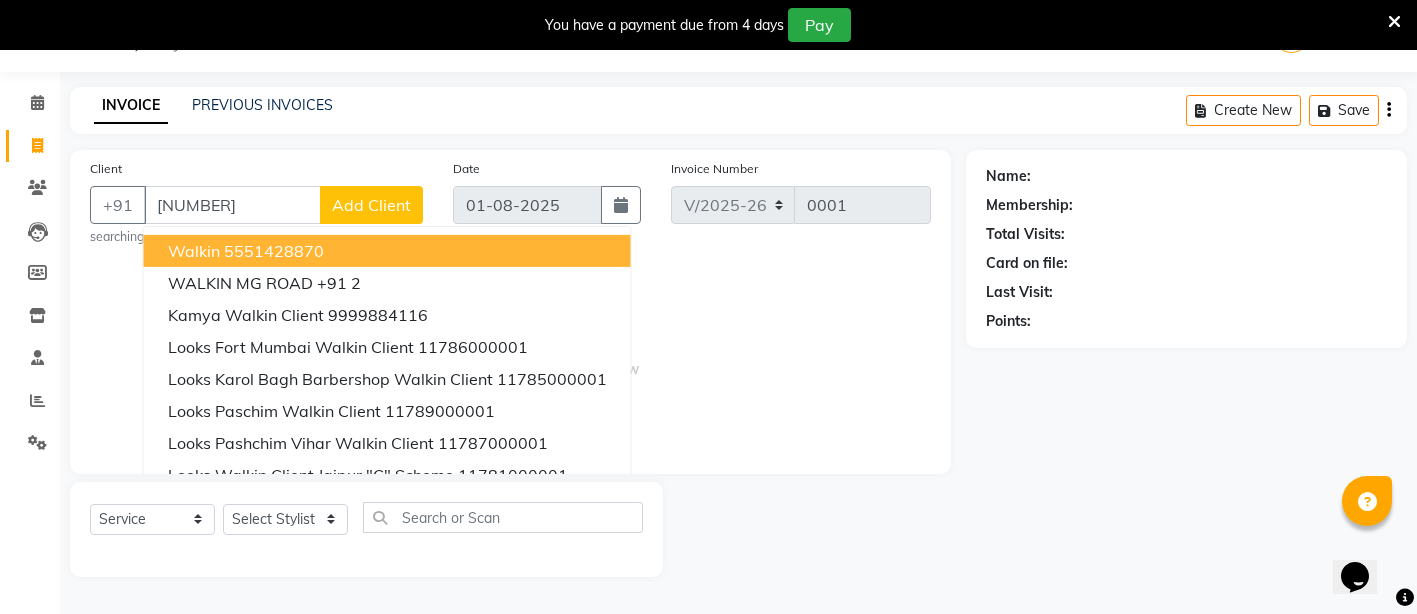 click on "Add Client" 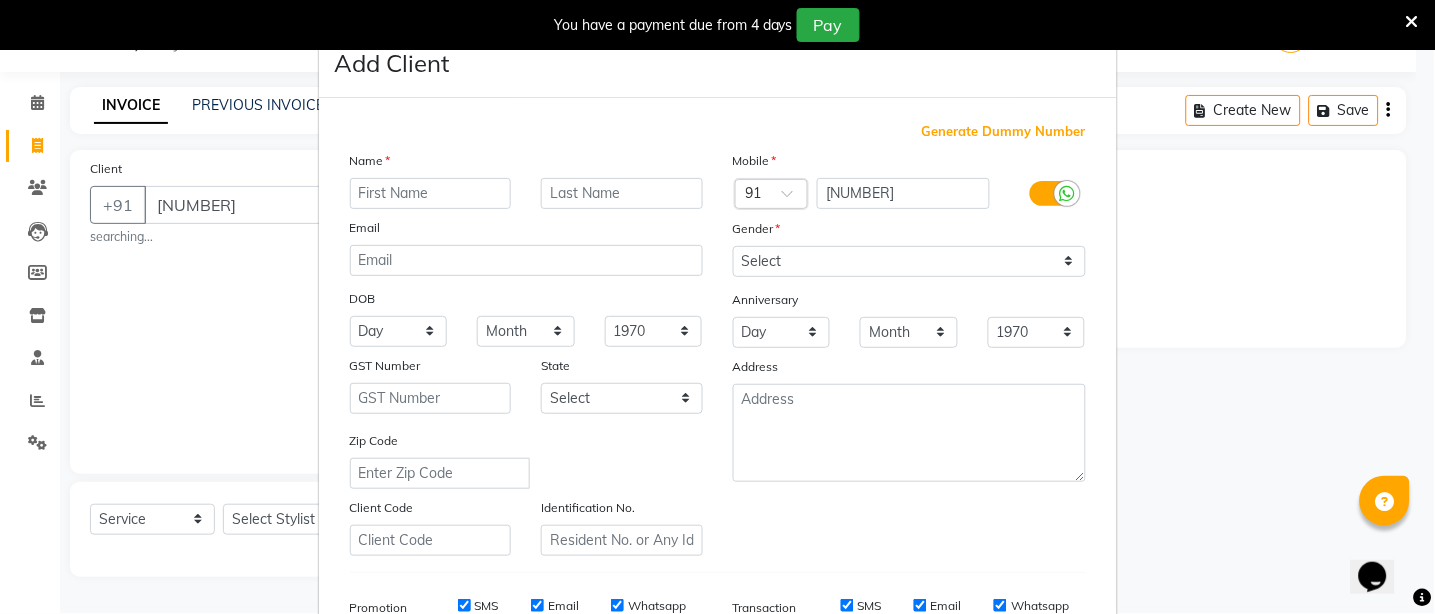 click on "Generate Dummy Number Name Email DOB Day 01 02 03 04 05 06 07 08 09 10 11 12 13 14 15 16 17 18 19 20 21 22 23 24 25 26 27 28 29 30 31 Month January February March April May June July August September October November December 1940 1941 1942 1943 1944 1945 1946 1947 1948 1949 1950 1951 1952 1953 1954 1955 1956 1957 1958 1959 1960 1961 1962 1963 1964 1965 1966 1967 1968 1969 1970 1971 1972 1973 1974 1975 1976 1977 1978 1979 1980 1981 1982 1983 1984 1985 1986 1987 1988 1989 1990 1991 1992 1993 1994 1995 1996 1997 1998 1999 2000 2001 2002 2003 2004 2005 2006 2007 2008 2009 2010 2011 2012 2013 2014 2015 2016 2017 2018 2019 2020 2021 2022 2023 2024 GST Number State Select Andaman and Nicobar Islands Andhra Pradesh Arunachal Pradesh Assam Bihar Chandigarh Chhattisgarh Dadra and Nagar Haveli Daman and Diu Delhi Goa Gujarat Haryana Himachal Pradesh Jammu and Kashmir Jharkhand Karnataka Kerala Lakshadweep Madhya Pradesh Maharashtra Manipur Meghalaya Mizoram Nagaland Odisha Pondicherry Punjab Rajasthan Sikkim Tamil Nadu" at bounding box center (718, 456) 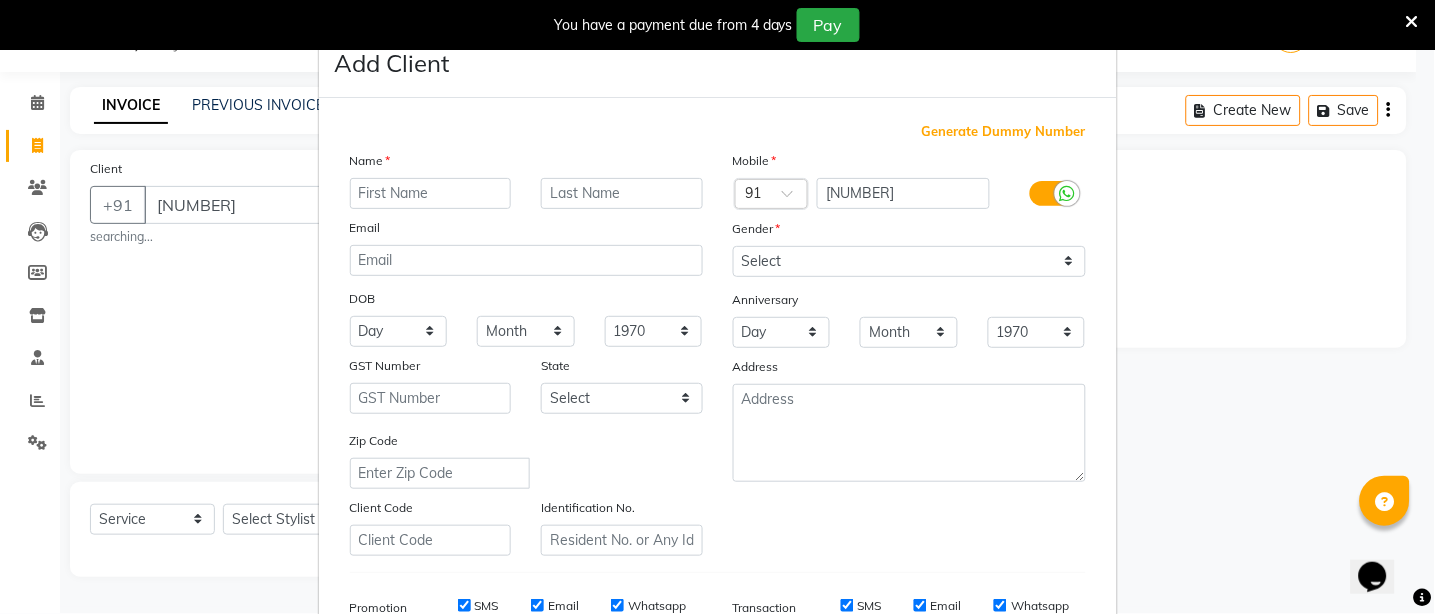 click on "Generate Dummy Number" at bounding box center (1004, 132) 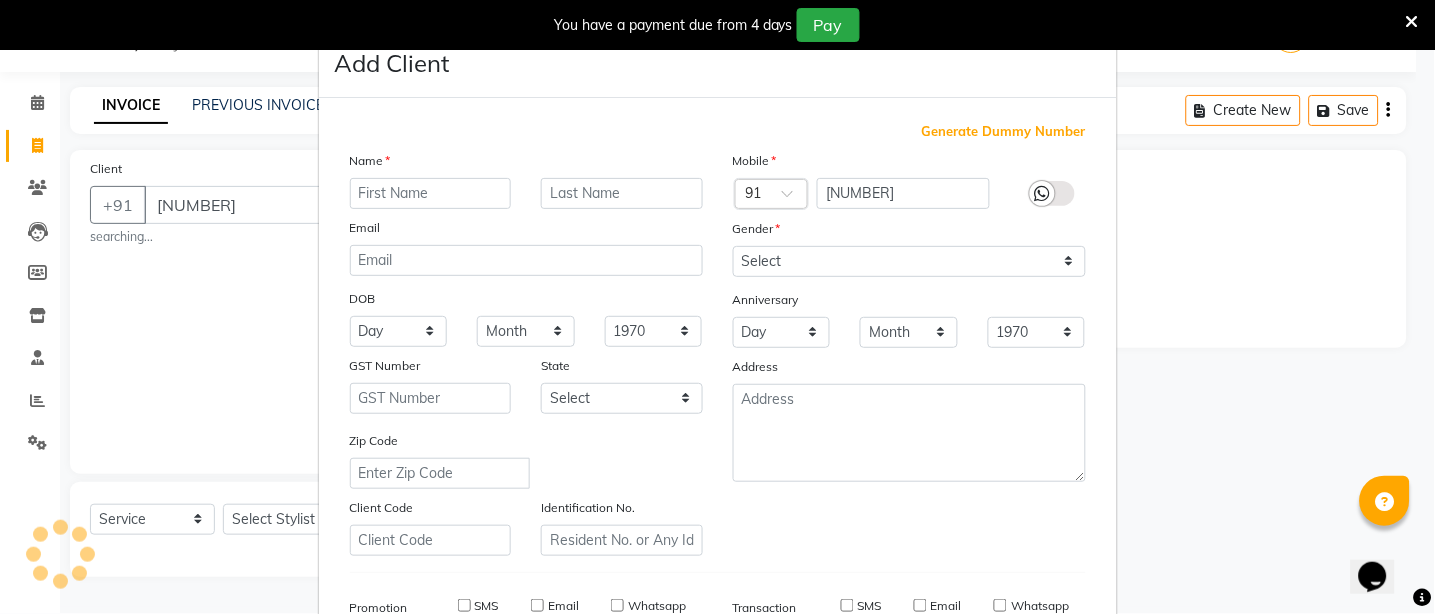 type on "[CREDIT CARD NUMBER]" 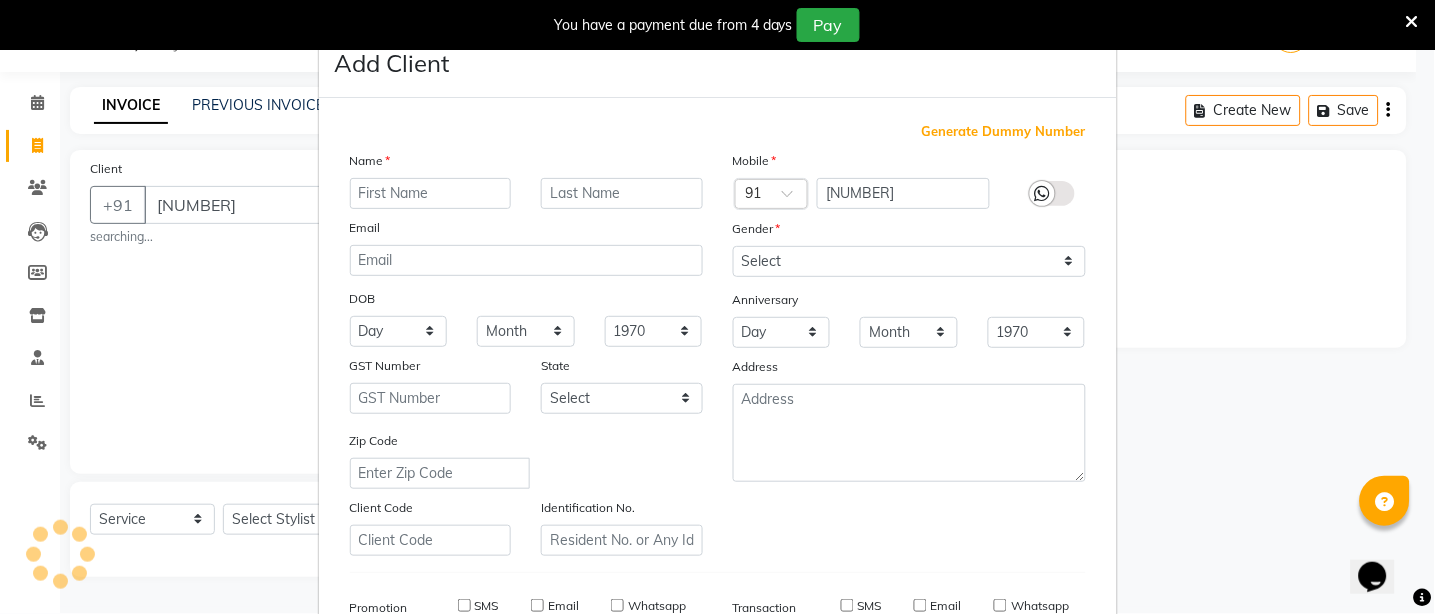 checkbox on "false" 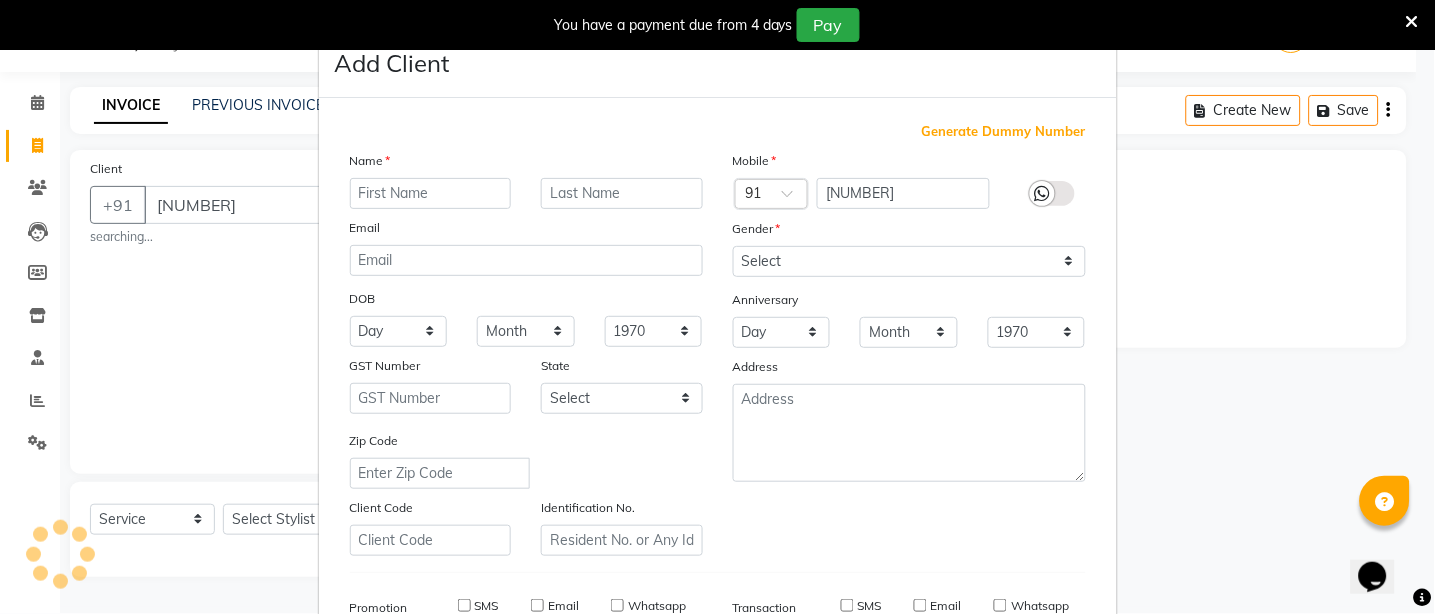checkbox on "false" 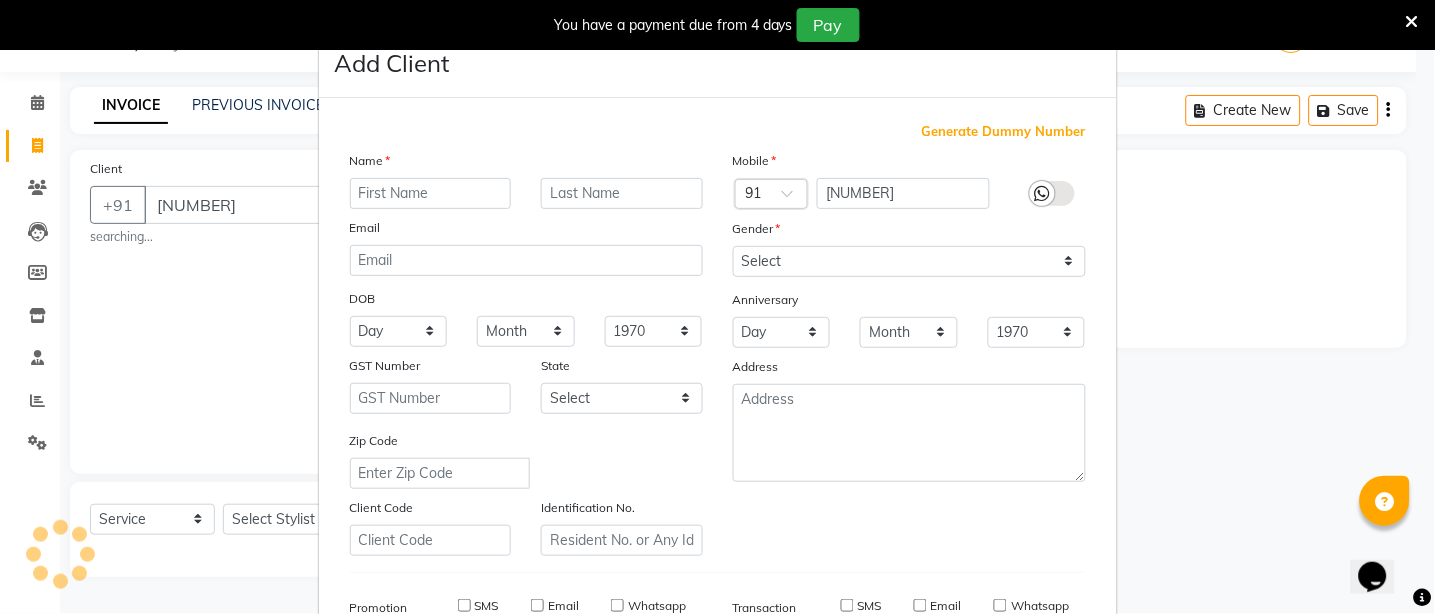 checkbox on "false" 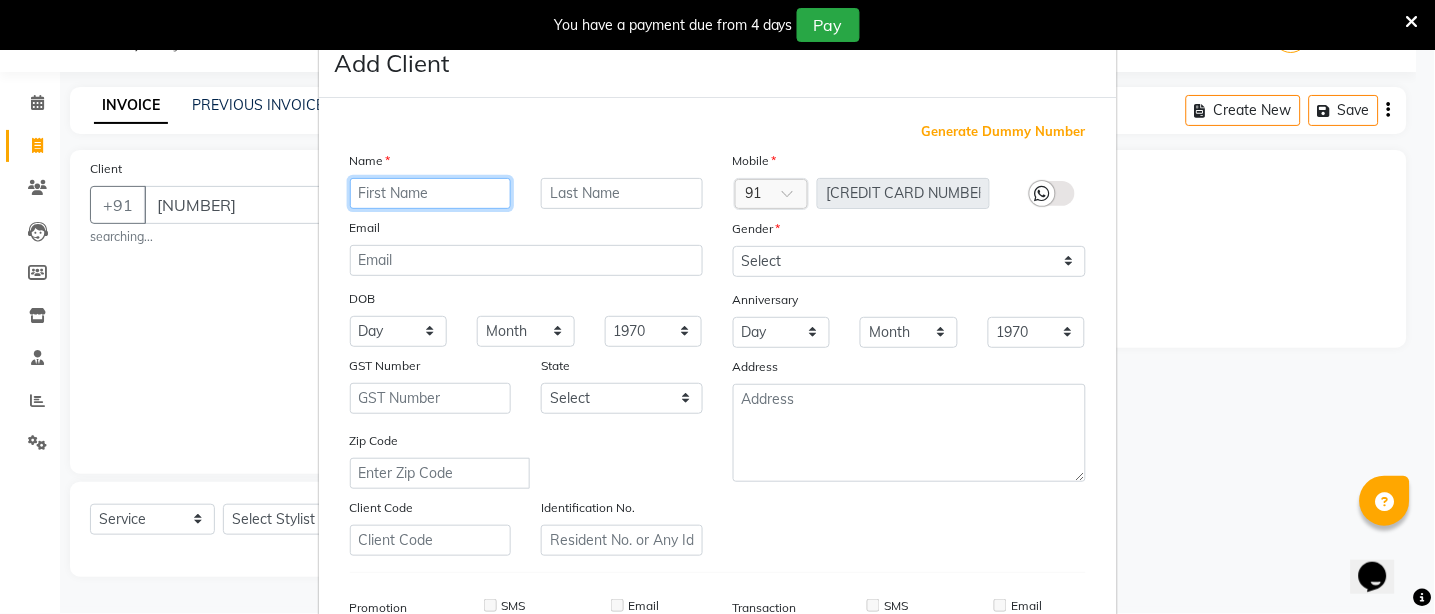 click at bounding box center (431, 193) 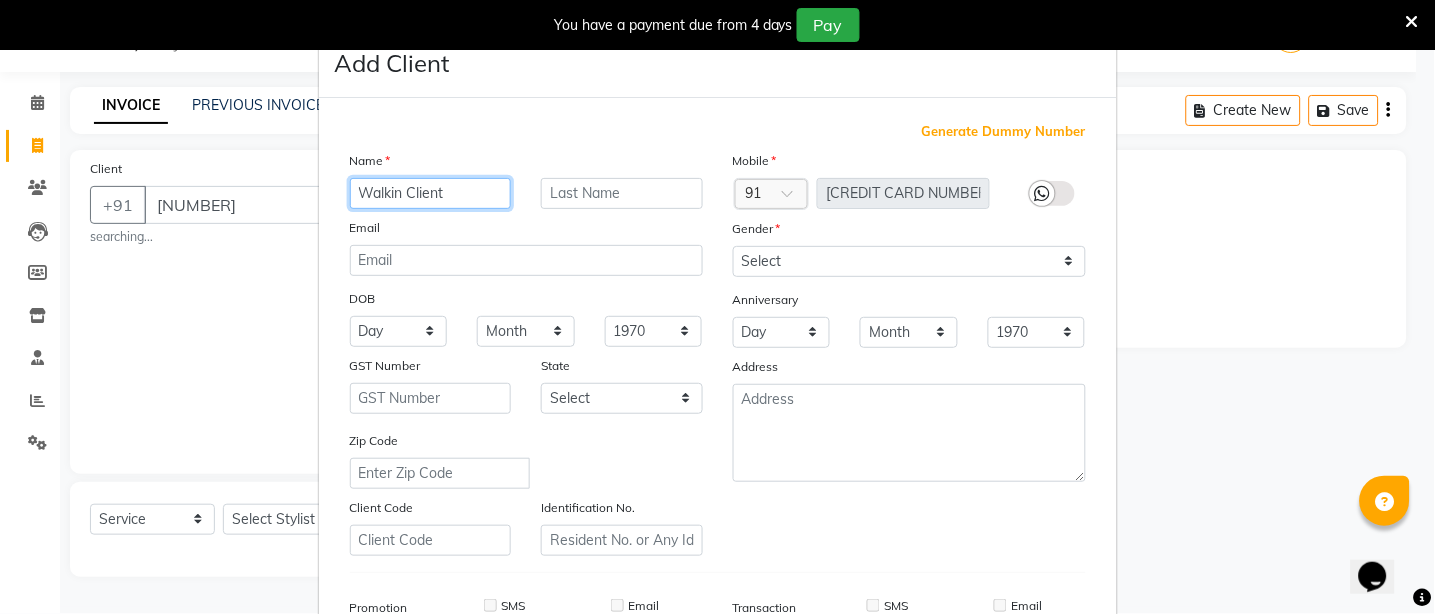 type on "Walkin Client" 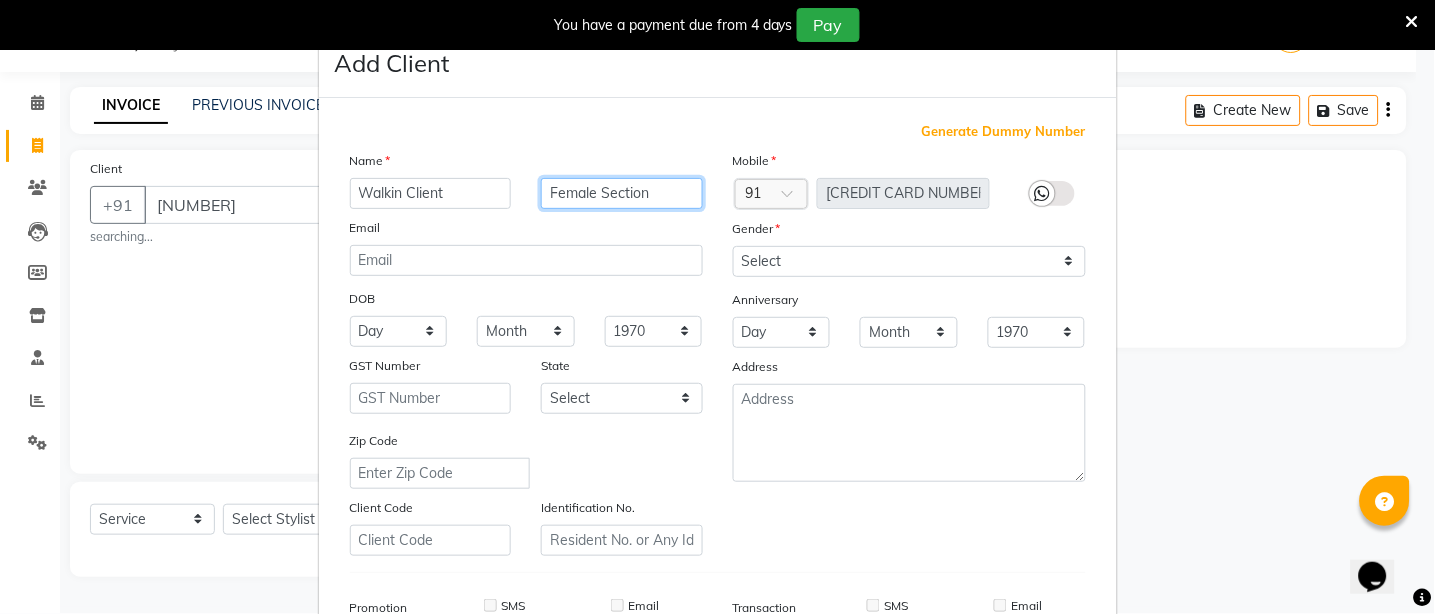 type on "Female Section" 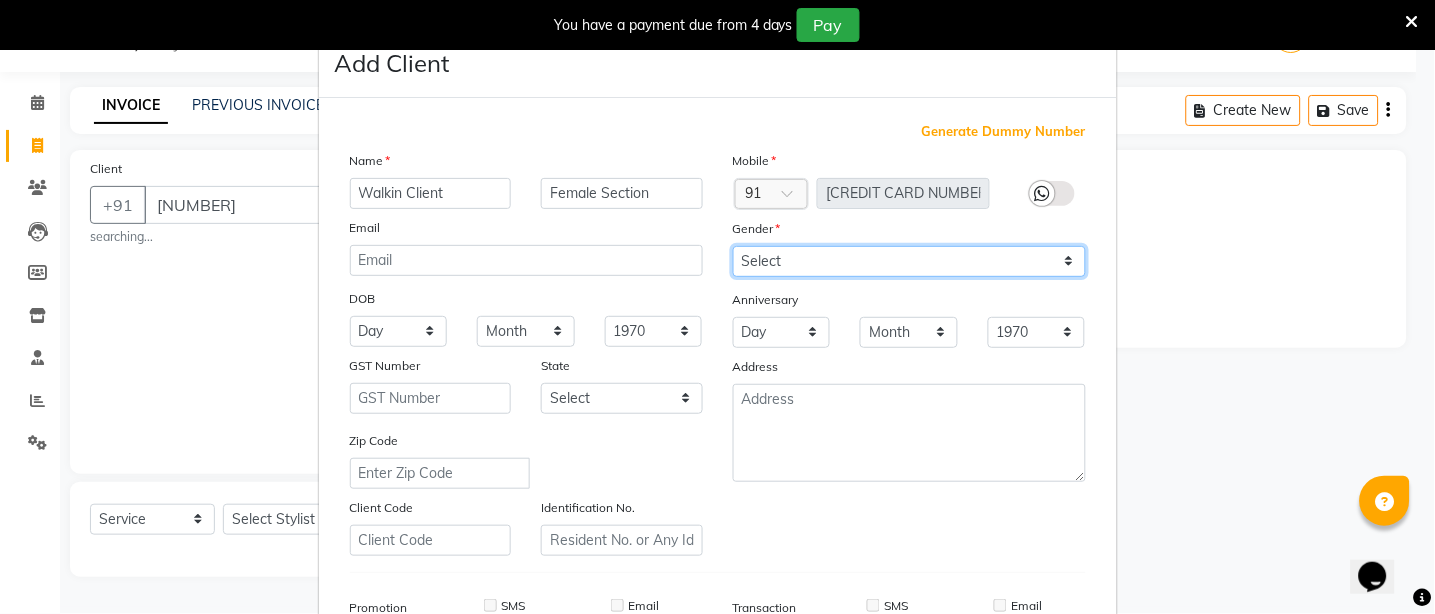 drag, startPoint x: 766, startPoint y: 252, endPoint x: 767, endPoint y: 268, distance: 16.03122 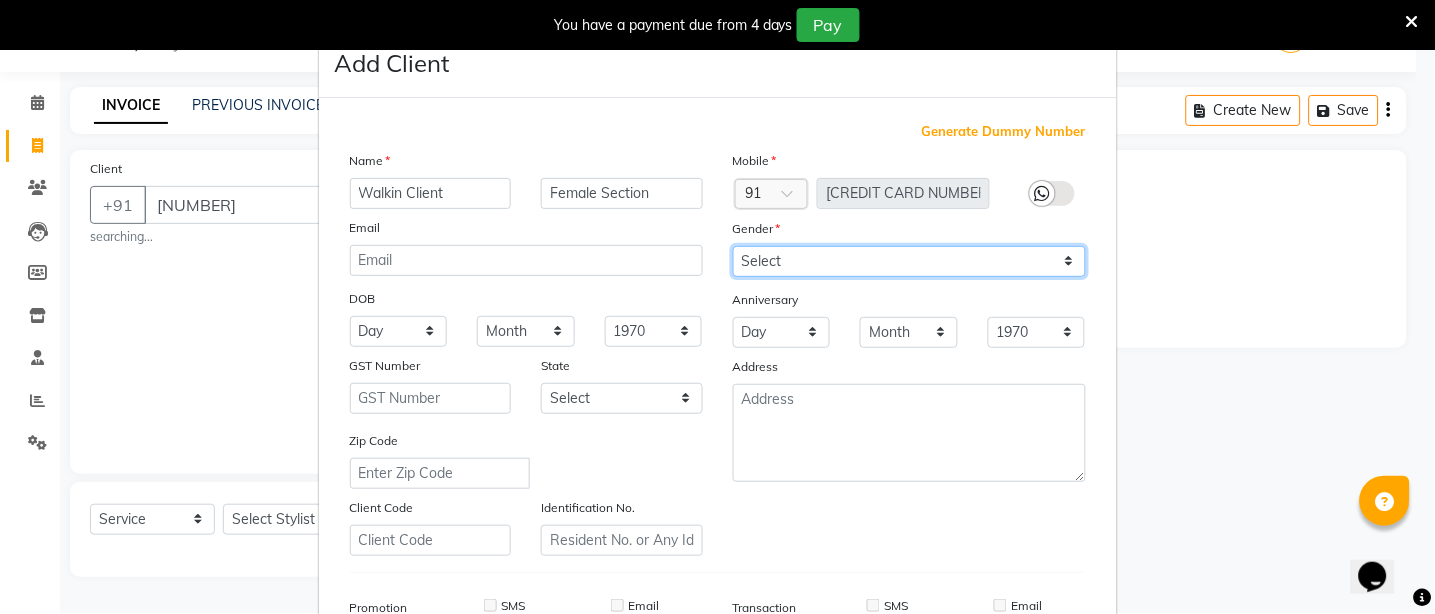 click on "Select Male Female Other Prefer Not To Say" at bounding box center [909, 261] 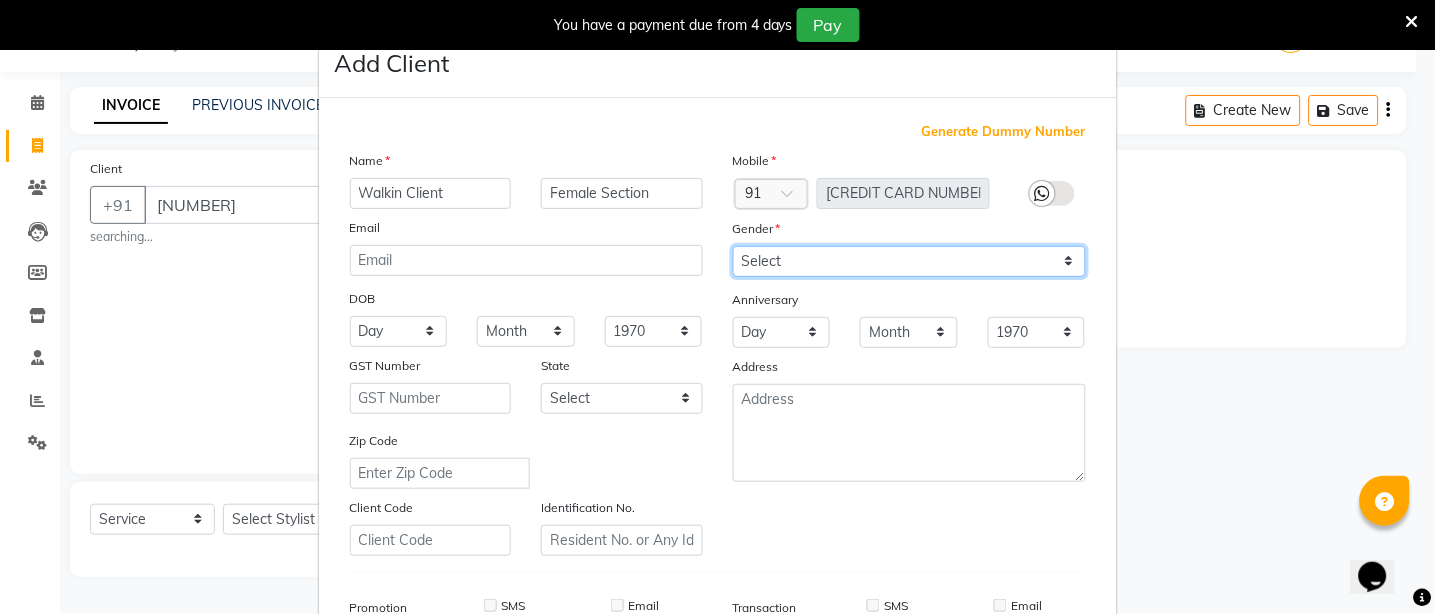 select on "female" 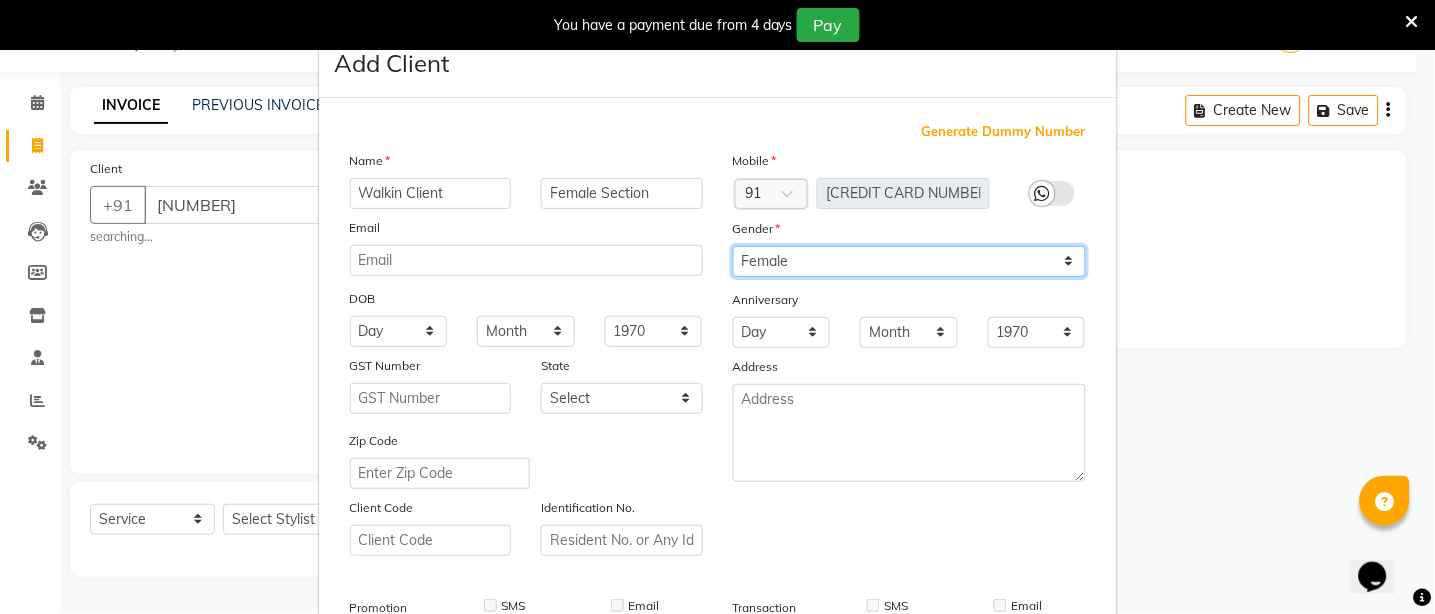 click on "Select Male Female Other Prefer Not To Say" at bounding box center (909, 261) 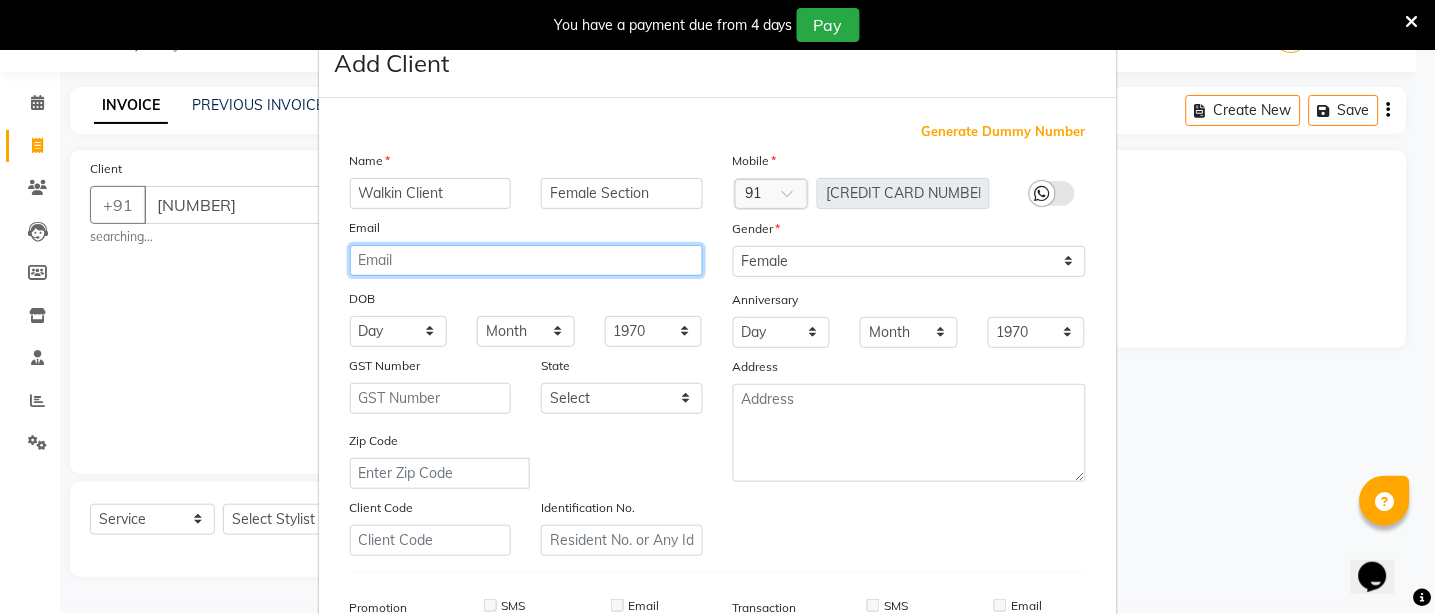 click at bounding box center [526, 260] 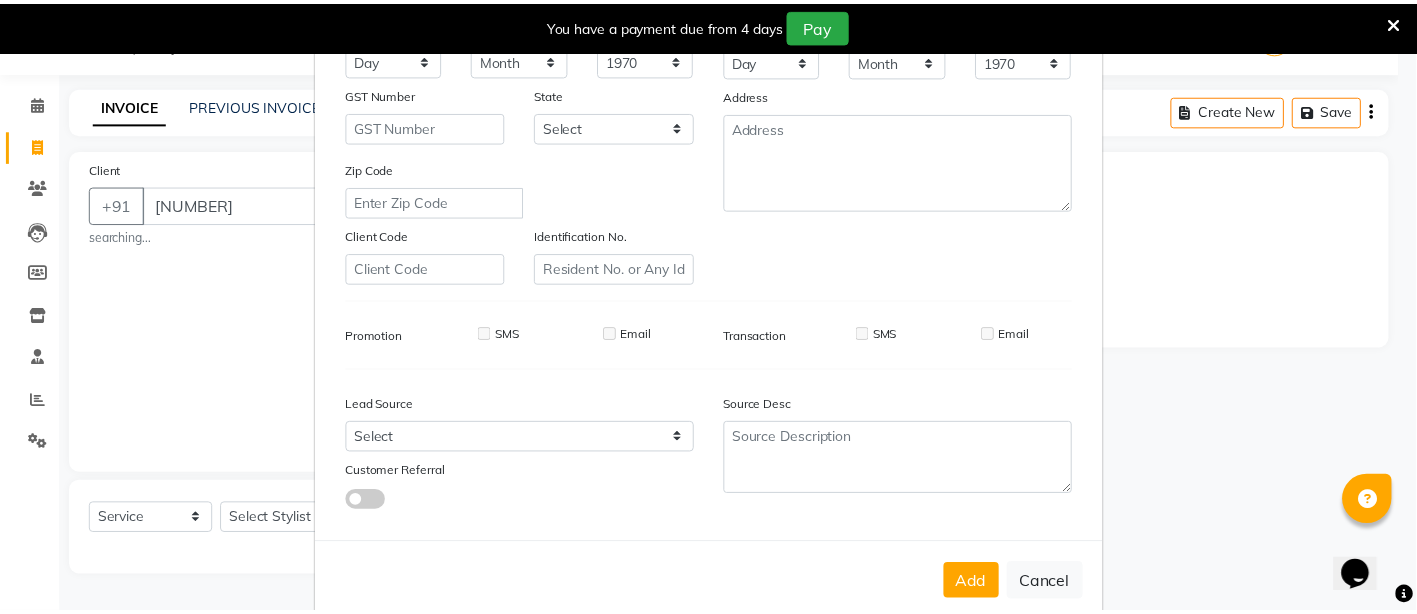 scroll, scrollTop: 308, scrollLeft: 0, axis: vertical 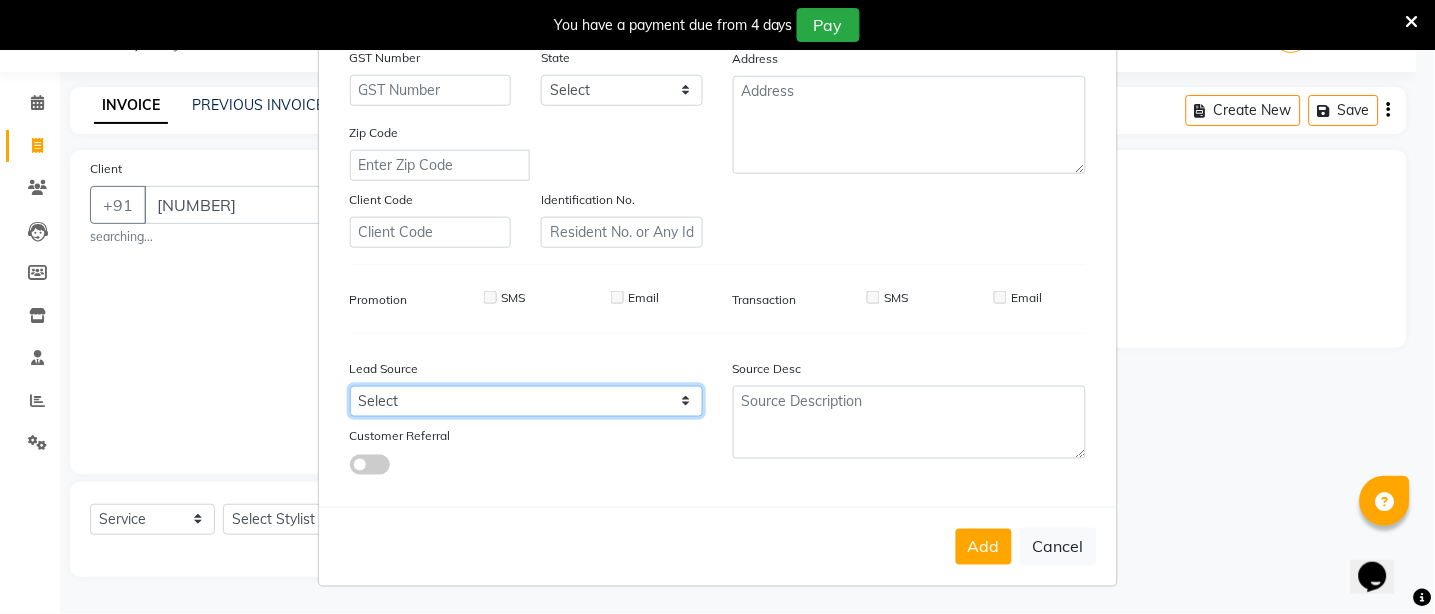 click on "Select Walk-in Referral Internet Friend Word of Mouth Advertisement Facebook JustDial Google Other" at bounding box center (526, 401) 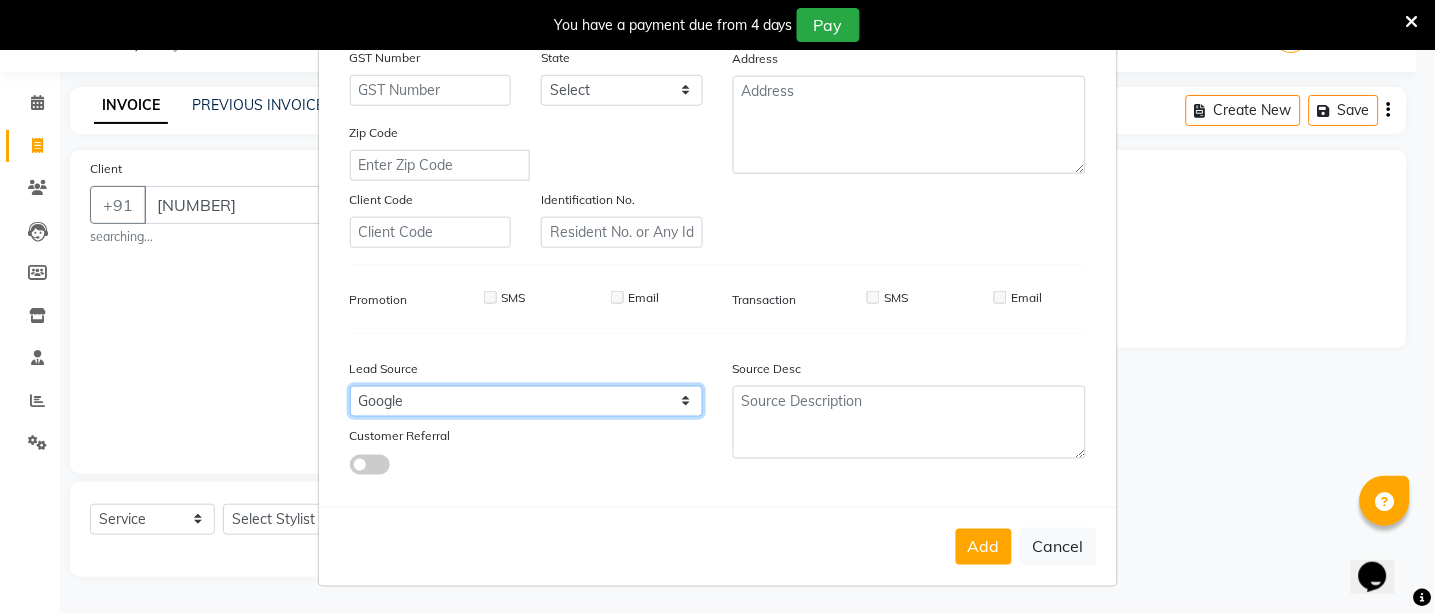 click on "Select Walk-in Referral Internet Friend Word of Mouth Advertisement Facebook JustDial Google Other" at bounding box center (526, 401) 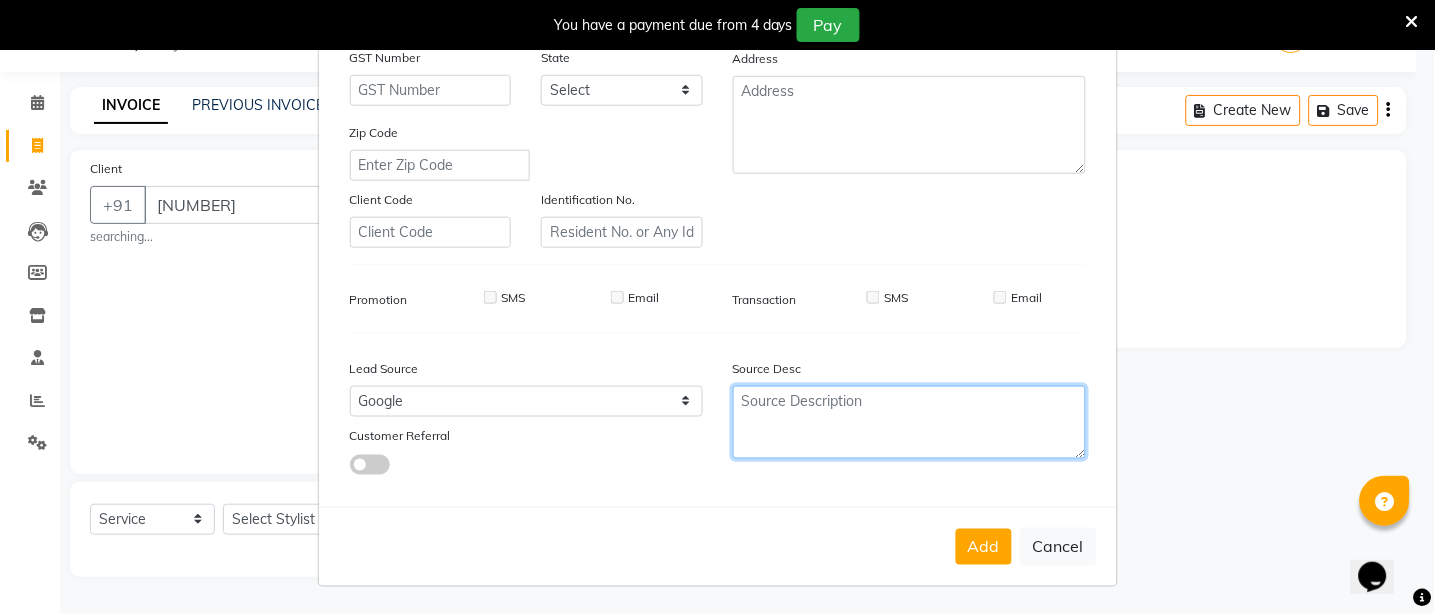 click at bounding box center [909, 422] 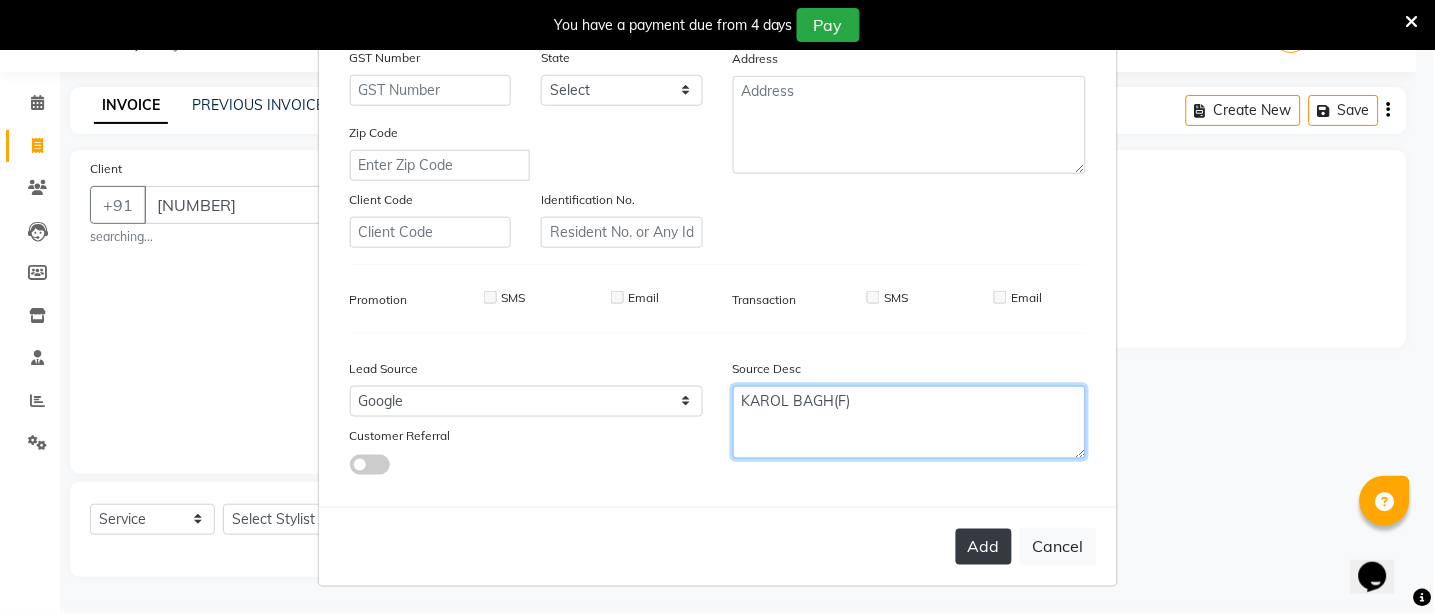 type on "KAROL BAGH(F)" 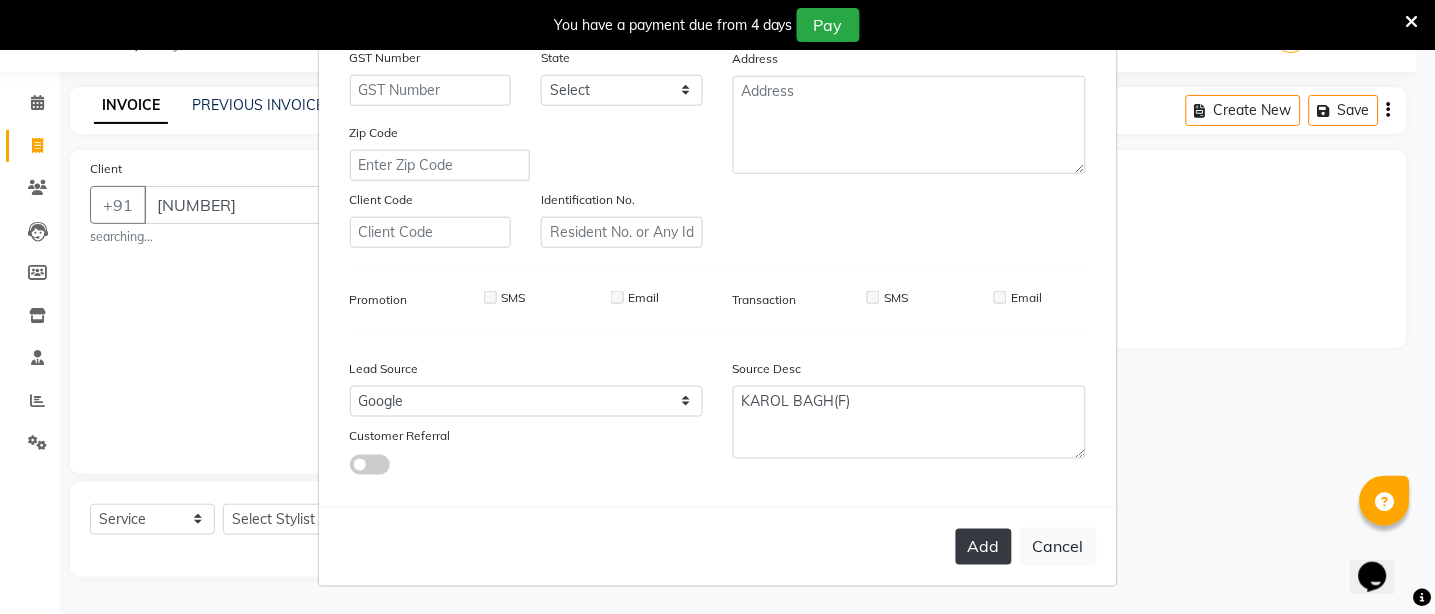 click on "Add" at bounding box center (984, 547) 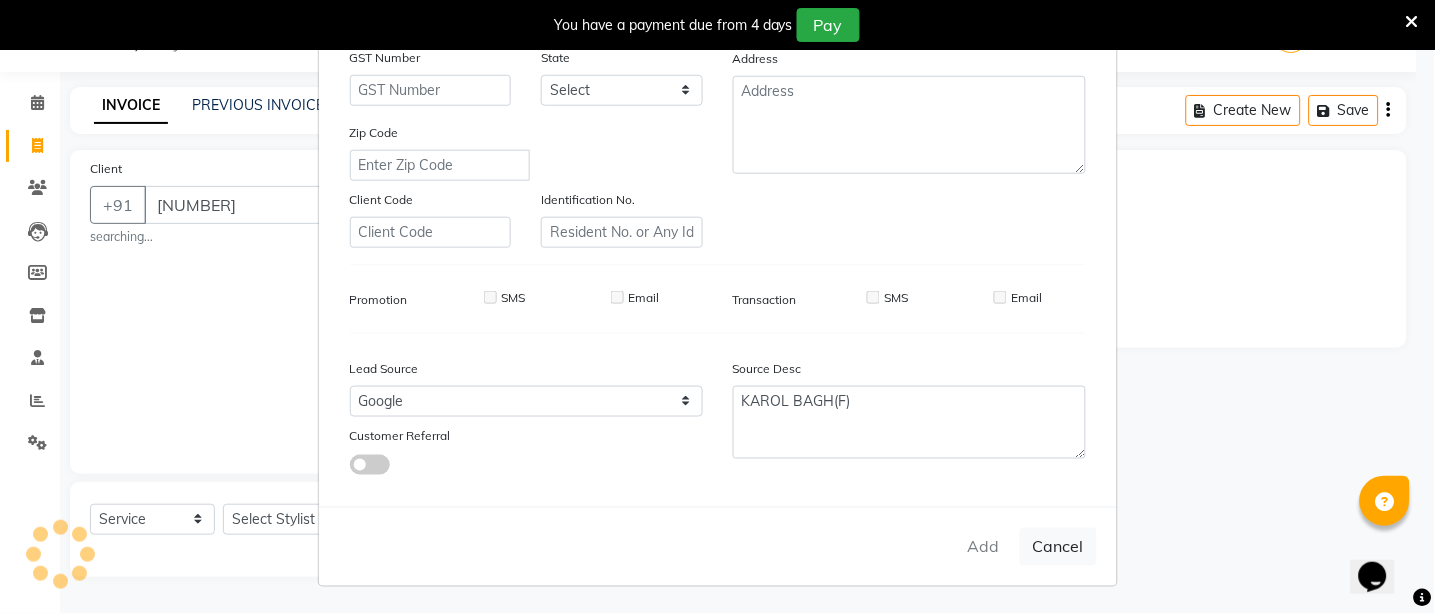 type on "[CREDIT CARD NUMBER]" 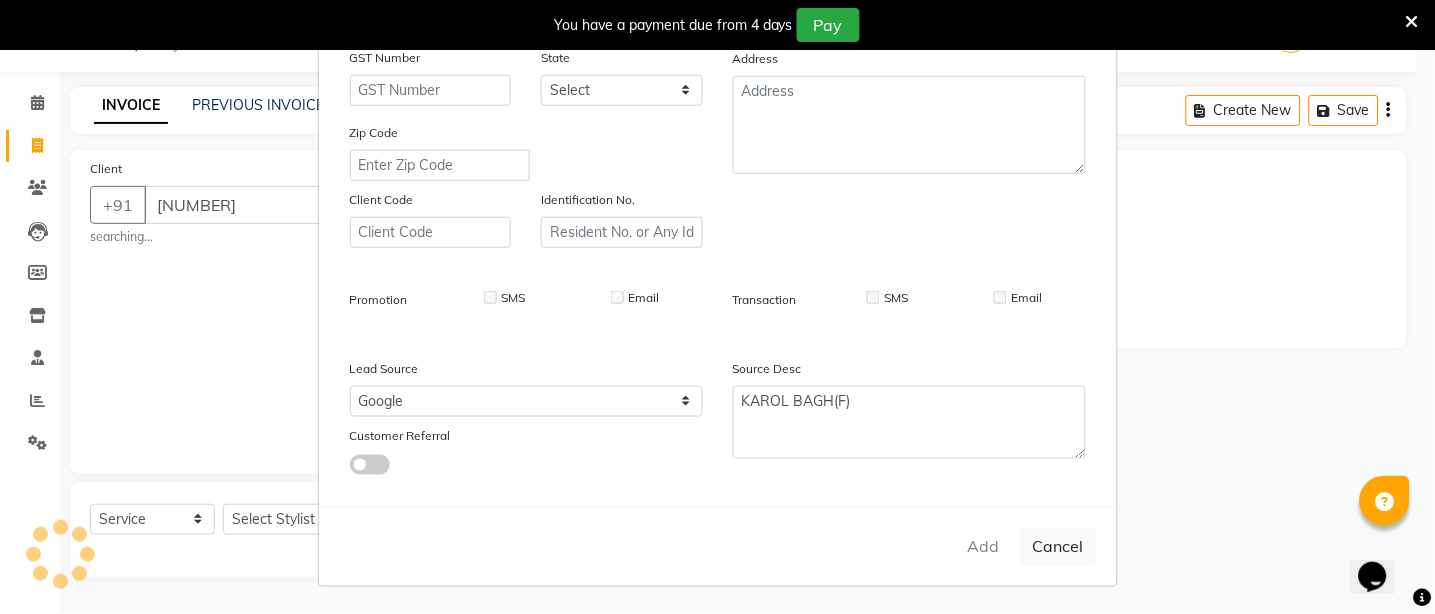 type 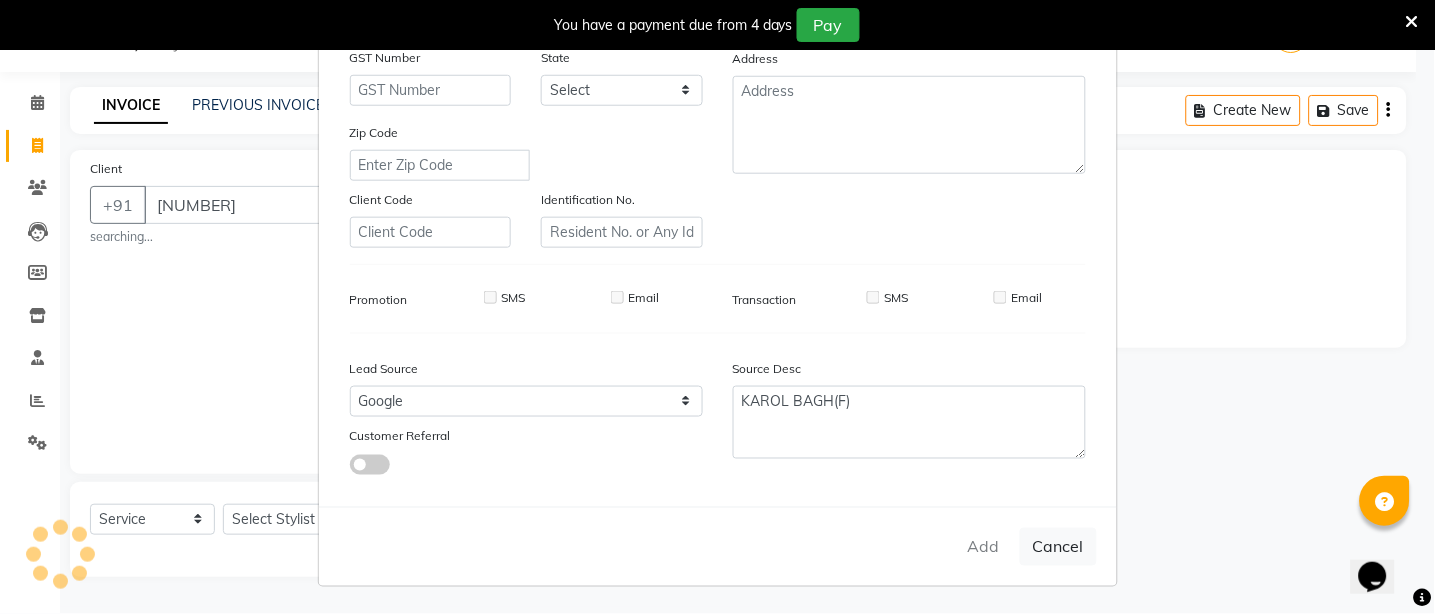 type 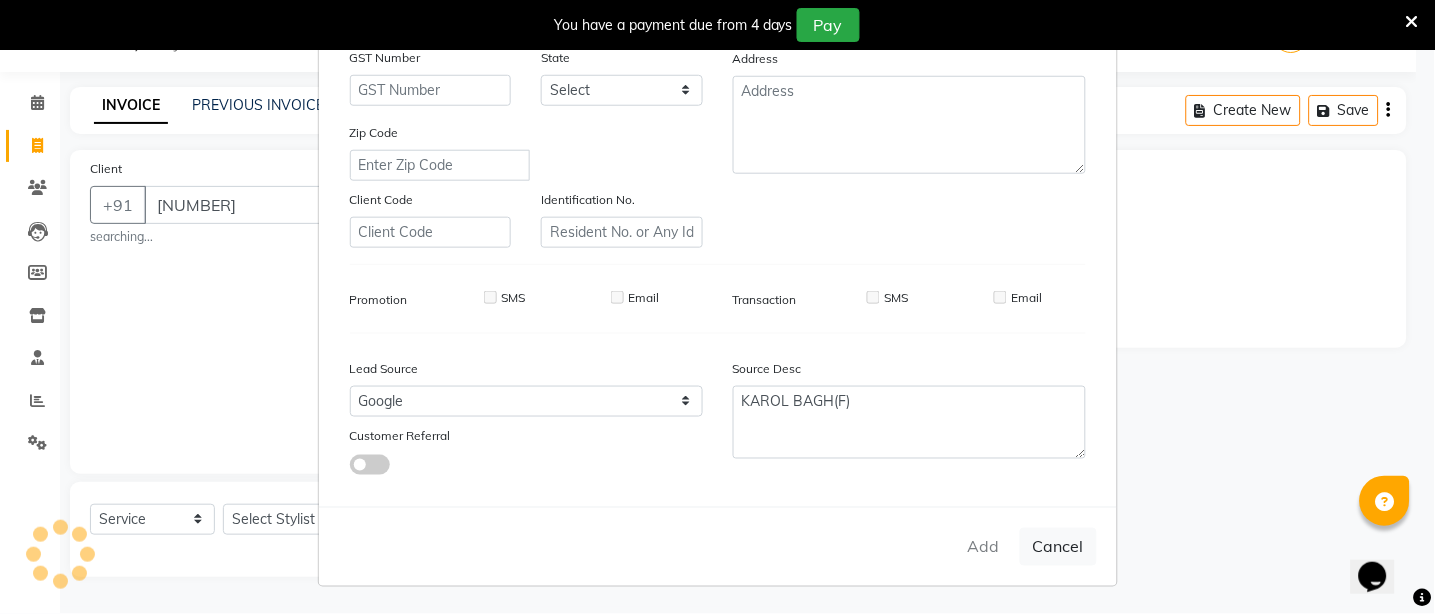 select 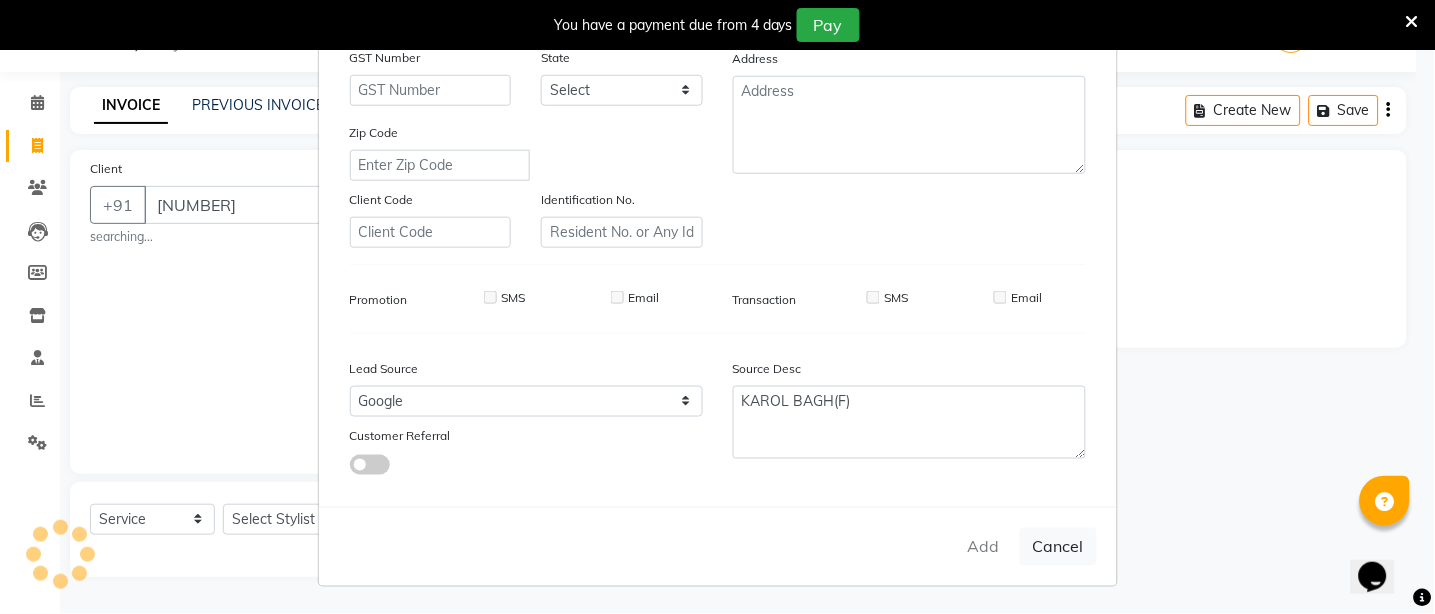checkbox on "false" 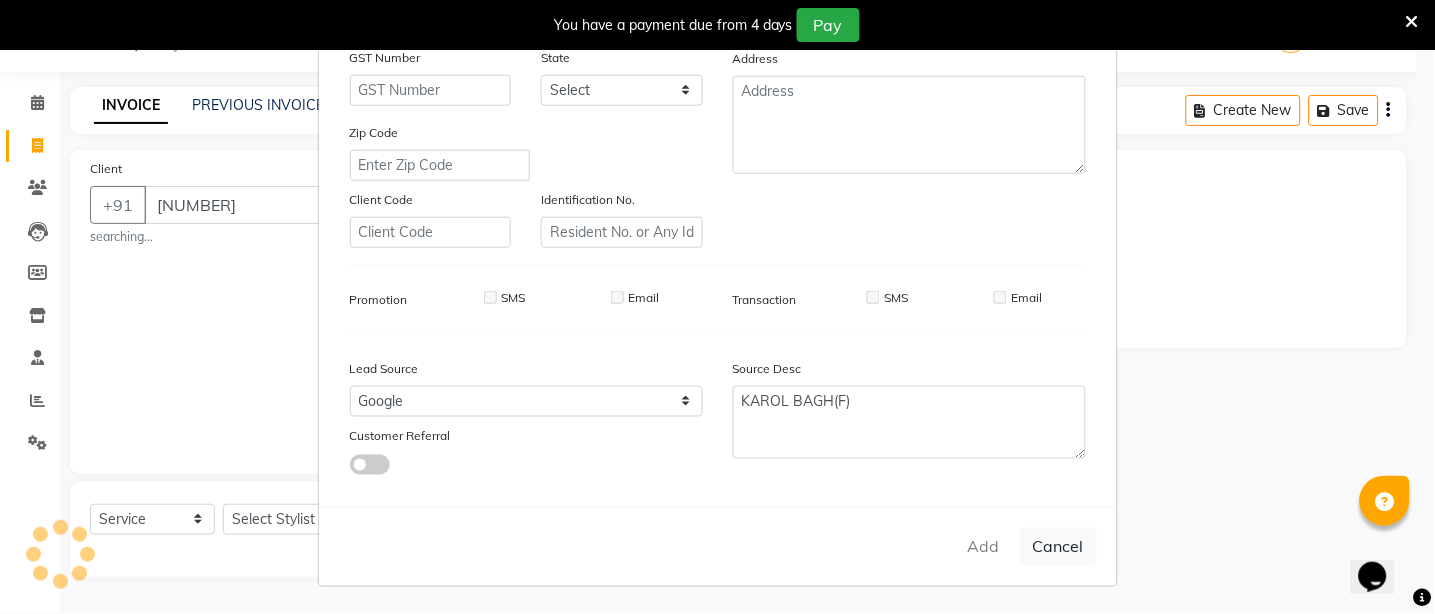checkbox on "false" 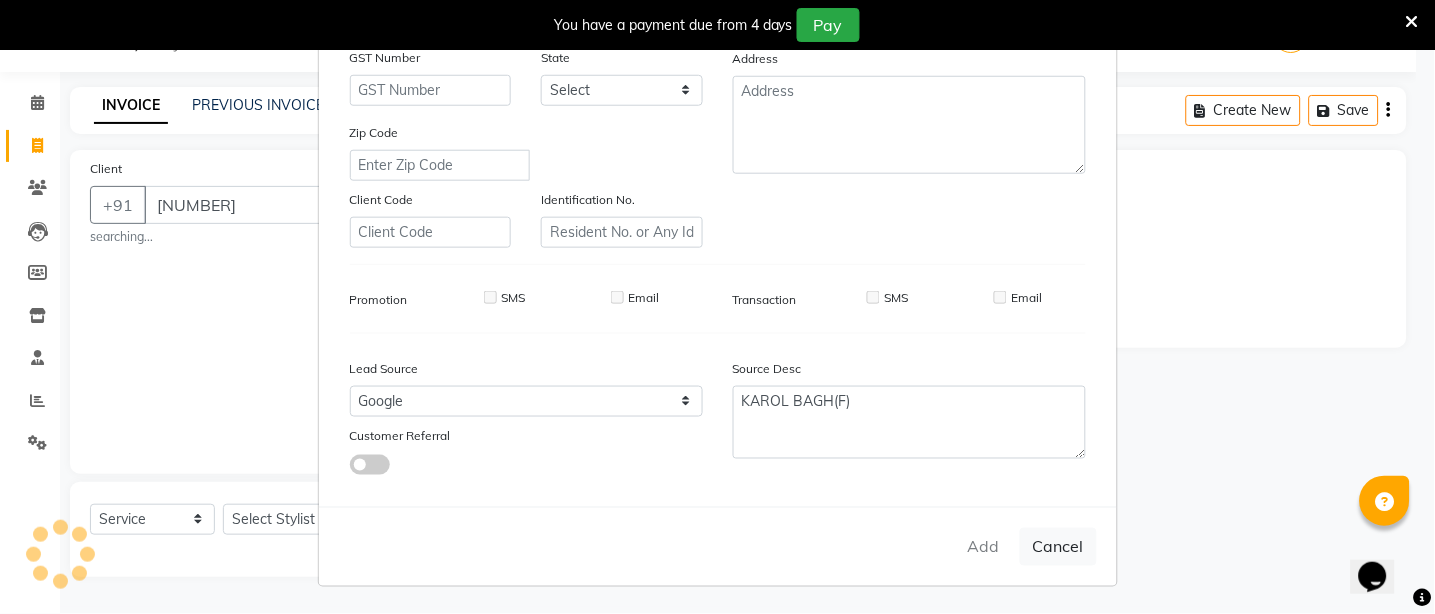 type 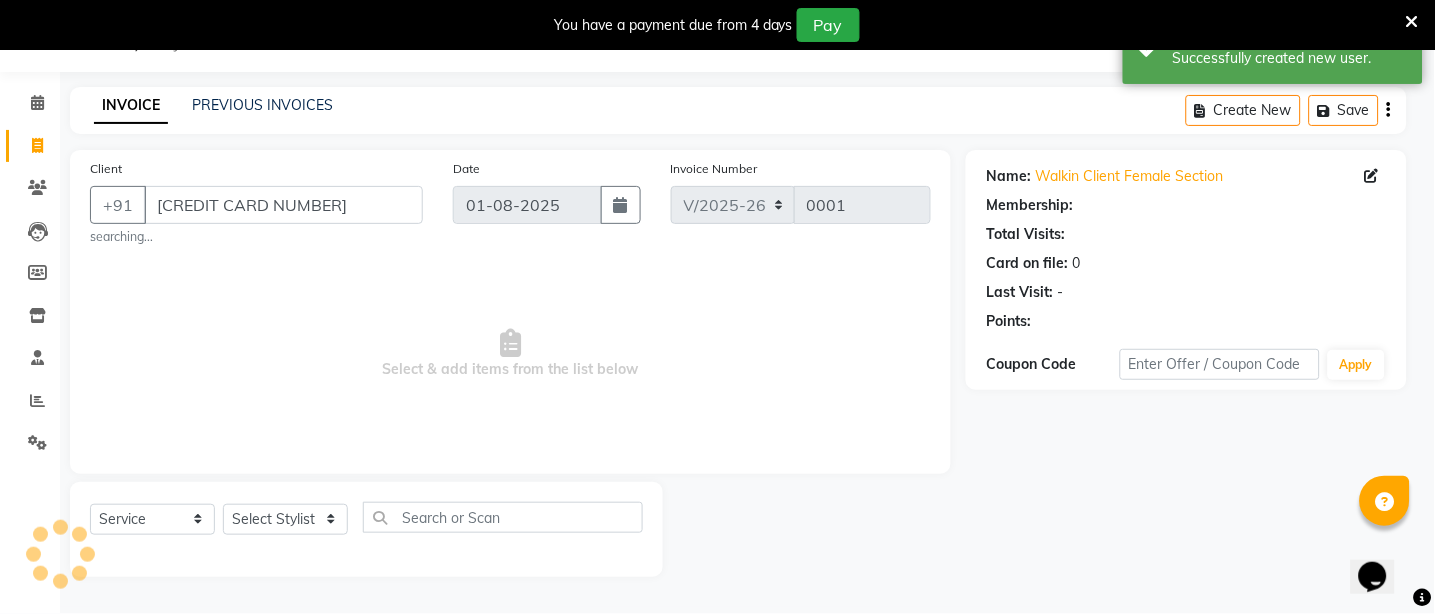 select on "1: Object" 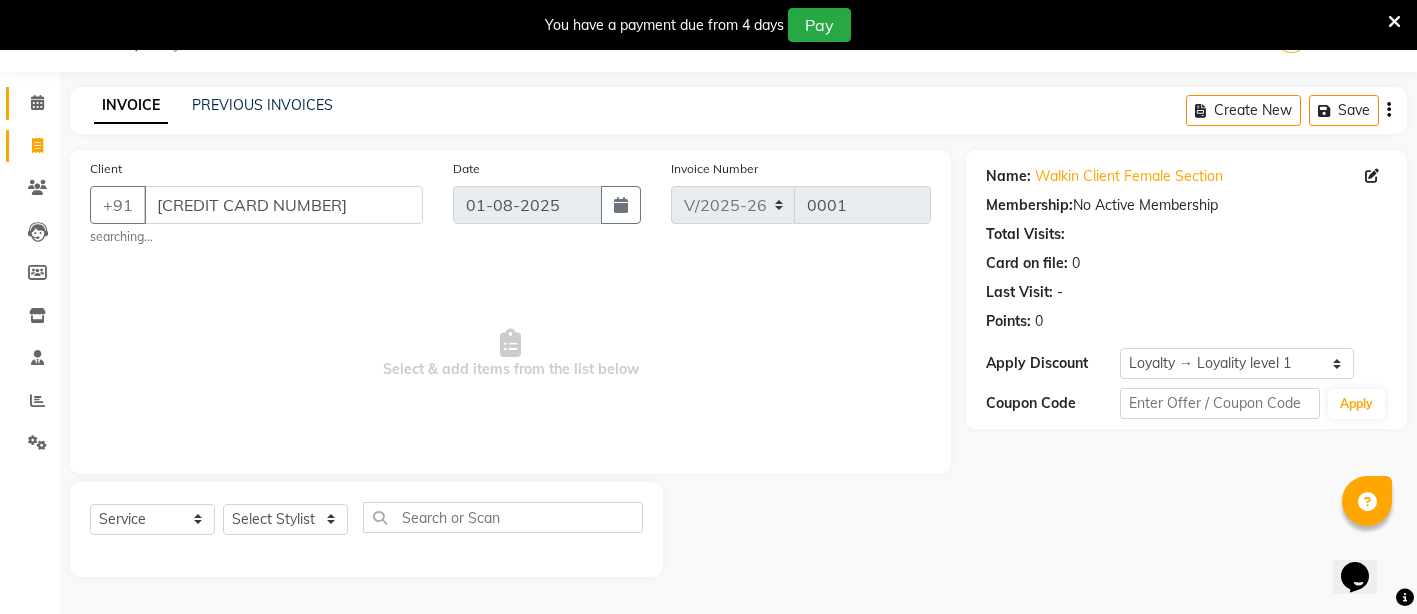 click on "Calendar" 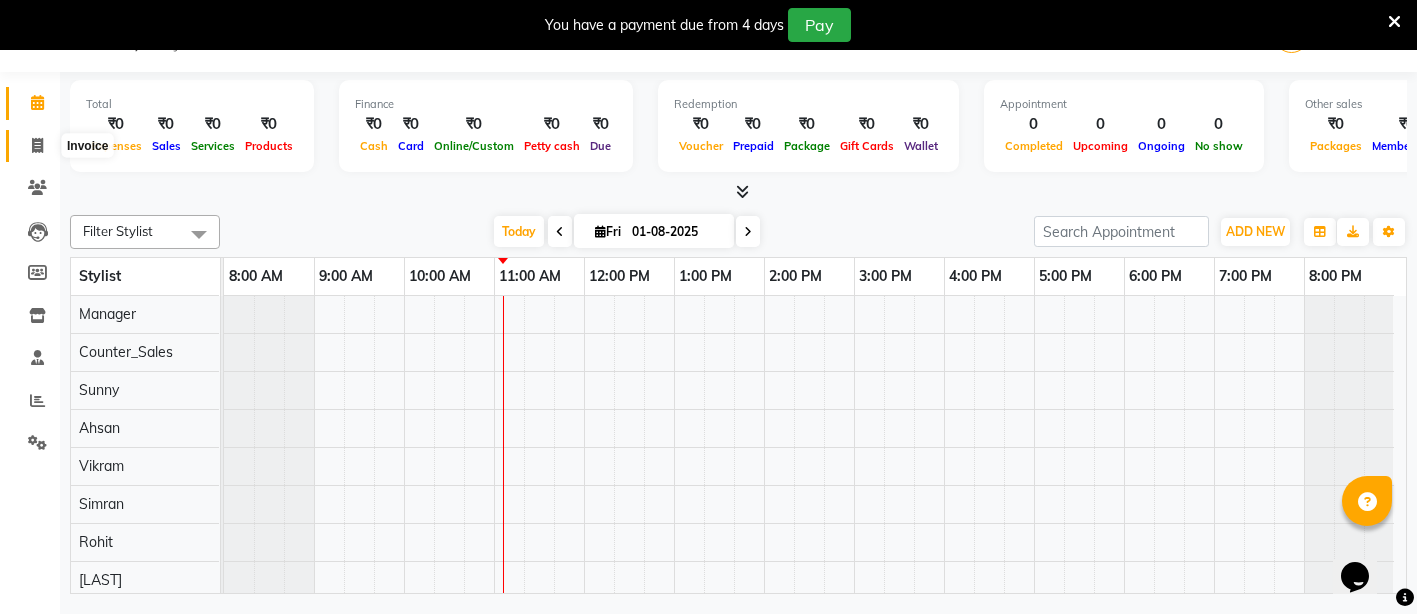 click 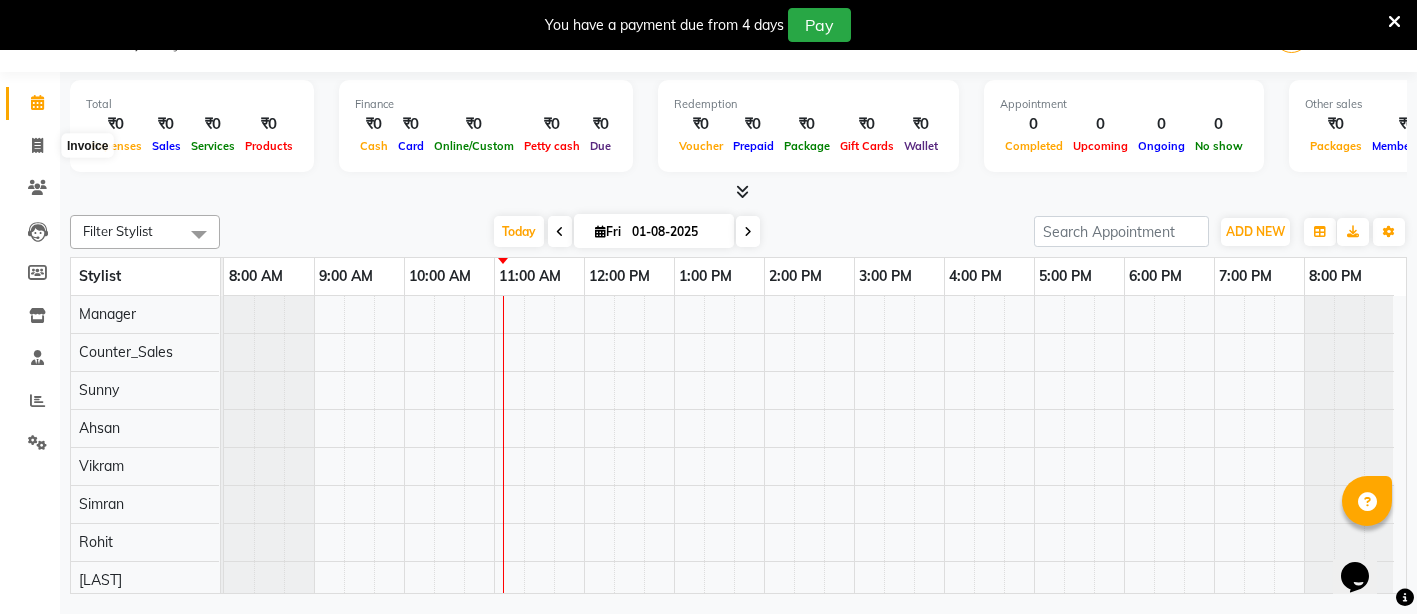 select on "service" 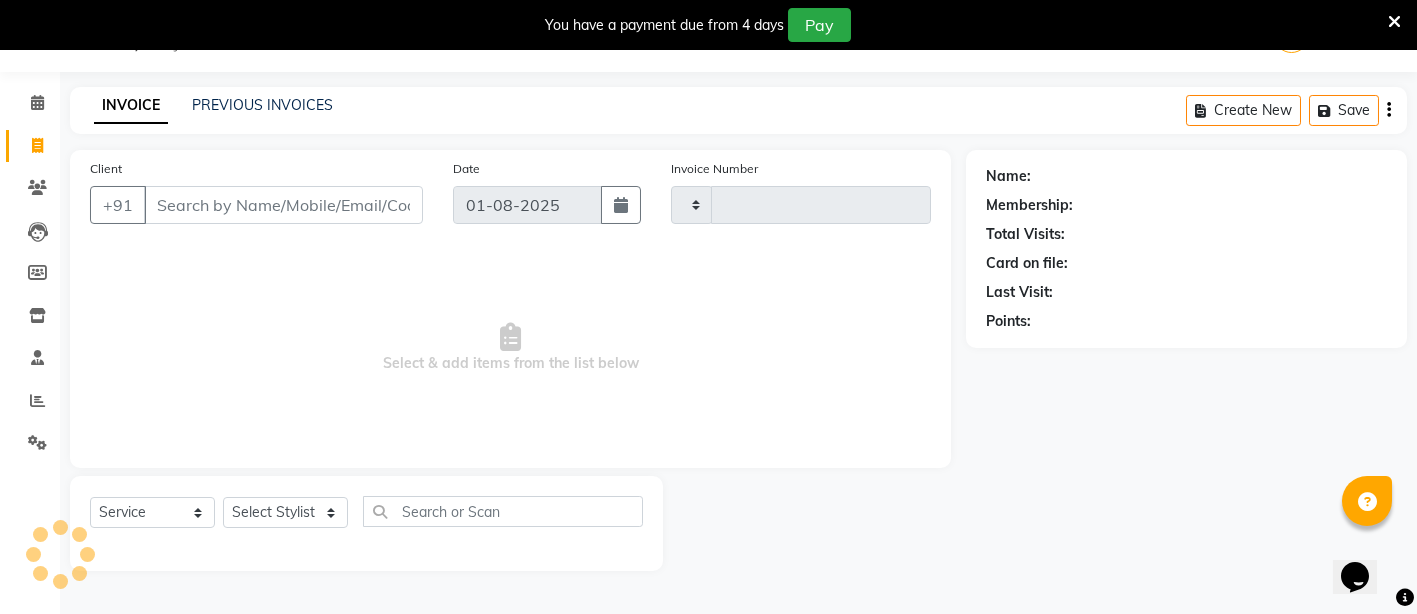 type on "0001" 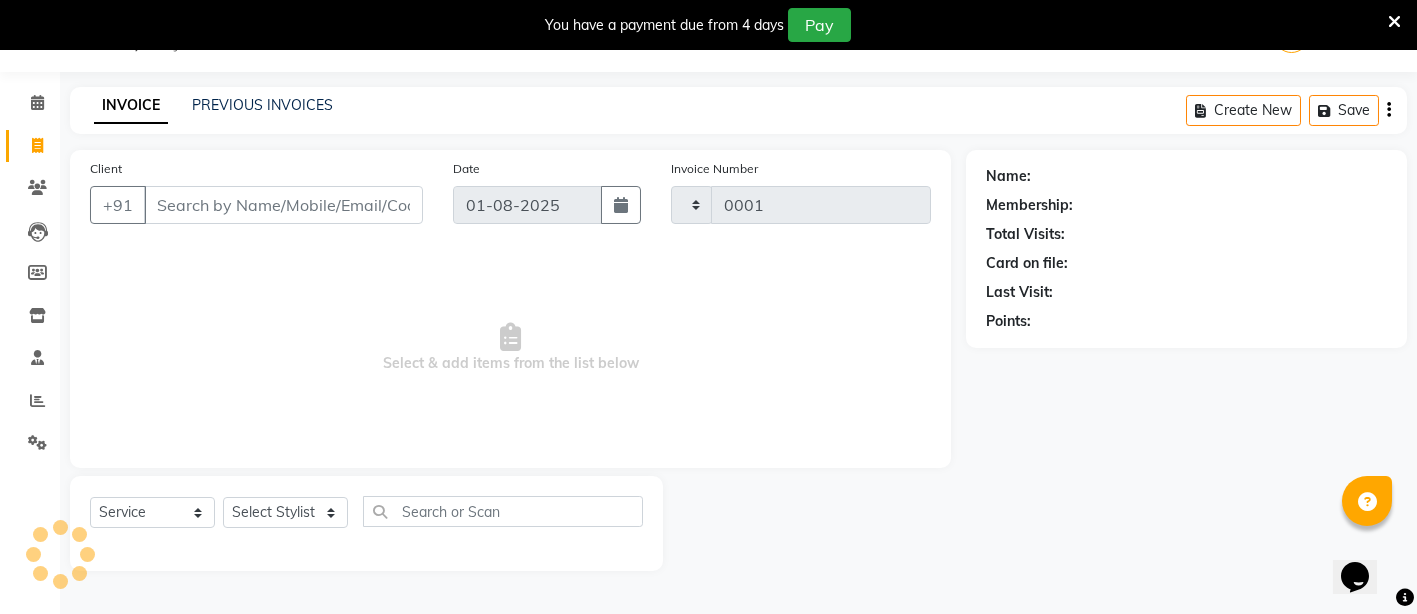 select on "8671" 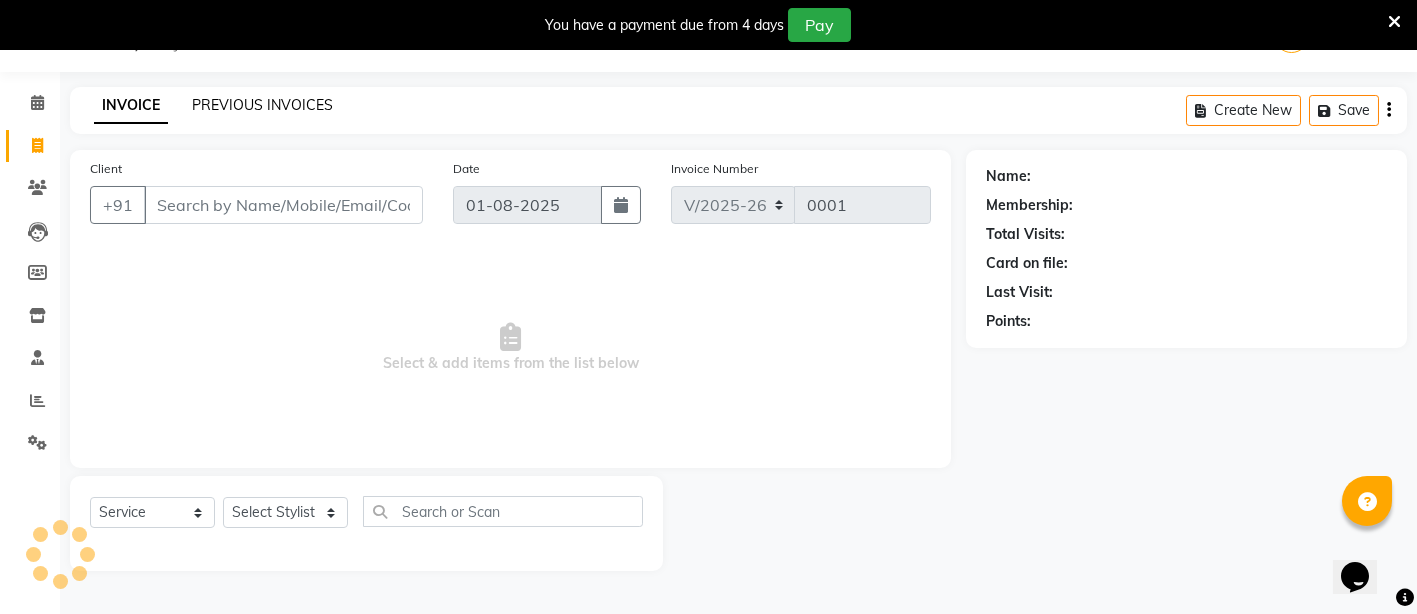 click on "PREVIOUS INVOICES" 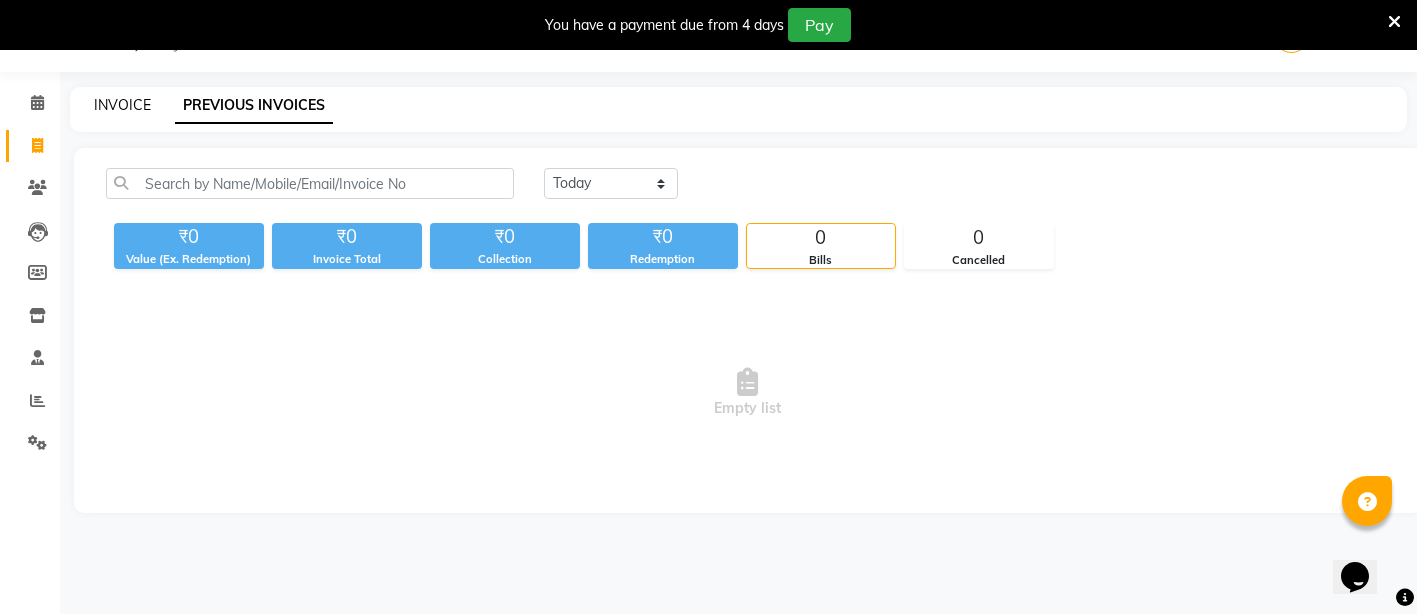 click on "INVOICE" 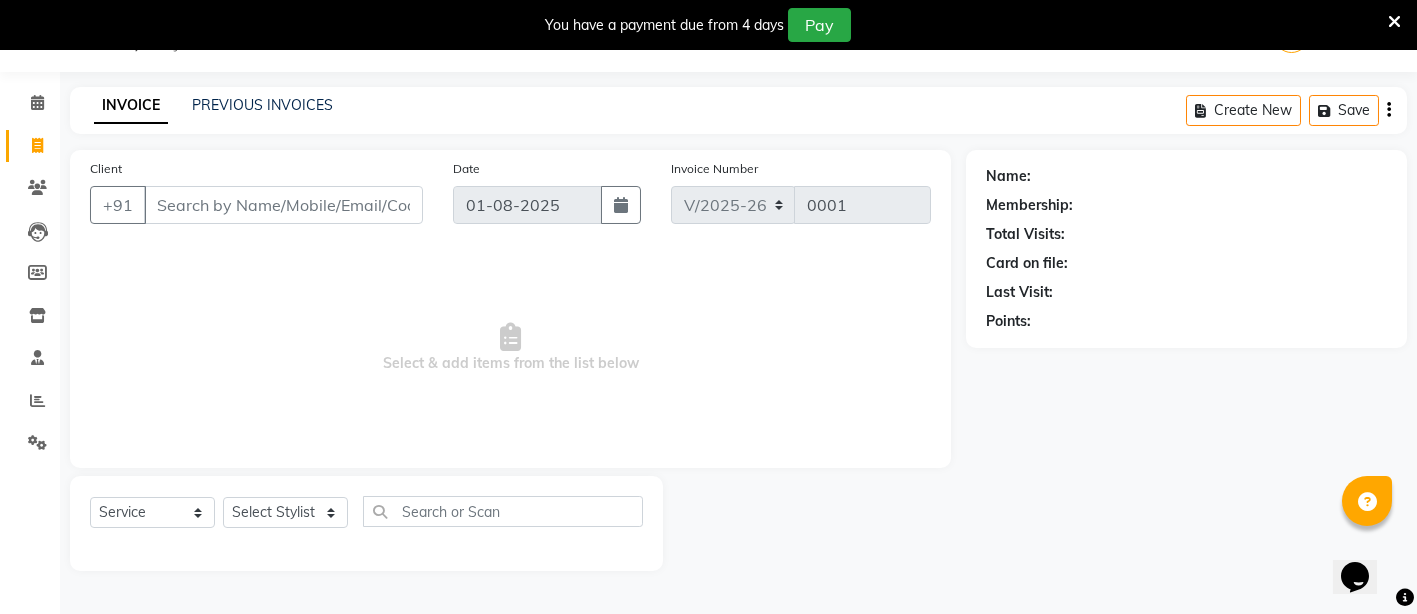 click on "You have a payment due from 4 days   Pay" at bounding box center (708, 25) 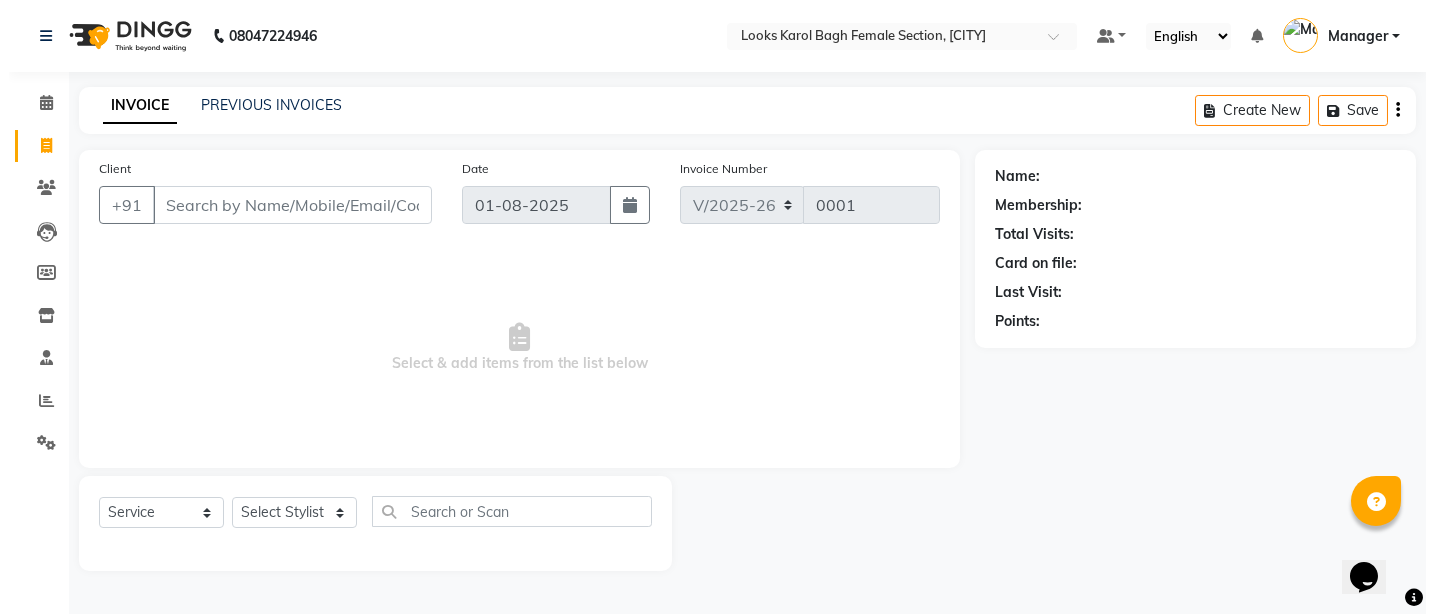 scroll, scrollTop: 0, scrollLeft: 0, axis: both 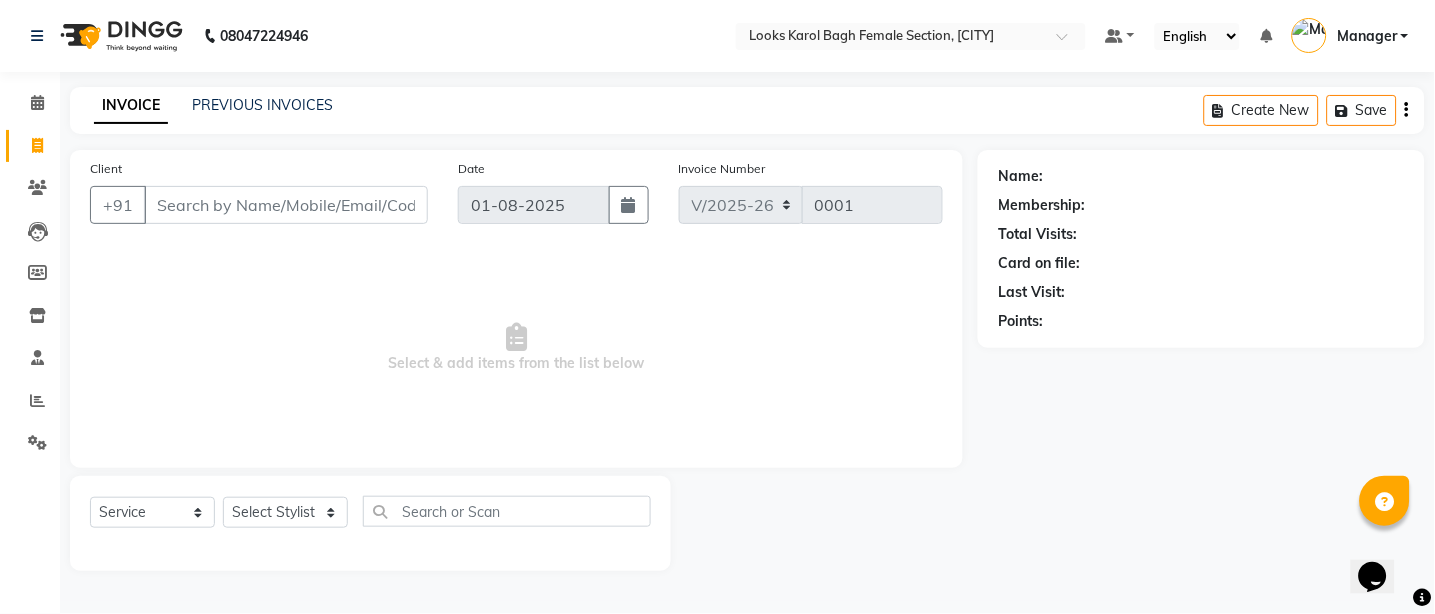 click on "INVOICE PREVIOUS INVOICES Create New   Save" 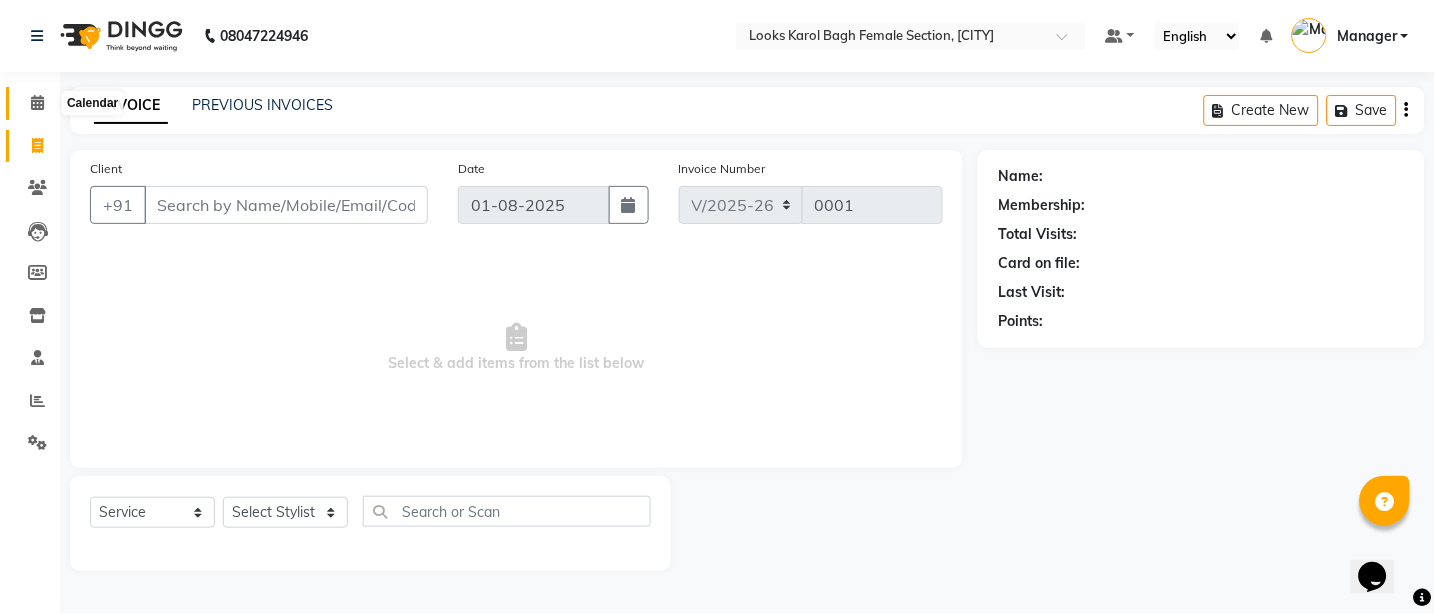 click 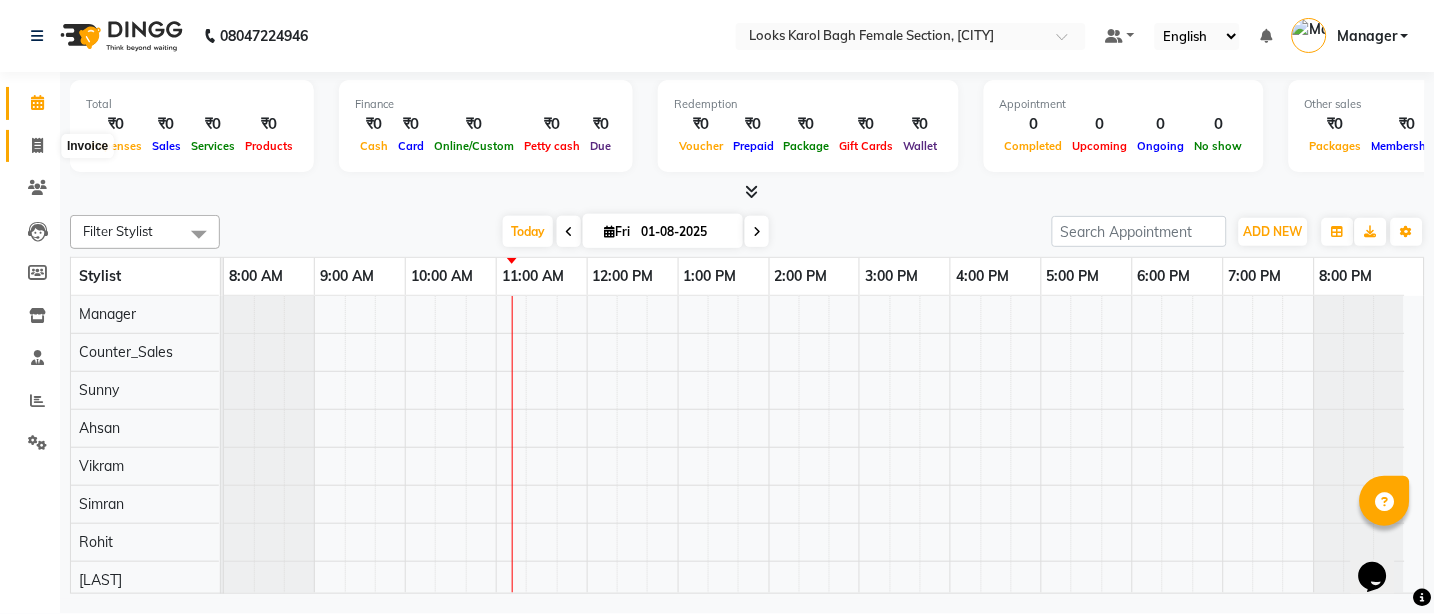 click 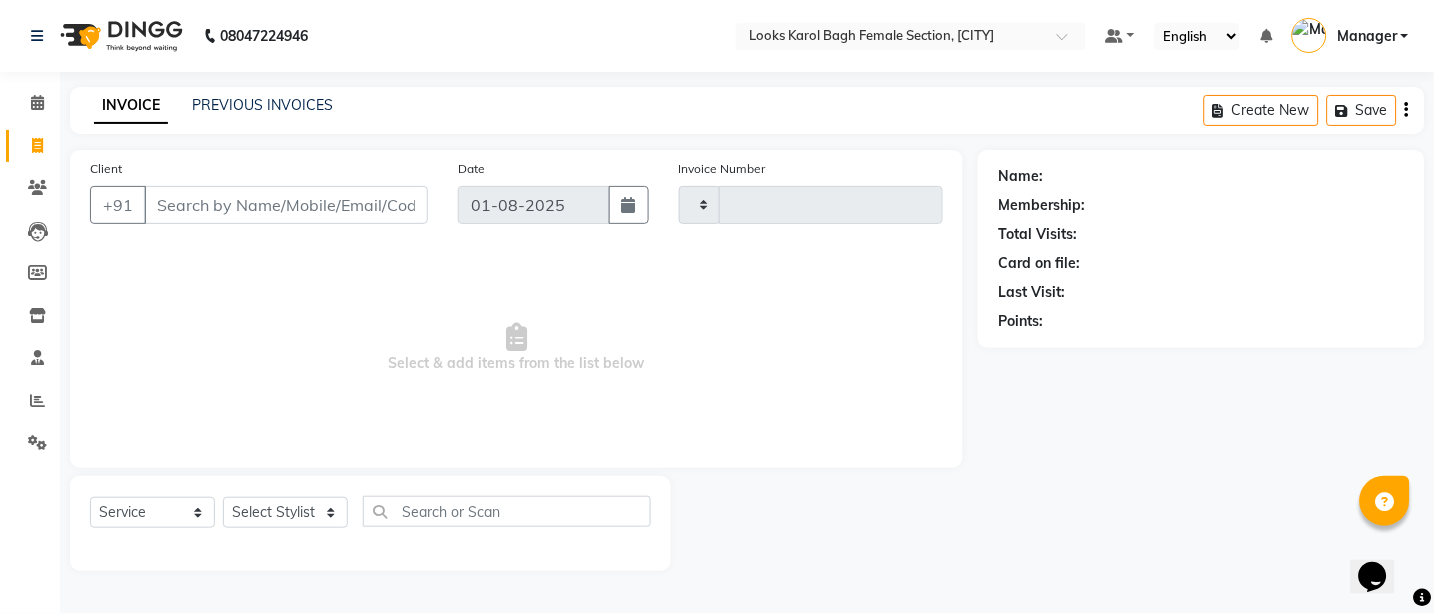 type on "0001" 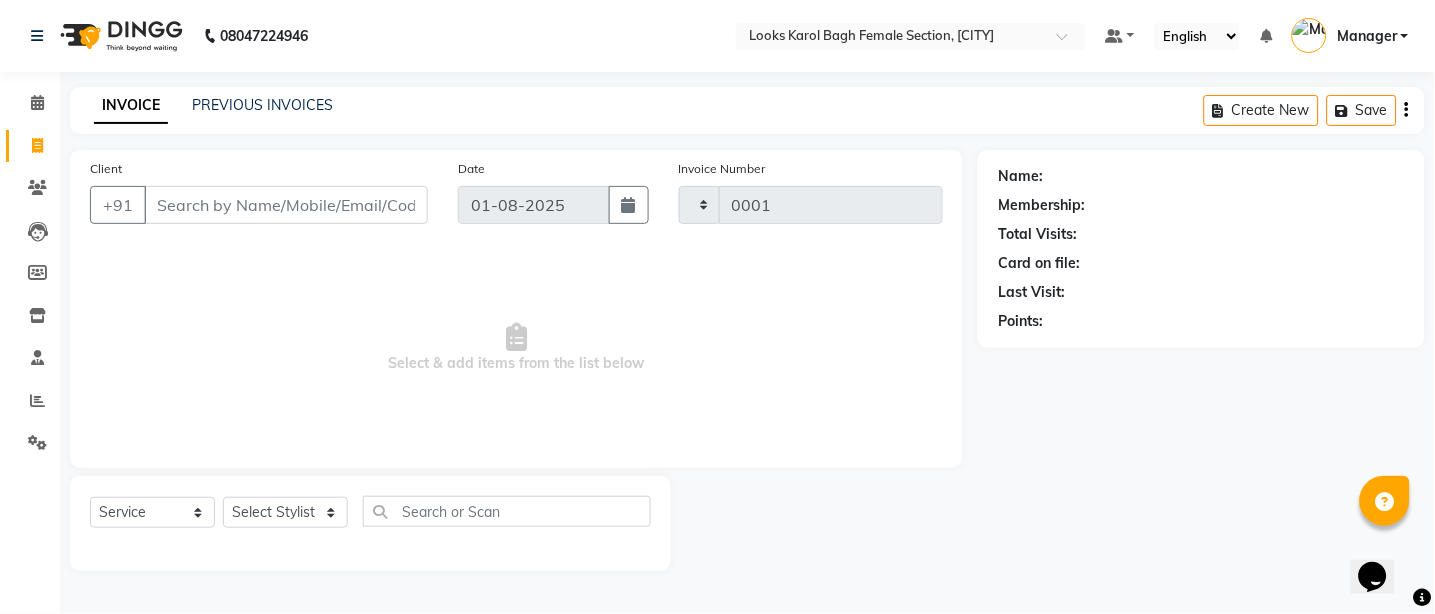 select on "8671" 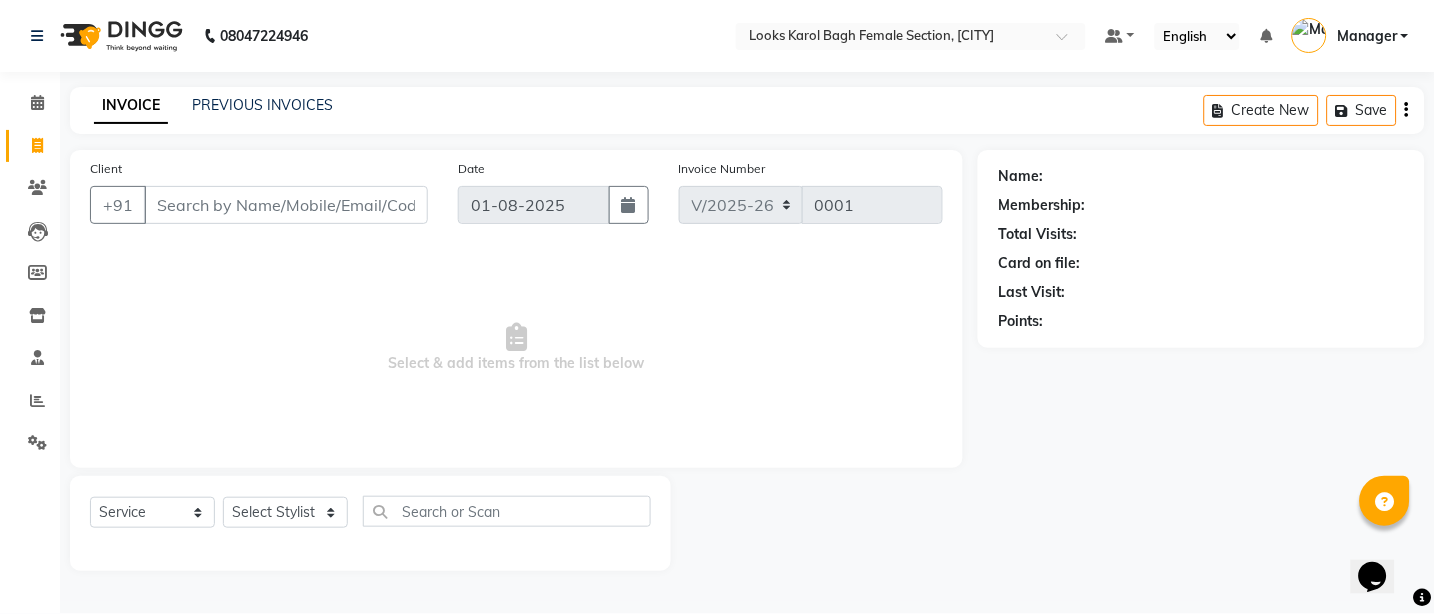 click on "Client" at bounding box center [286, 205] 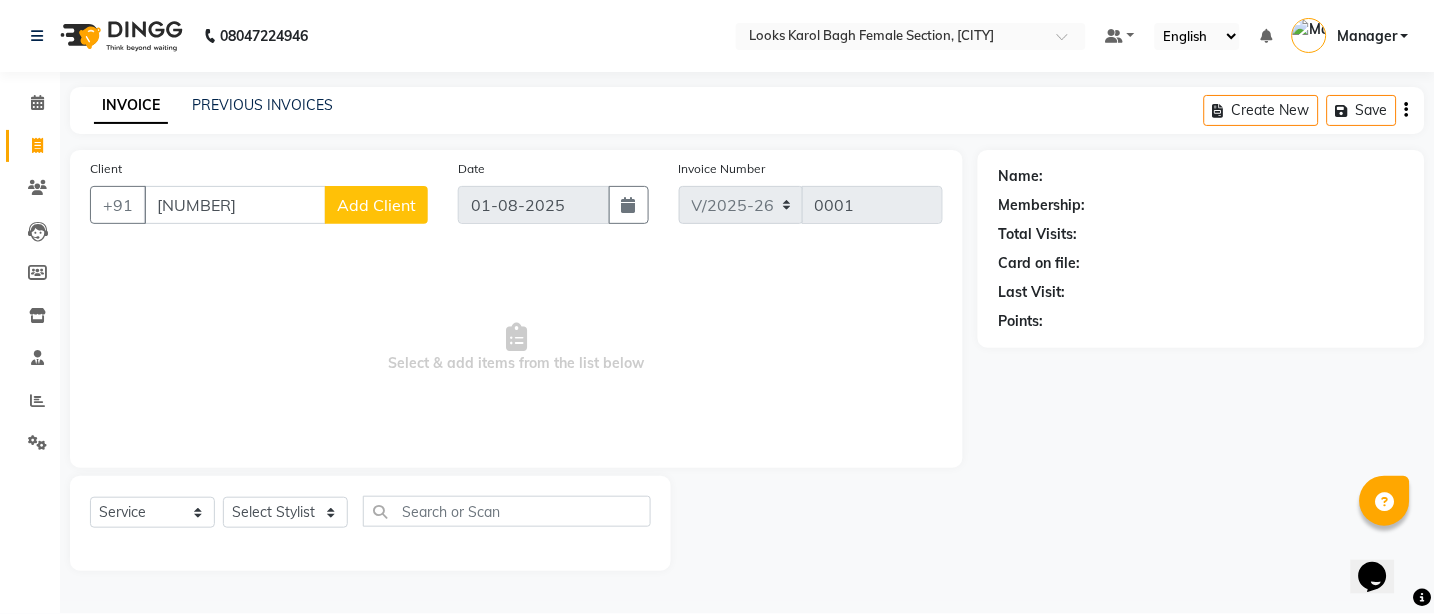 click on "INVOICE PREVIOUS INVOICES Create New   Save" 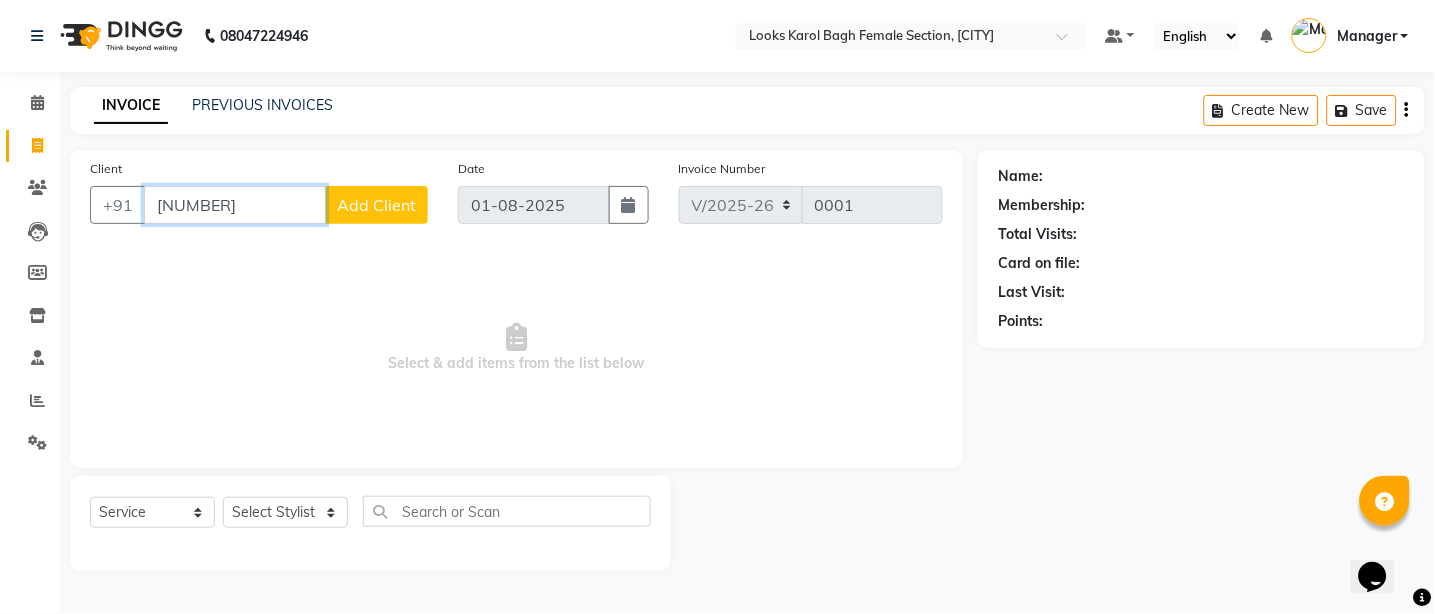 click on "[NUMBER]" at bounding box center (235, 205) 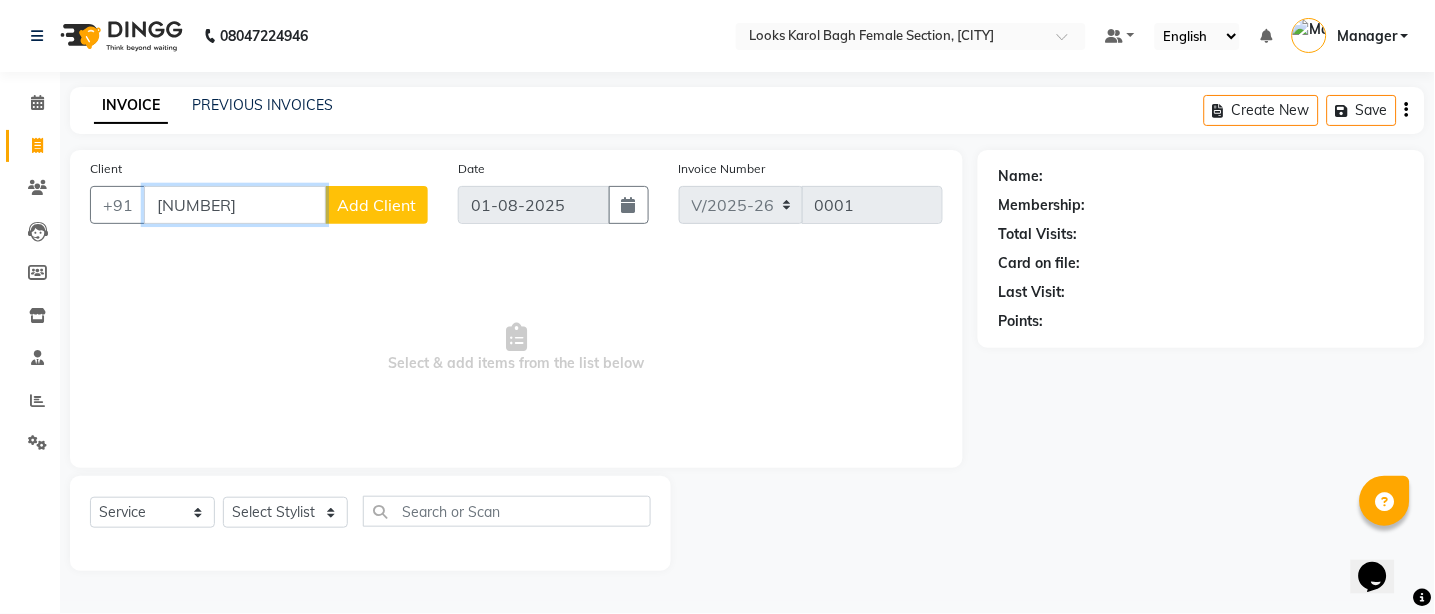 click on "[NUMBER]" at bounding box center (235, 205) 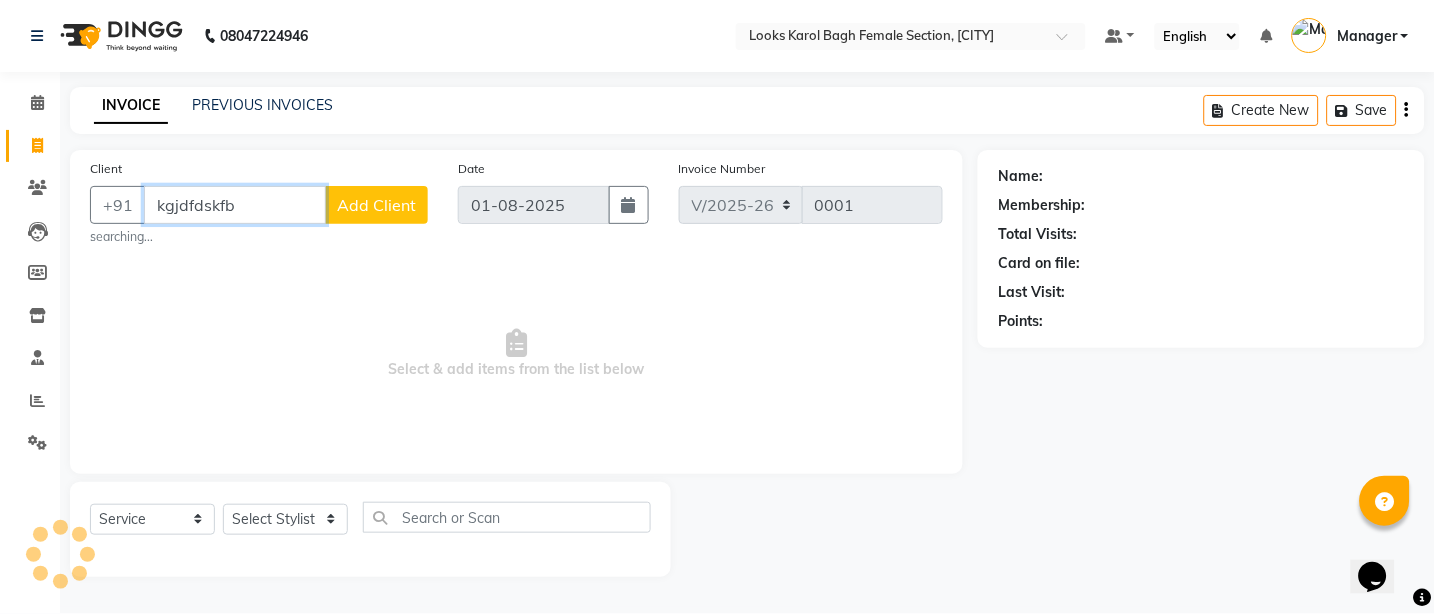 type on "kgjdfdskfb" 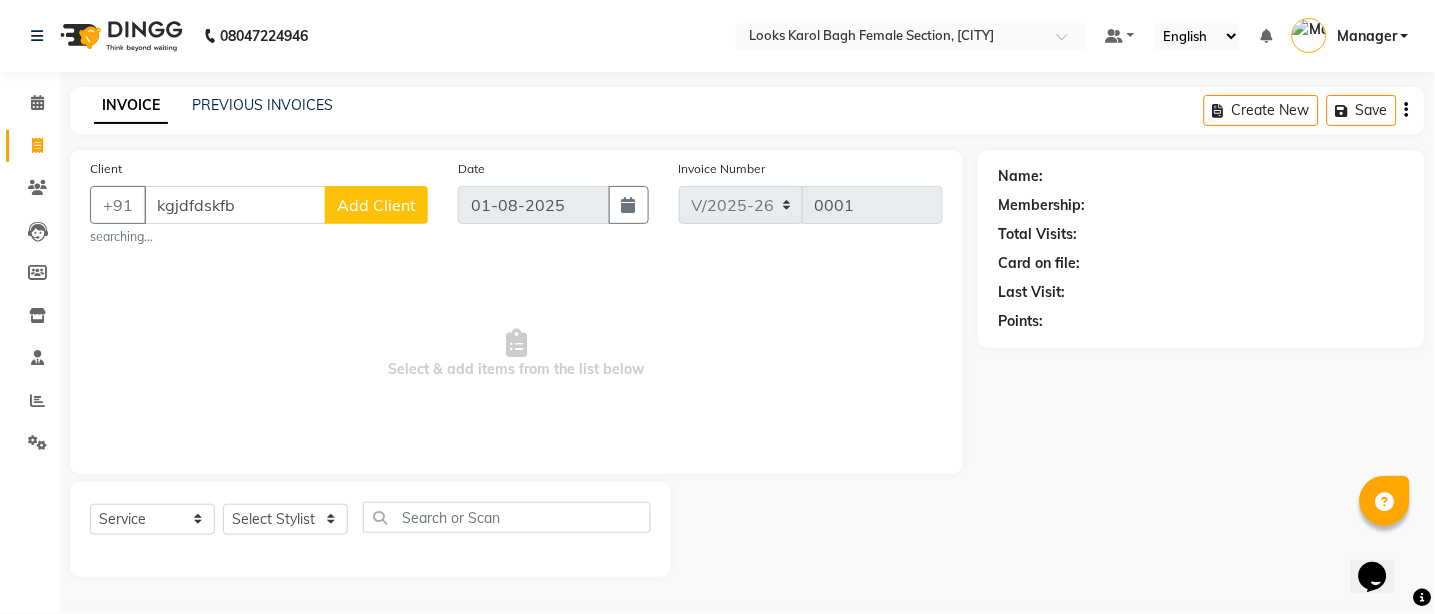 click on "Add Client" 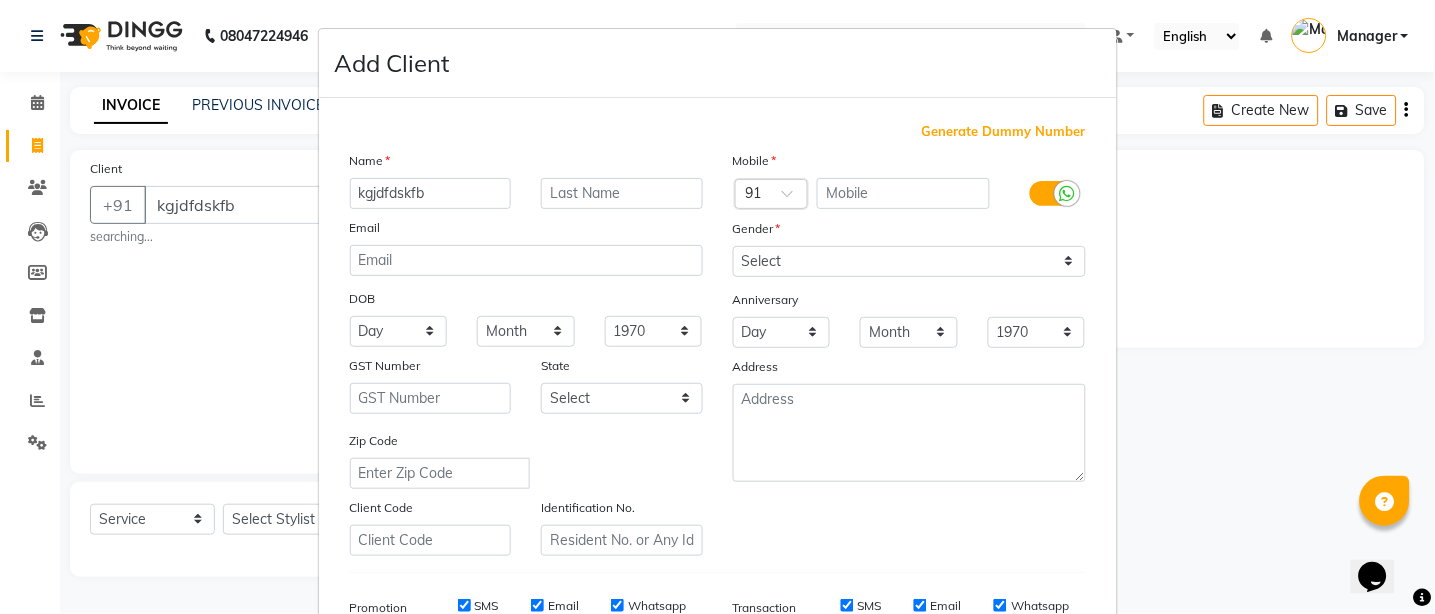 drag, startPoint x: 450, startPoint y: 190, endPoint x: 116, endPoint y: 190, distance: 334 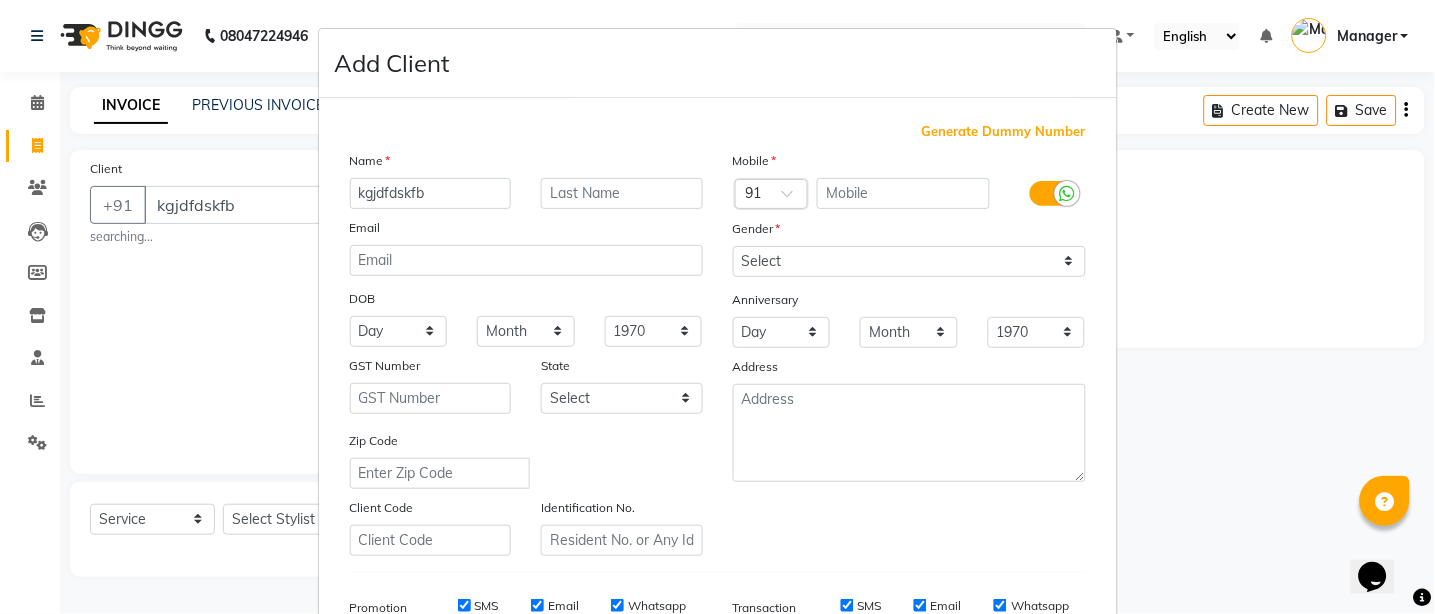 click on "Add Client Generate Dummy Number Name [LAST] Email DOB Day 01 02 03 04 05 06 07 08 09 10 11 12 13 14 15 16 17 18 19 20 21 22 23 24 25 26 27 28 29 30 31 Month January February March April May June July August September October November December 1940 1941 1942 1943 1944 1945 1946 1947 1948 1949 1950 1951 1952 1953 1954 1955 1956 1957 1958 1959 1960 1961 1962 1963 1964 1965 1966 1967 1968 1969 1970 1971 1972 1973 1974 1975 1976 1977 1978 1979 1980 1981 1982 1983 1984 1985 1986 1987 1988 1989 1990 1991 1992 1993 1994 1995 1996 1997 1998 1999 2000 2001 2002 2003 2004 2005 2006 2007 2008 2009 2010 2011 2012 2013 2014 2015 2016 2017 2018 2019 2020 2021 2022 2023 2024 GST Number [STATE] Select Andaman and Nicobar Islands Andhra Pradesh Arunachal Pradesh Assam Bihar Chandigarh Chhattisgarh Dadra and Nagar Haveli Daman and Diu Delhi Goa Gujarat Haryana Himachal Pradesh Jammu and Kashmir Jharkhand Karnataka Kerala Lakshadweep Madhya Pradesh Maharashtra Manipur Meghalaya Mizoram Nagaland Odisha Pondicherry Punjab × 91" at bounding box center (717, 307) 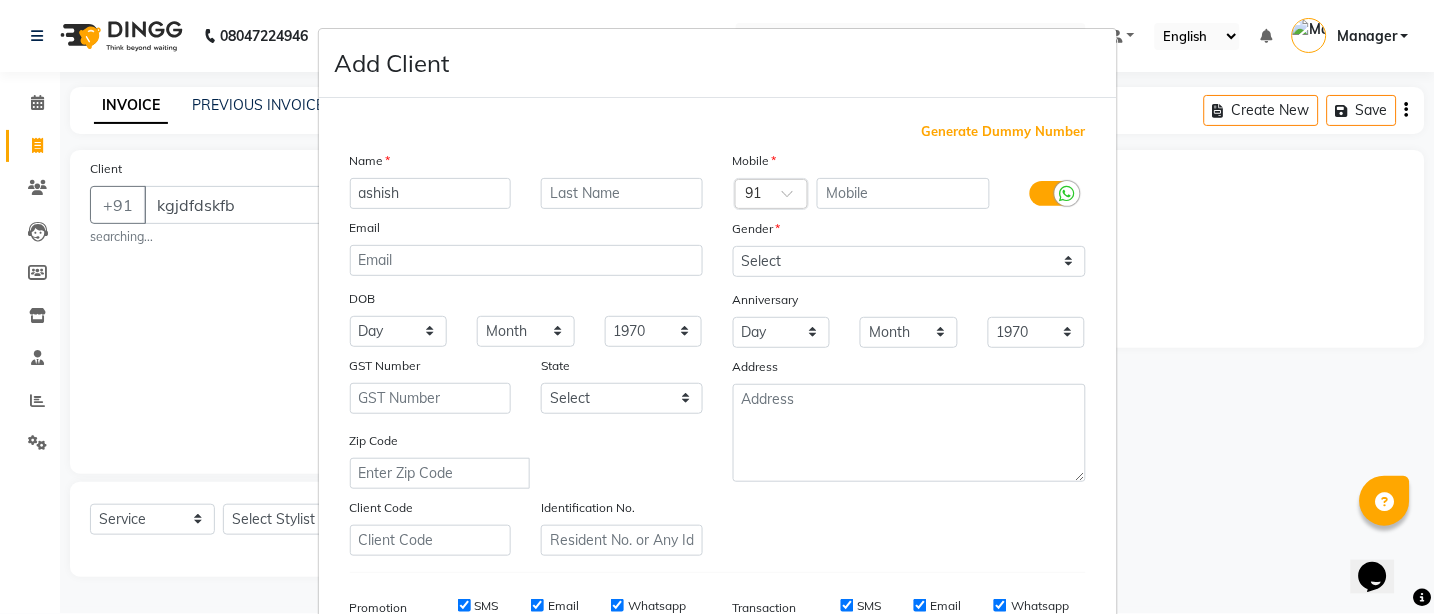 type on "ashish" 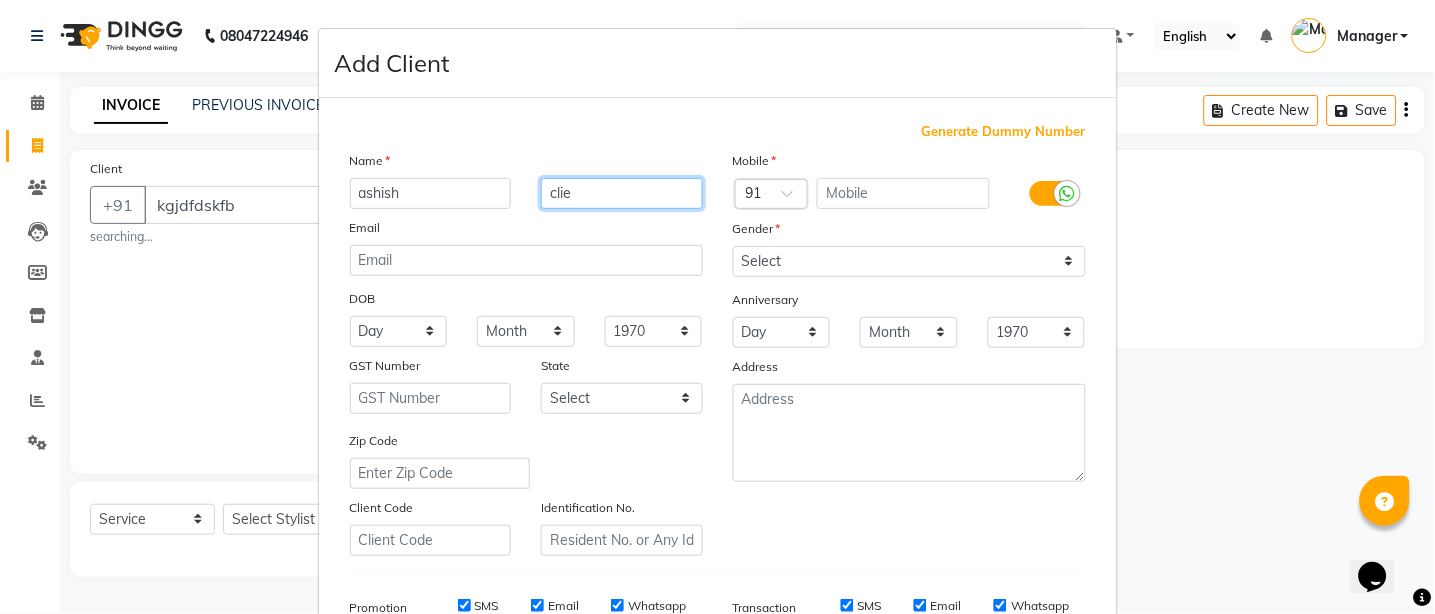 type on "cliek" 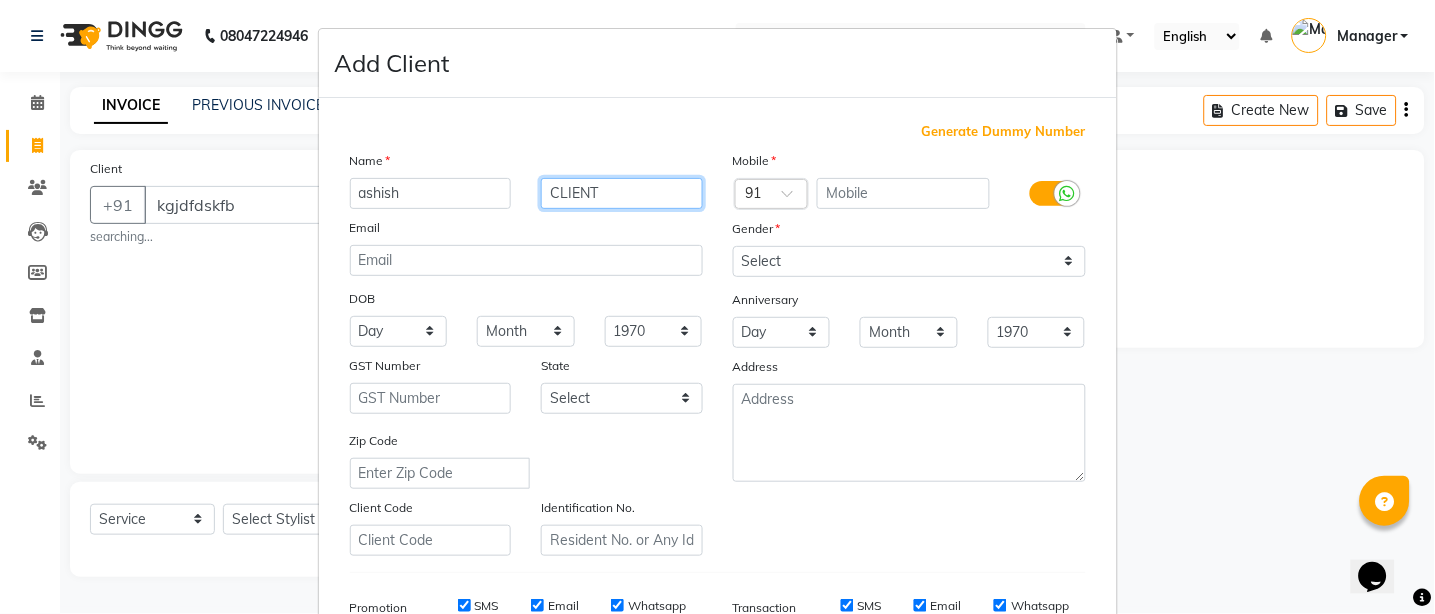 type on "CLIENT" 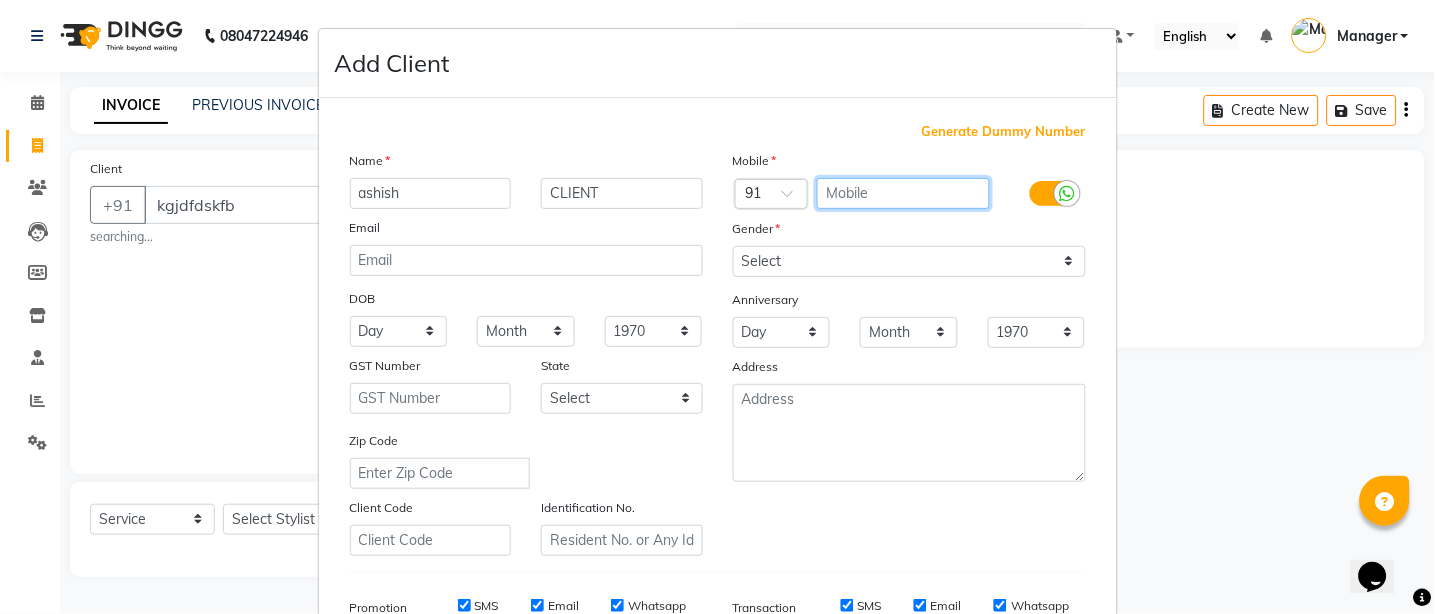 click at bounding box center [903, 193] 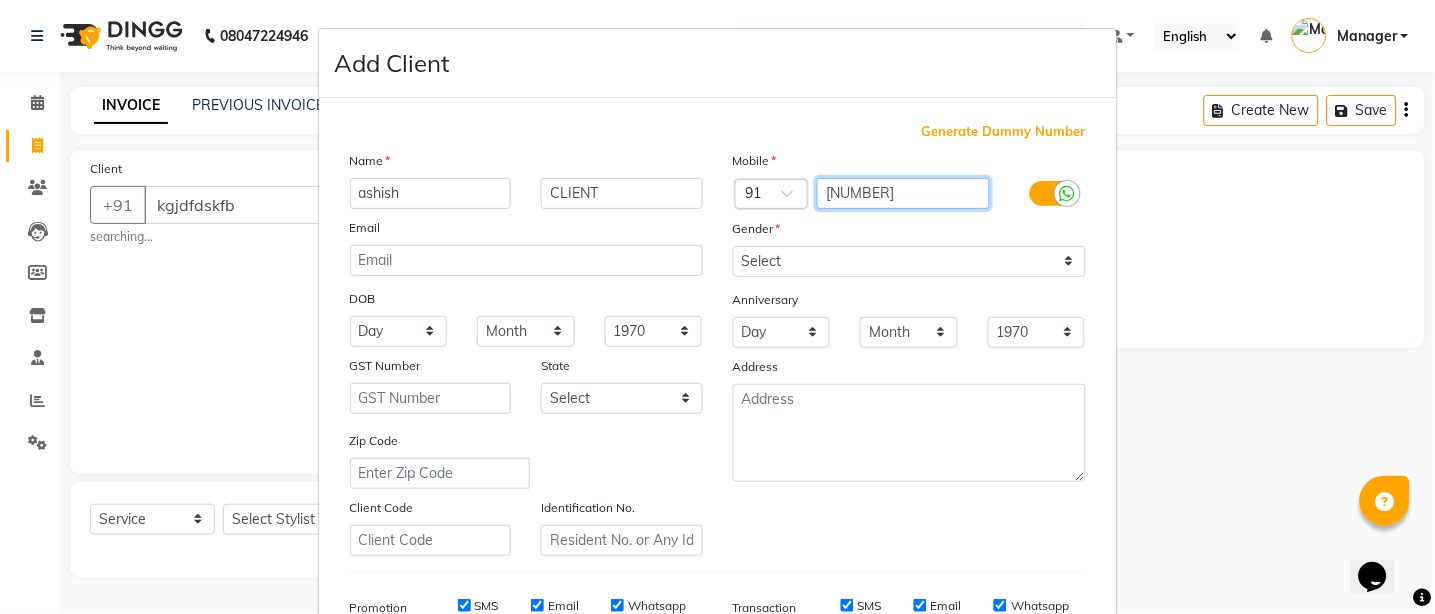 type on "[NUMBER]" 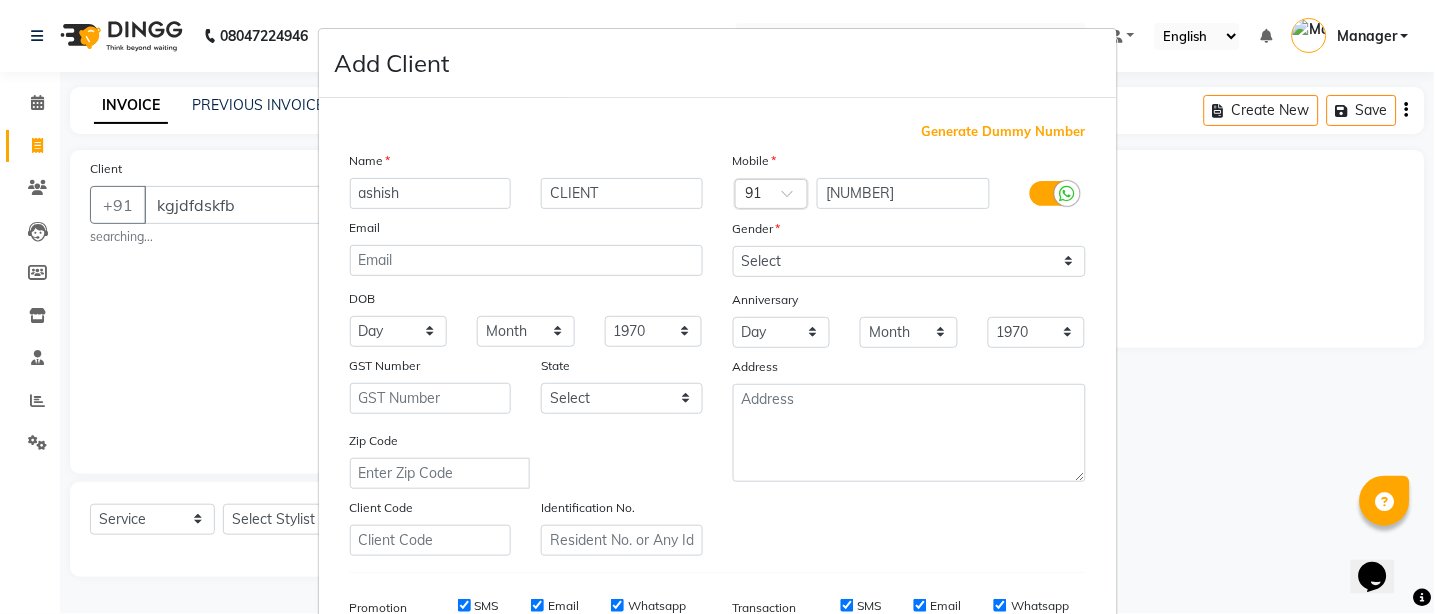 click at bounding box center [1052, 193] 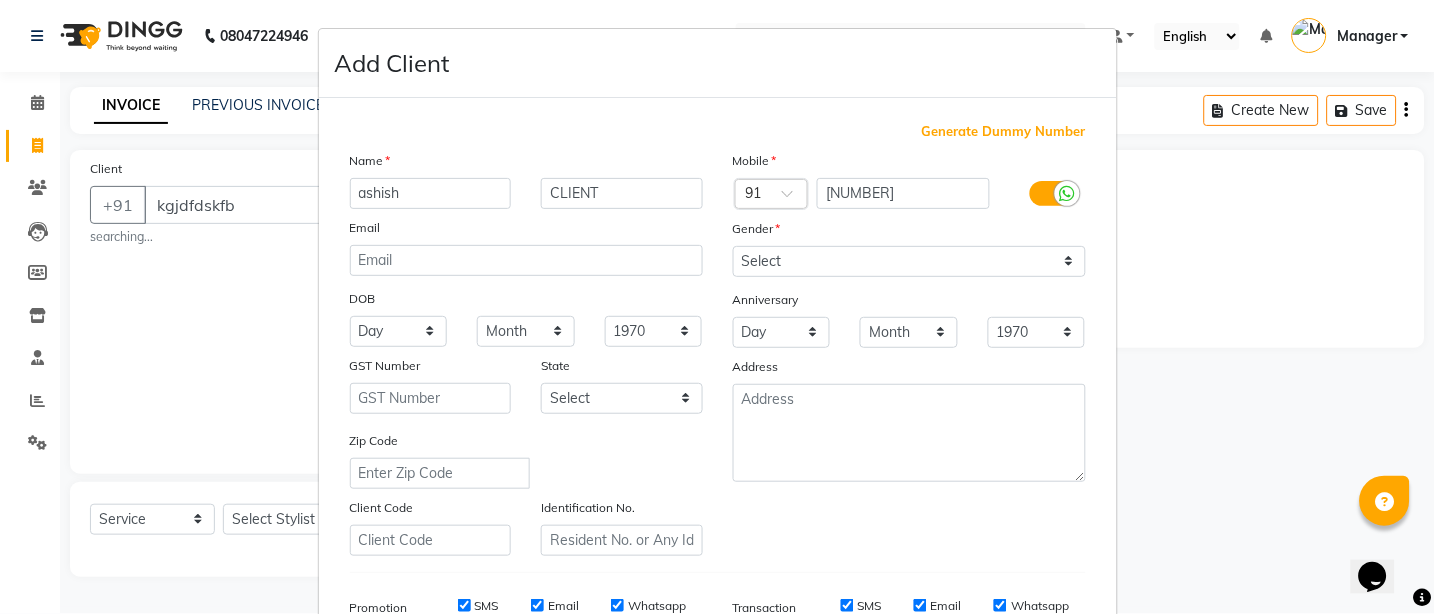 click at bounding box center (0, 0) 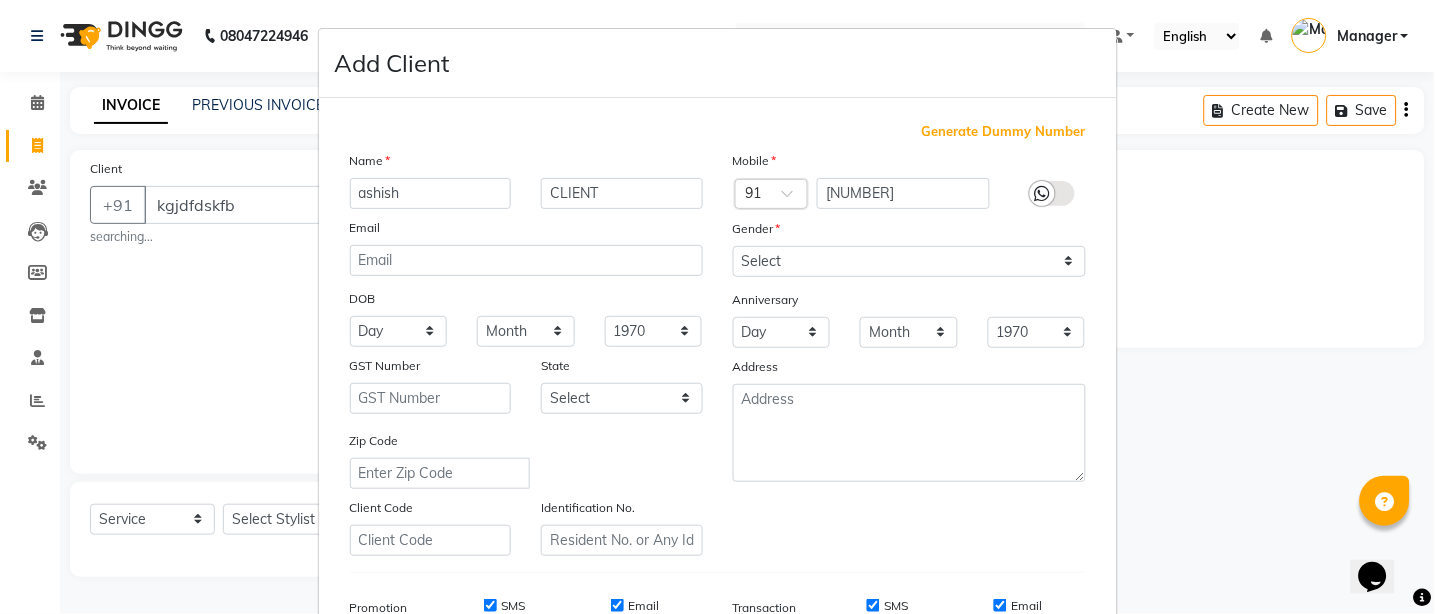 click at bounding box center (1052, 193) 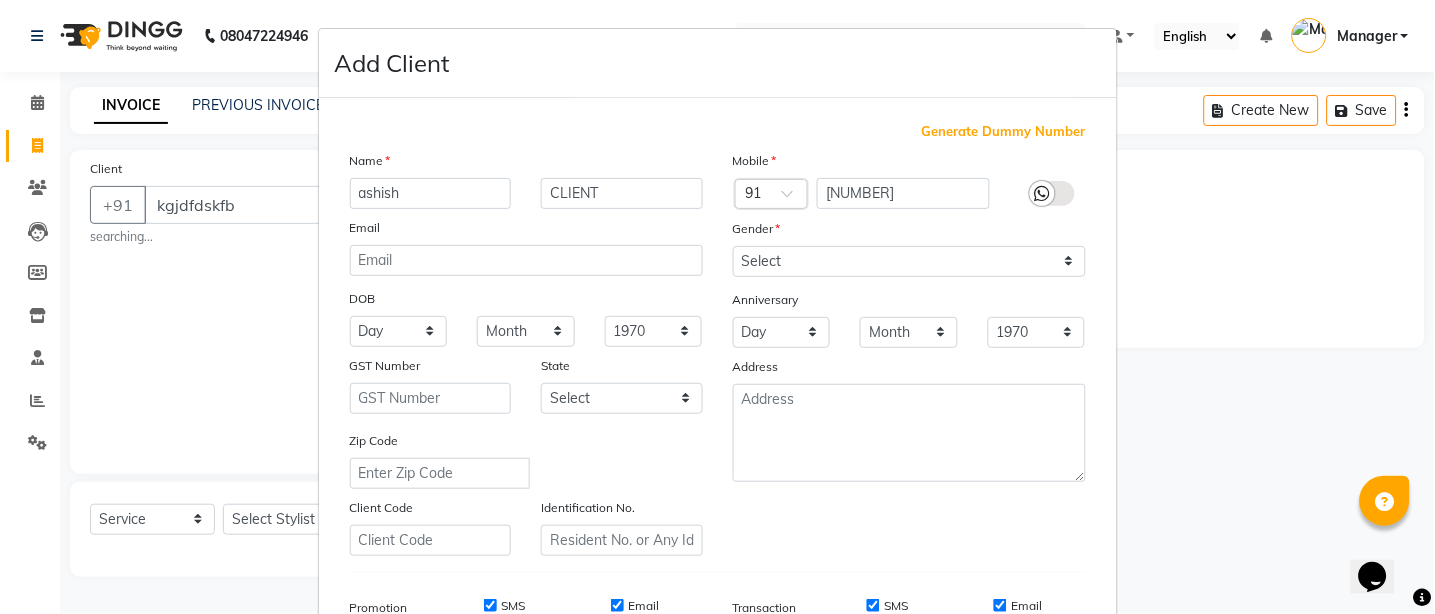 click at bounding box center [0, 0] 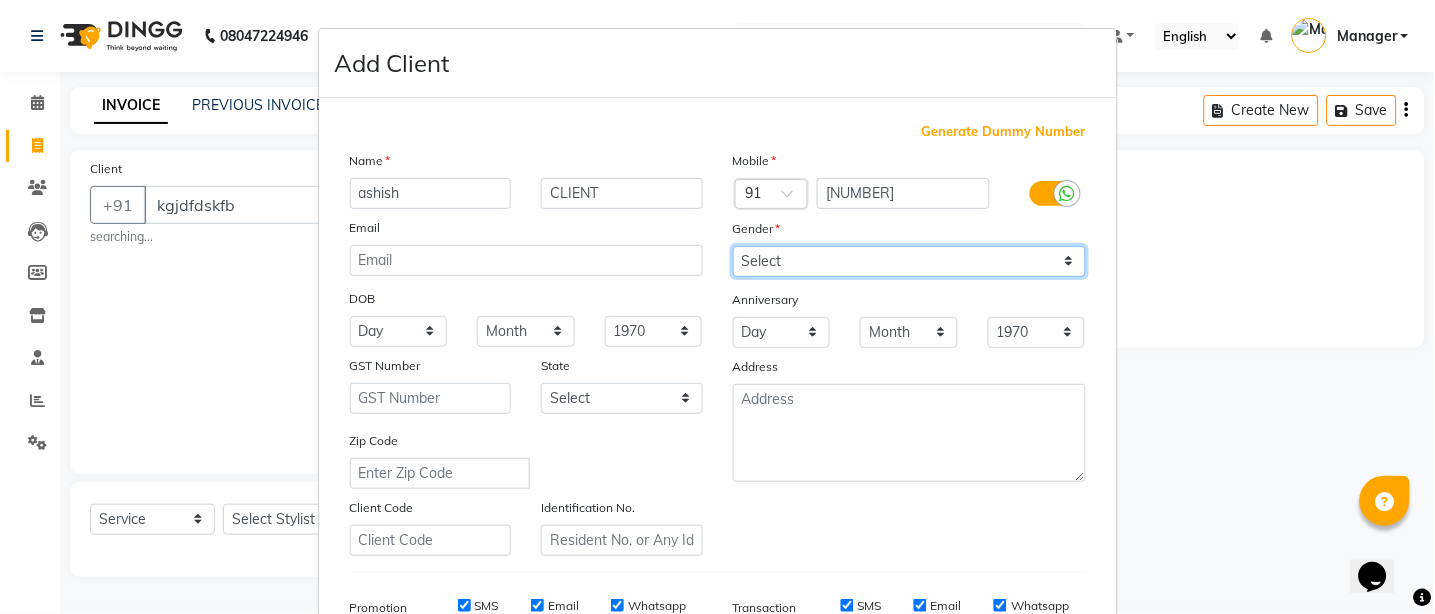 drag, startPoint x: 859, startPoint y: 257, endPoint x: 849, endPoint y: 271, distance: 17.20465 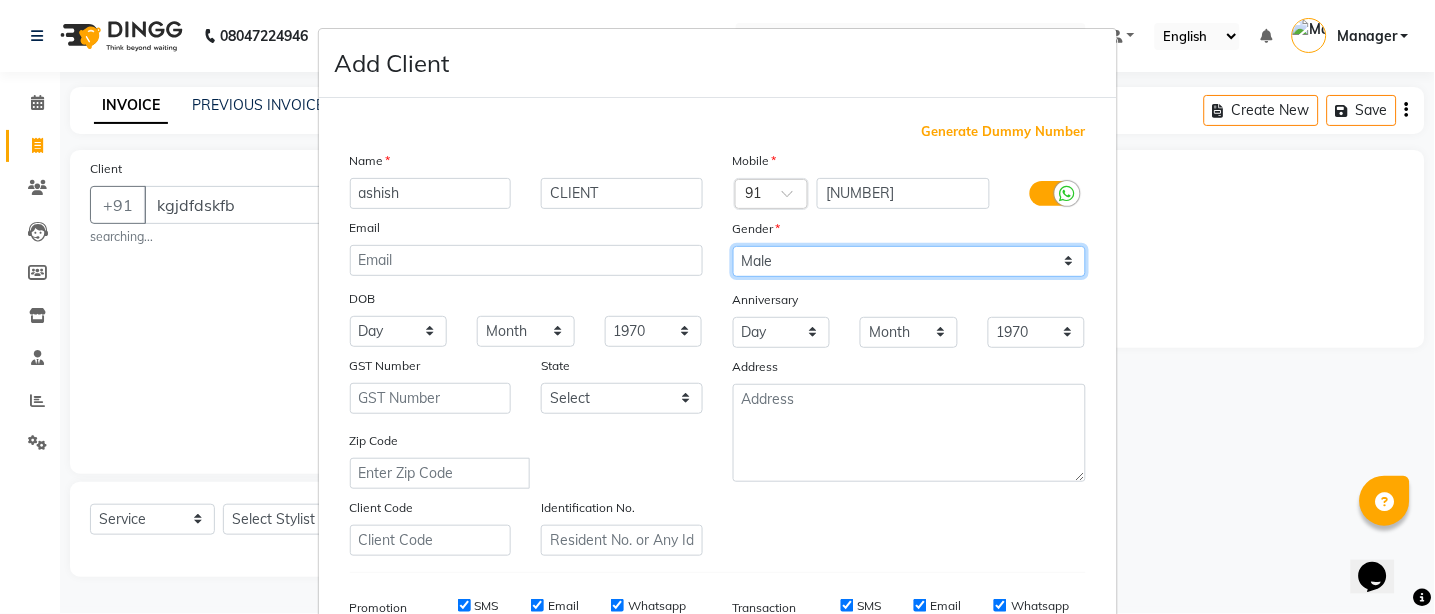 click on "Select Male Female Other Prefer Not To Say" at bounding box center (909, 261) 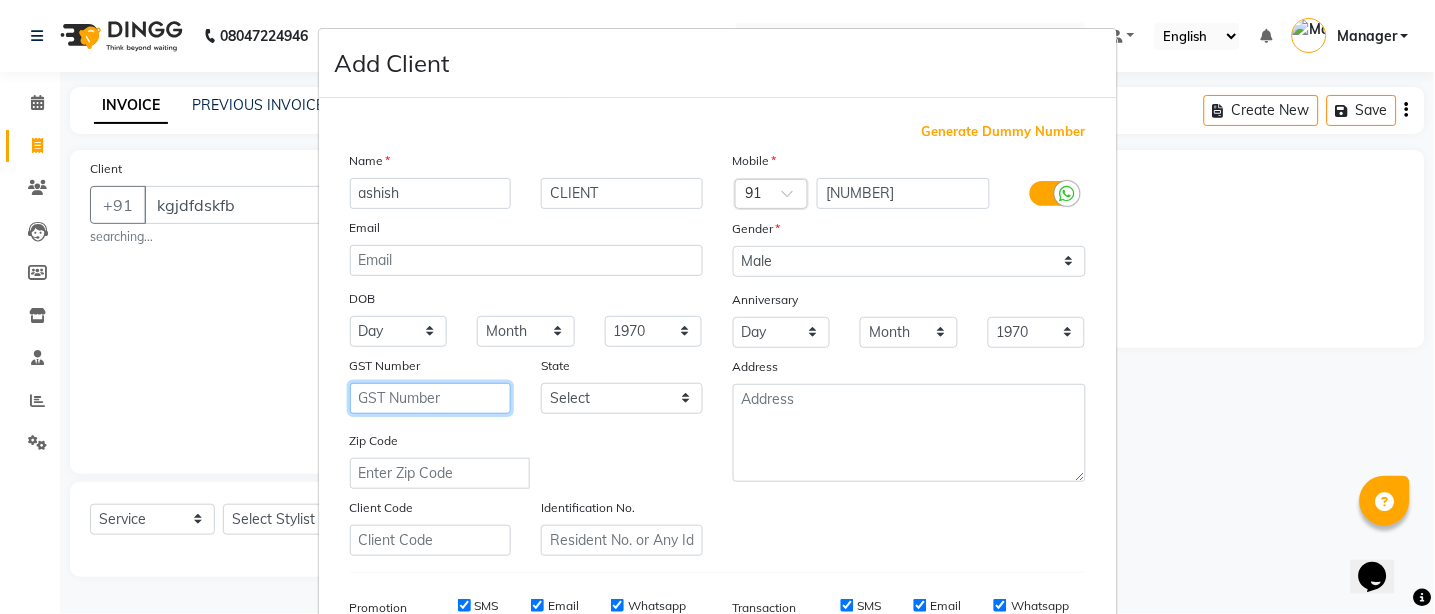 click at bounding box center (431, 398) 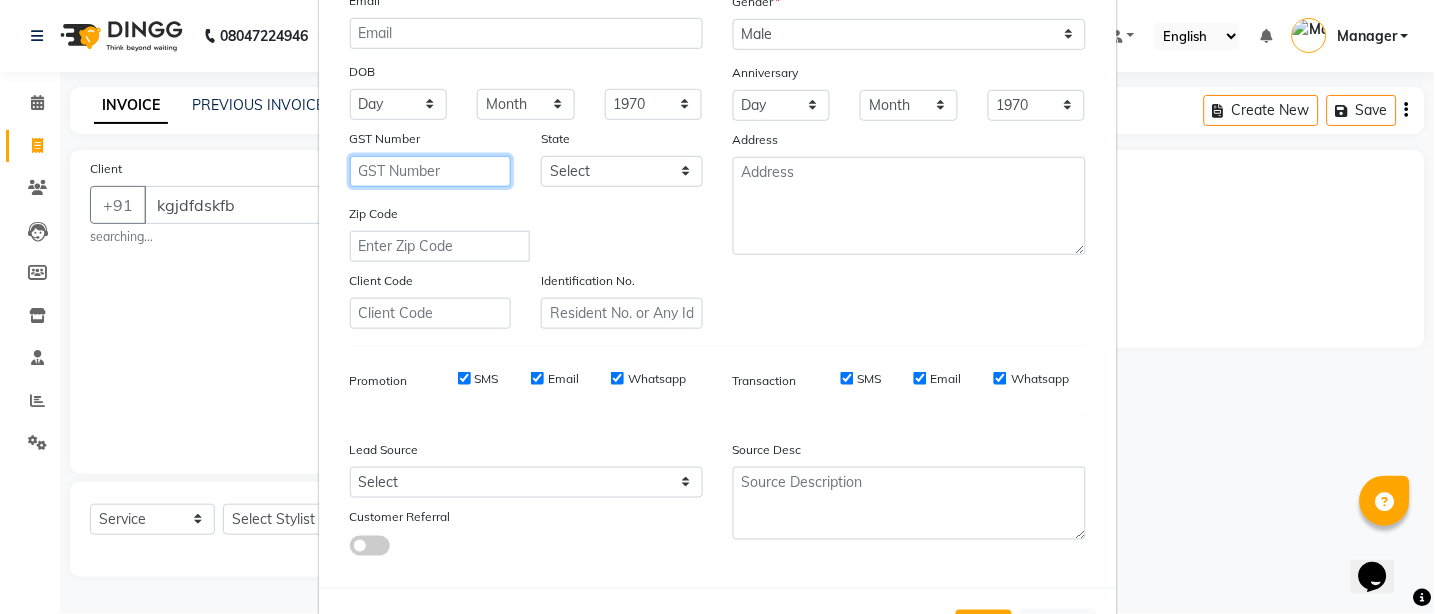 scroll, scrollTop: 183, scrollLeft: 0, axis: vertical 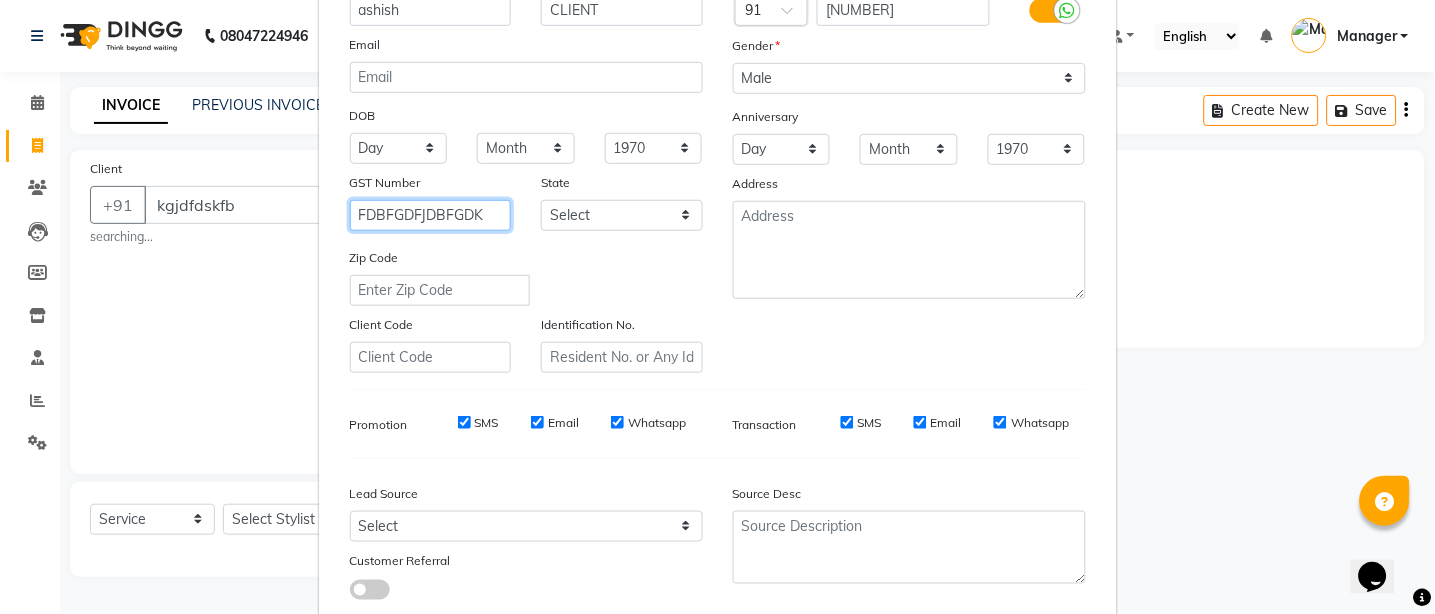 type on "FDBFGDFJDBFGDK" 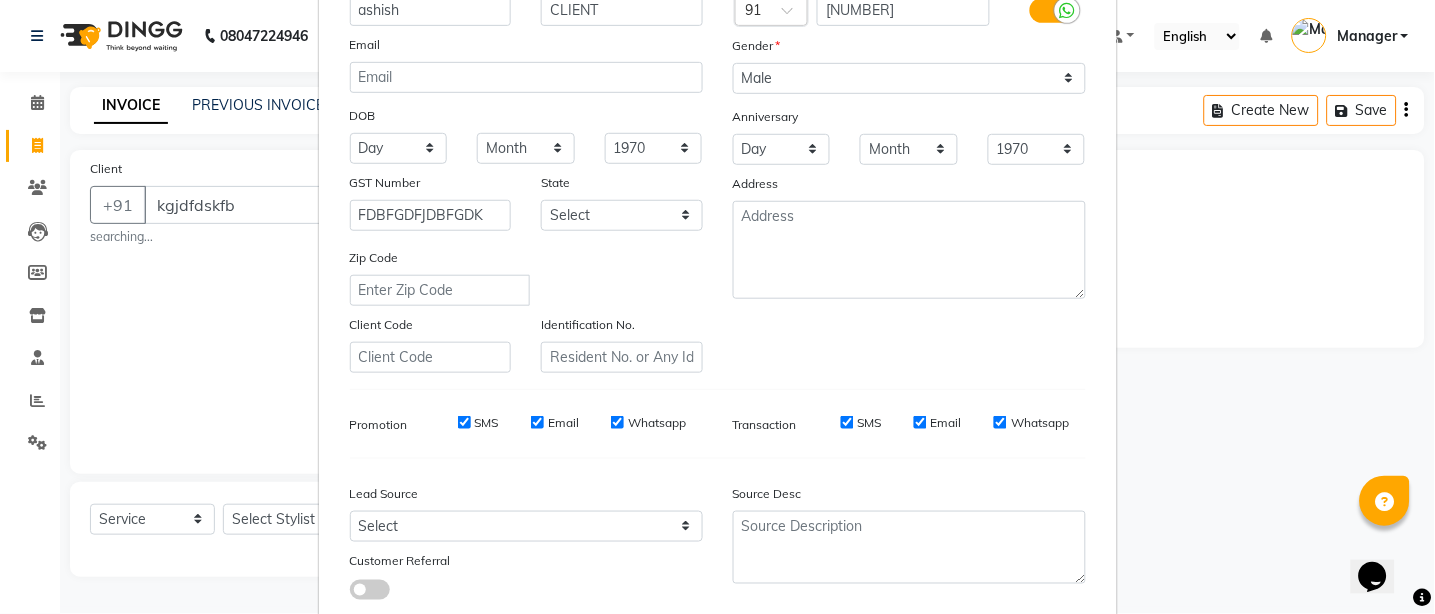 click on "Name [LAST] CLIENT Email DOB Day 01 02 03 04 05 06 07 08 09 10 11 12 13 14 15 16 17 18 19 20 21 22 23 24 25 26 27 28 29 30 31 Month January February March April May June July August September October November December 1940 1941 1942 1943 1944 1945 1946 1947 1948 1949 1950 1951 1952 1953 1954 1955 1956 1957 1958 1959 1960 1961 1962 1963 1964 1965 1966 1967 1968 1969 1970 1971 1972 1973 1974 1975 1976 1977 1978 1979 1980 1981 1982 1983 1984 1985 1986 1987 1988 1989 1990 1991 1992 1993 1994 1995 1996 1997 1998 1999 2000 2001 2002 2003 2004 2005 2006 2007 2008 2009 2010 2011 2012 2013 2014 2015 2016 2017 2018 2019 2020 2021 2022 2023 2024 GST Number [STATE] FDBFGDFJDBFGDK Select Andaman and Nicobar Islands Andhra Pradesh Arunachal Pradesh Assam Bihar Chandigarh Chhattisgarh Dadra and Nagar Haveli Daman and Diu Delhi Goa Gujarat Haryana Himachal Pradesh Jammu and Kashmir Jharkhand Karnataka Kerala Lakshadweep Madhya Pradesh Maharashtra Manipur Meghalaya Mizoram Nagaland Odisha Punjab" at bounding box center [526, 170] 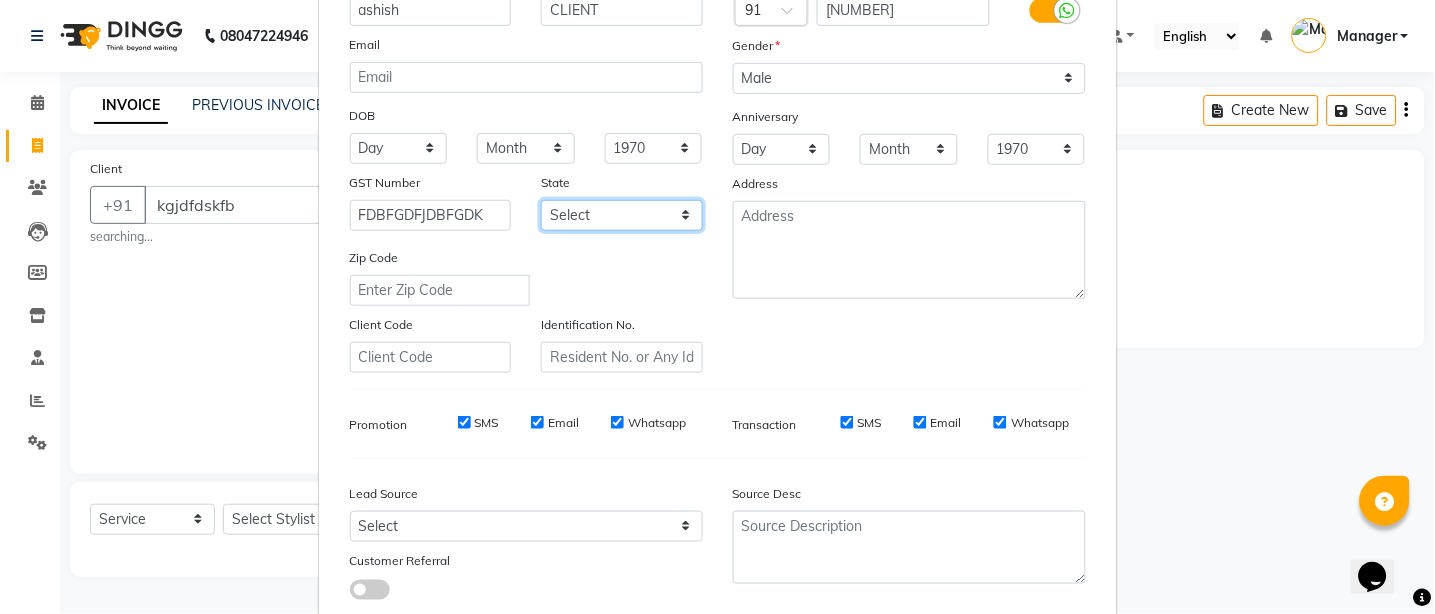 click on "Select Andaman and Nicobar Islands Andhra Pradesh Arunachal Pradesh Assam Bihar Chandigarh Chhattisgarh Dadra and Nagar Haveli Daman and Diu Delhi Goa Gujarat Haryana Himachal Pradesh Jammu and Kashmir Jharkhand Karnataka Kerala Lakshadweep Madhya Pradesh Maharashtra Manipur Meghalaya Mizoram Nagaland Odisha Pondicherry Punjab Rajasthan Sikkim Tamil Nadu Telangana Tripura Uttar Pradesh Uttarakhand West Bengal Ladakh Other Territory Centre Jurisdiction" at bounding box center [622, 215] 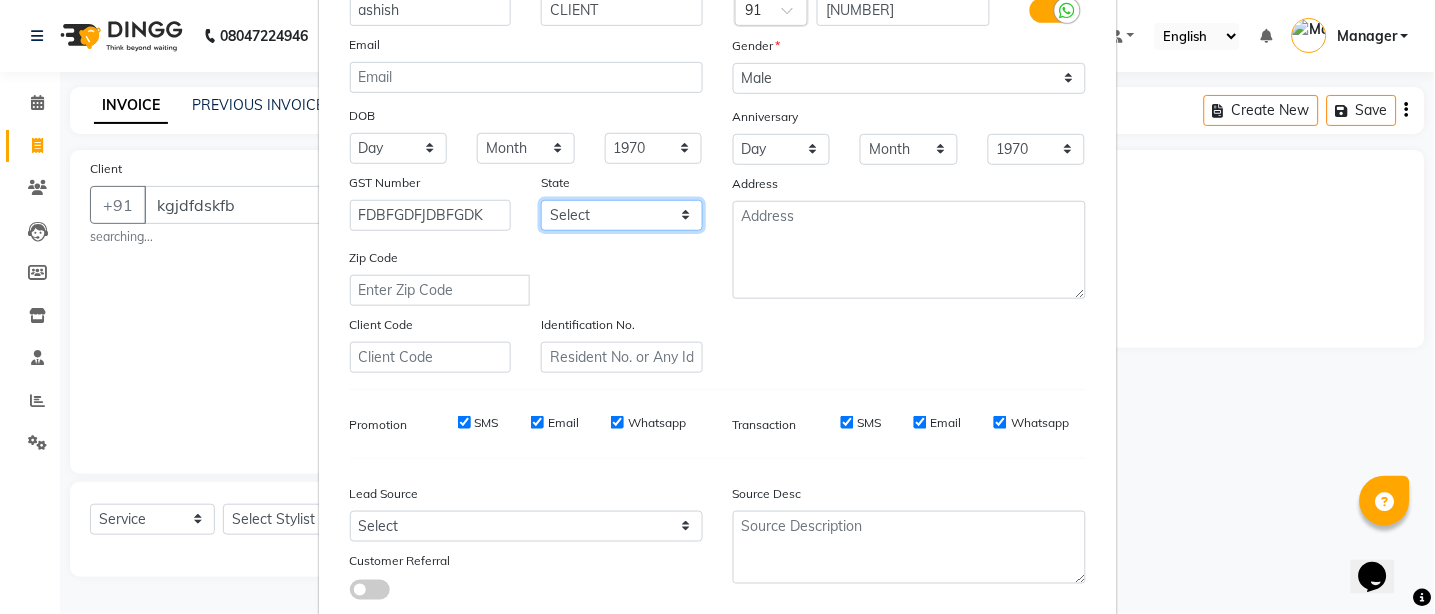select on "3" 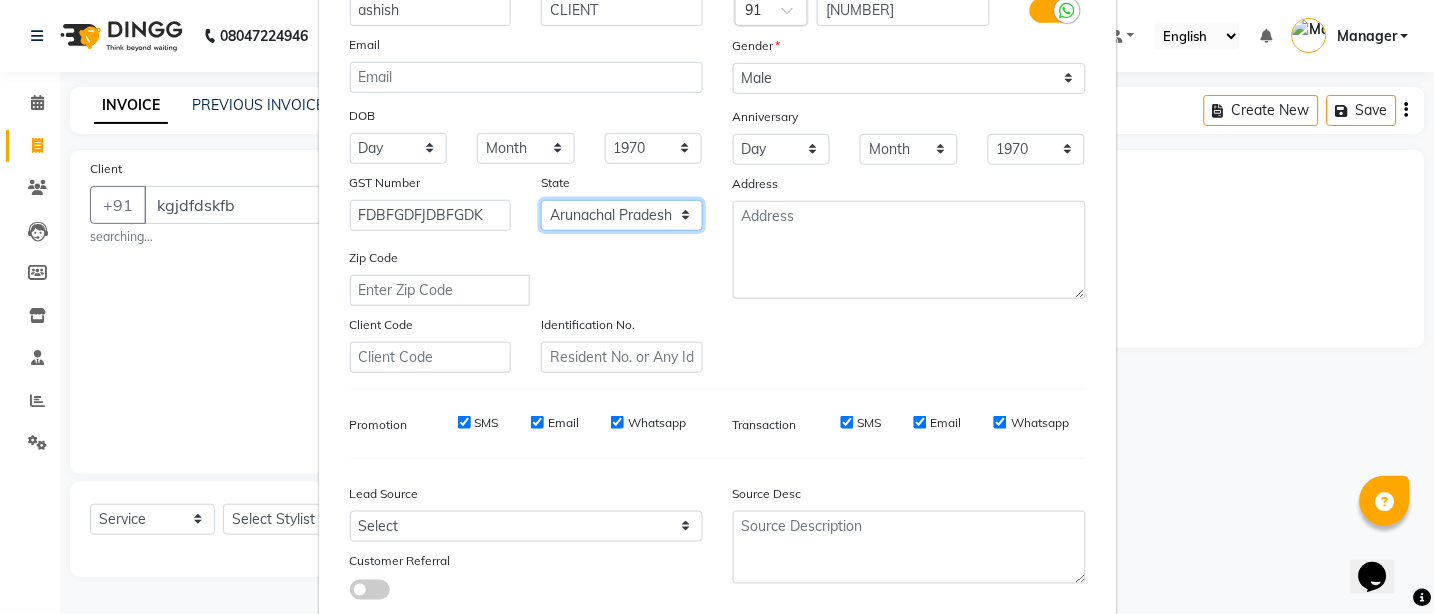 click on "Select Andaman and Nicobar Islands Andhra Pradesh Arunachal Pradesh Assam Bihar Chandigarh Chhattisgarh Dadra and Nagar Haveli Daman and Diu Delhi Goa Gujarat Haryana Himachal Pradesh Jammu and Kashmir Jharkhand Karnataka Kerala Lakshadweep Madhya Pradesh Maharashtra Manipur Meghalaya Mizoram Nagaland Odisha Pondicherry Punjab Rajasthan Sikkim Tamil Nadu Telangana Tripura Uttar Pradesh Uttarakhand West Bengal Ladakh Other Territory Centre Jurisdiction" at bounding box center [622, 215] 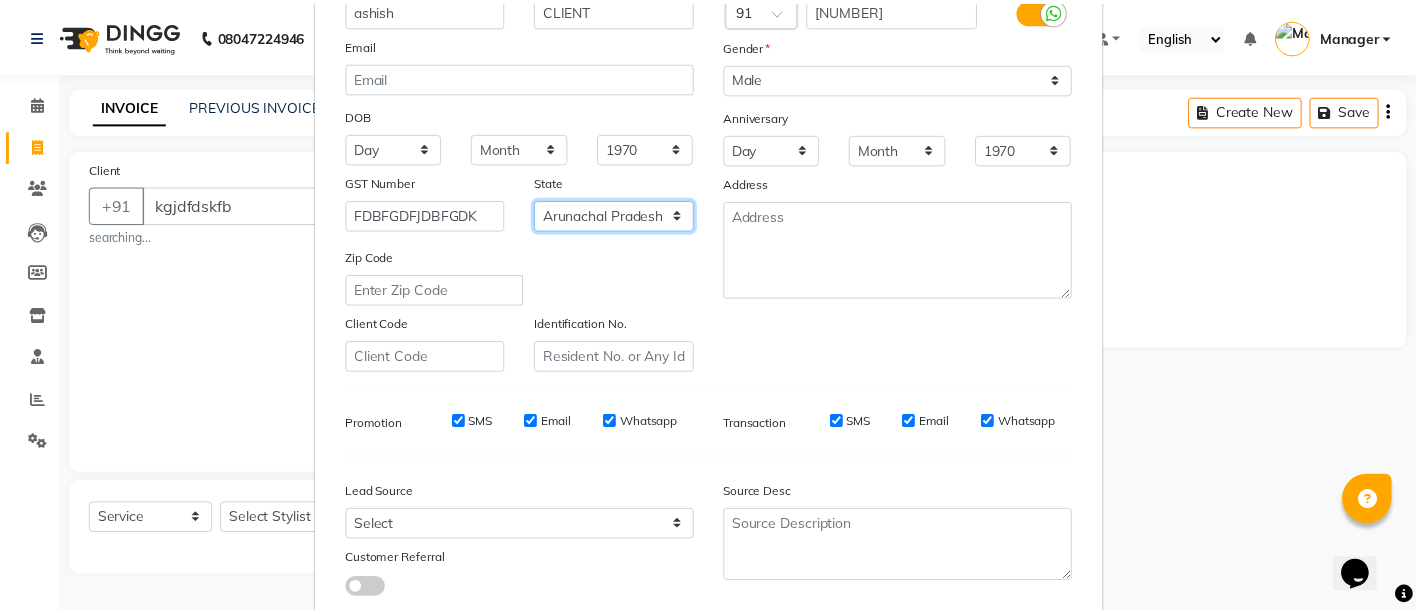 scroll, scrollTop: 308, scrollLeft: 0, axis: vertical 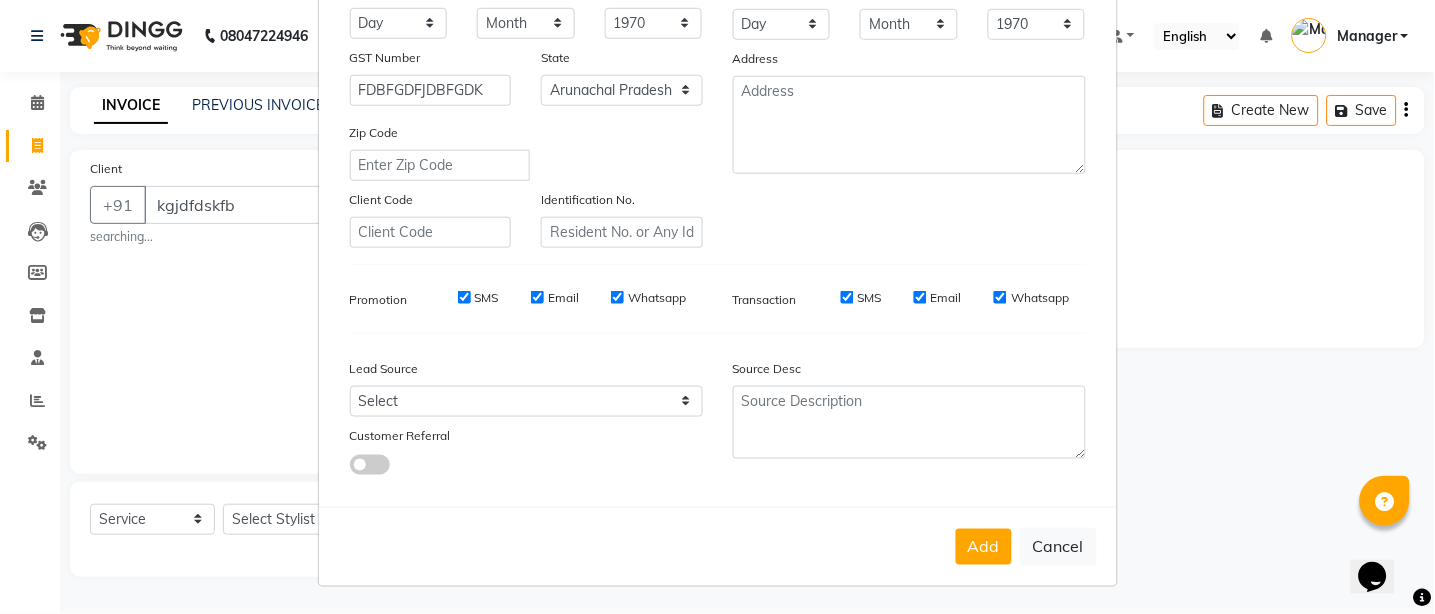 click on "Whatsapp" at bounding box center (1040, 298) 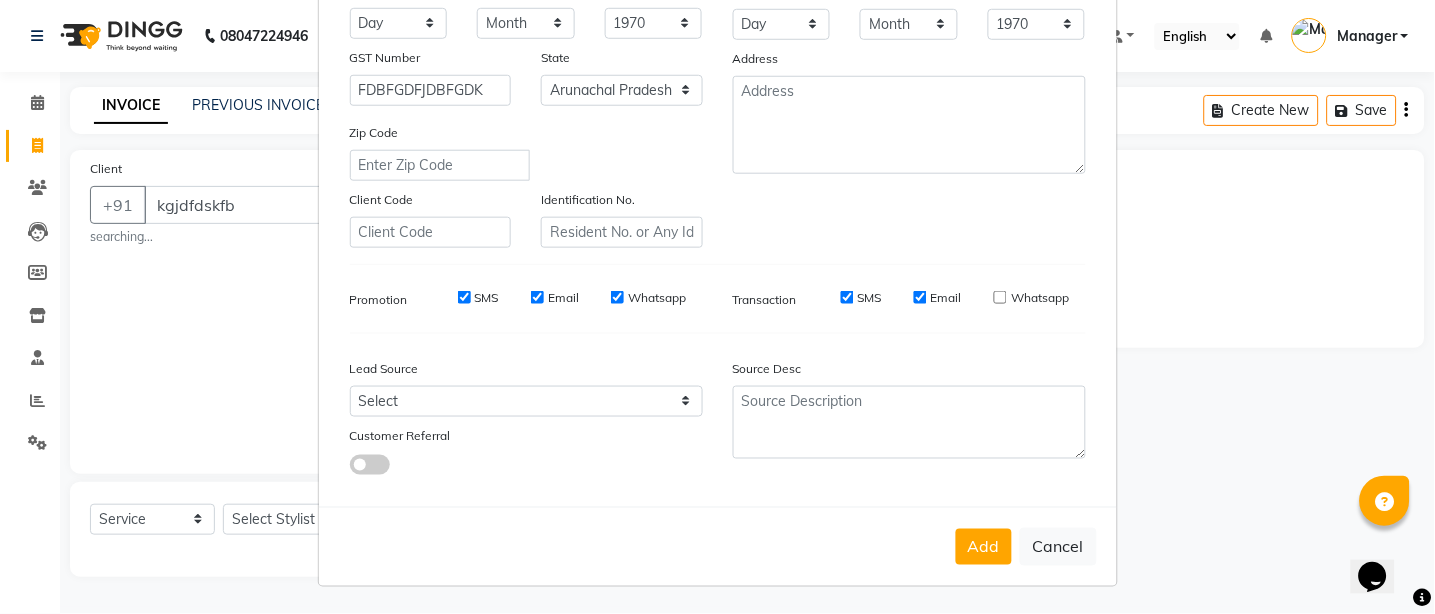 click on "Email" at bounding box center (946, 298) 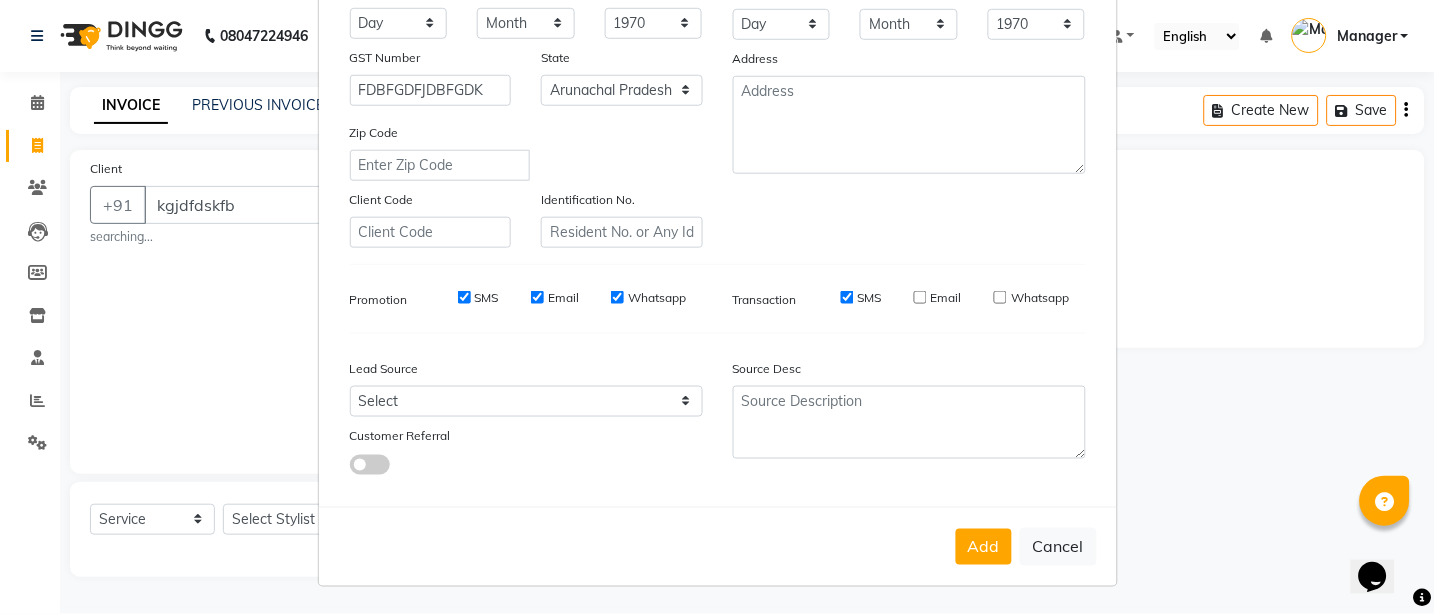 click on "SMS Email Whatsapp" at bounding box center (940, 303) 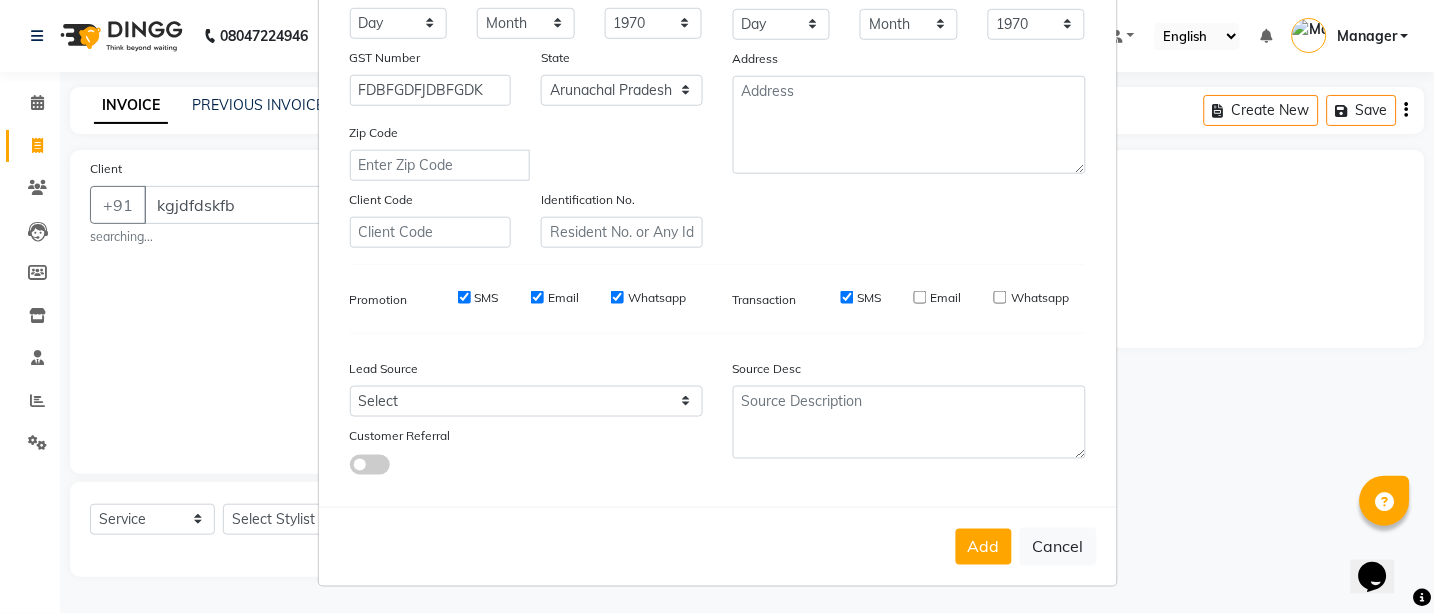click on "Whatsapp" at bounding box center [657, 298] 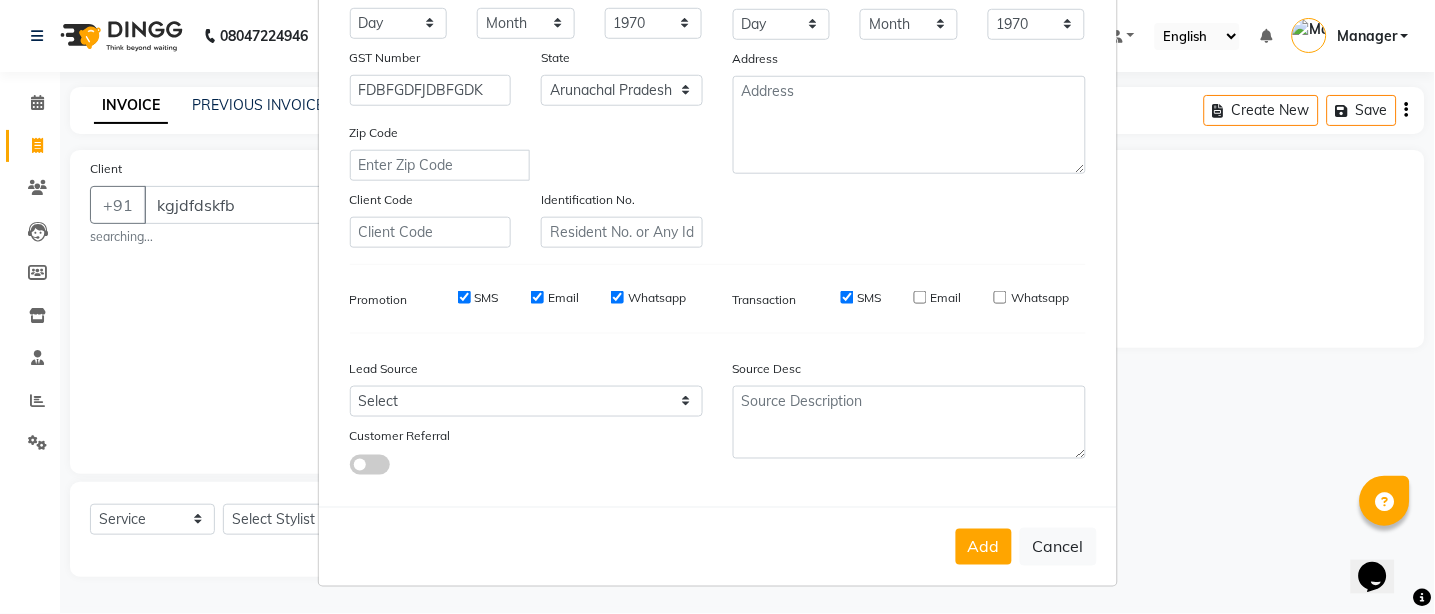 click on "Whatsapp" at bounding box center (617, 297) 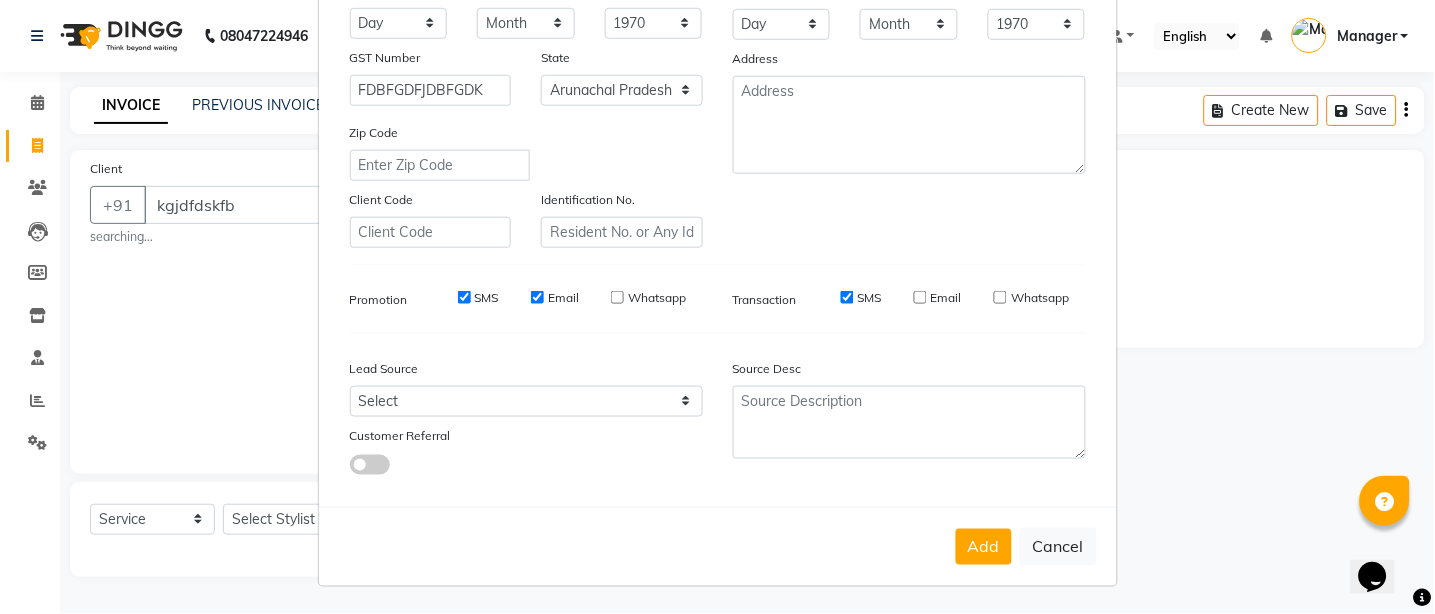 click on "SMS Email Whatsapp" at bounding box center [557, 298] 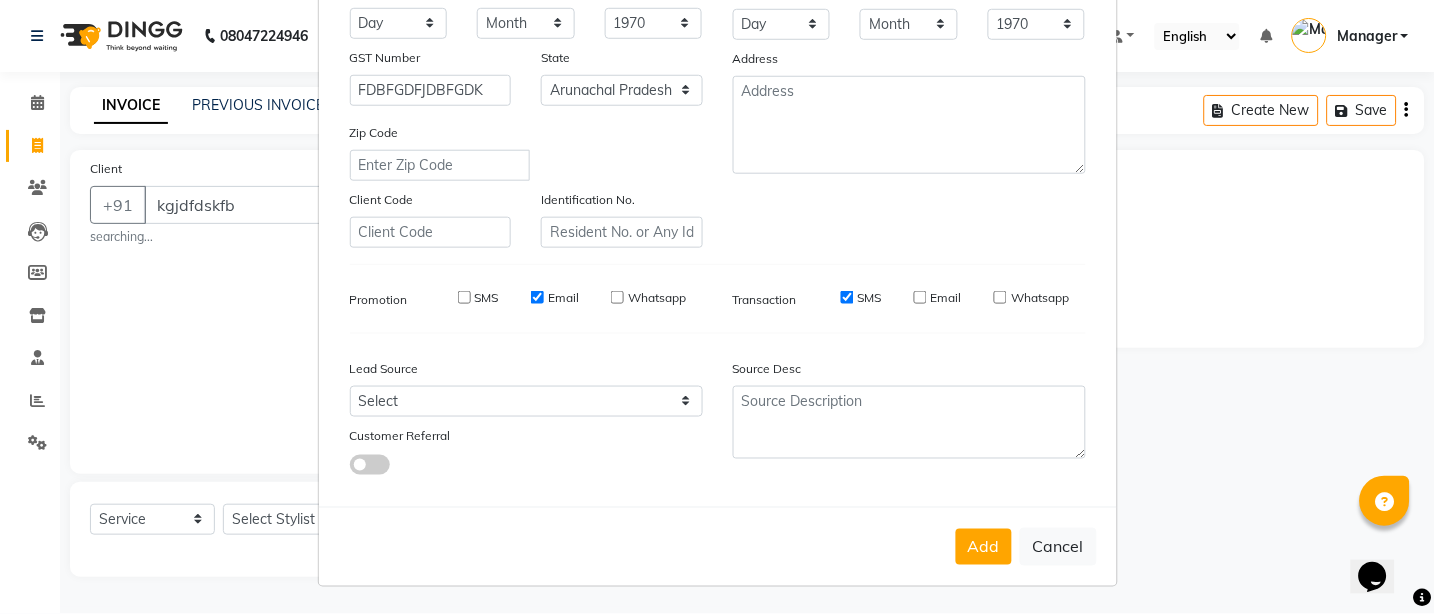 click on "Email" at bounding box center (537, 297) 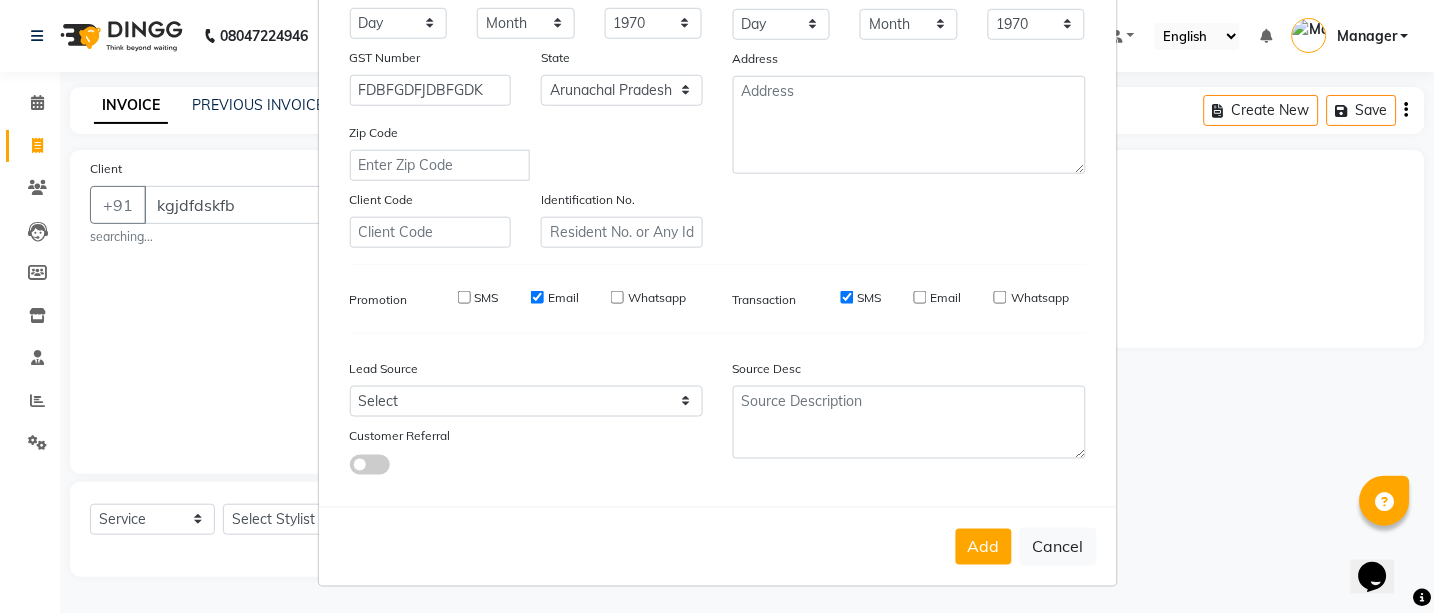 checkbox on "false" 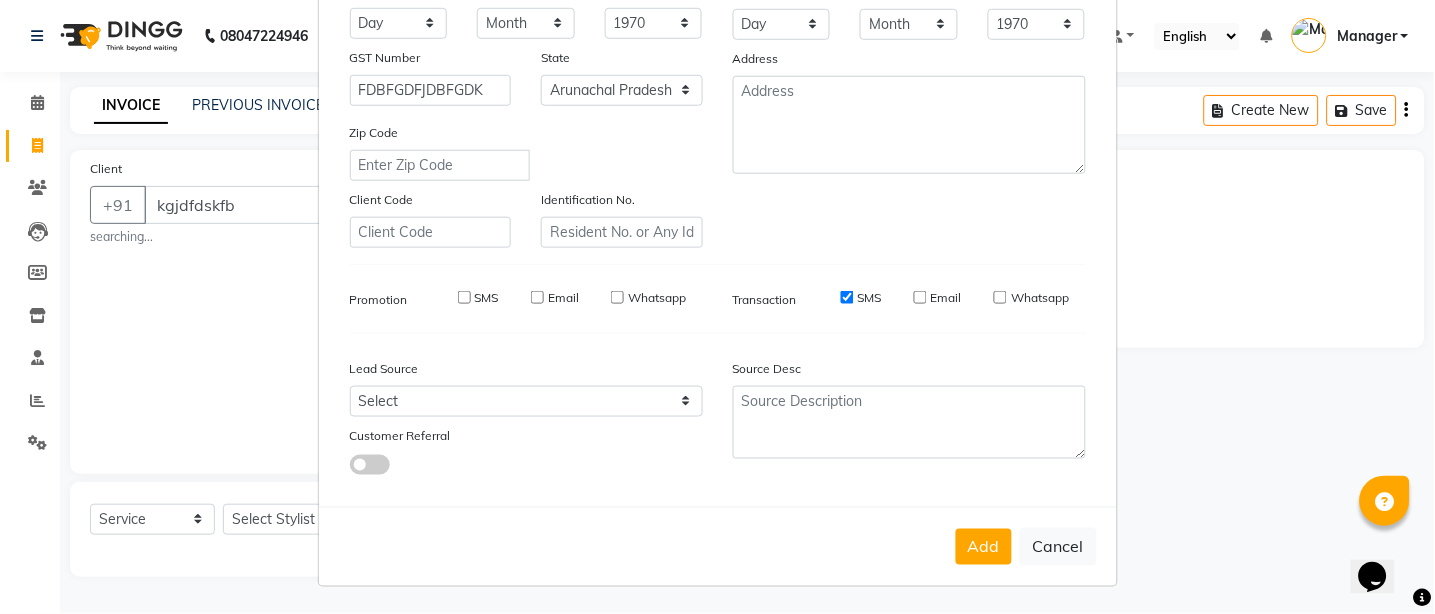 click on "SMS" at bounding box center [847, 297] 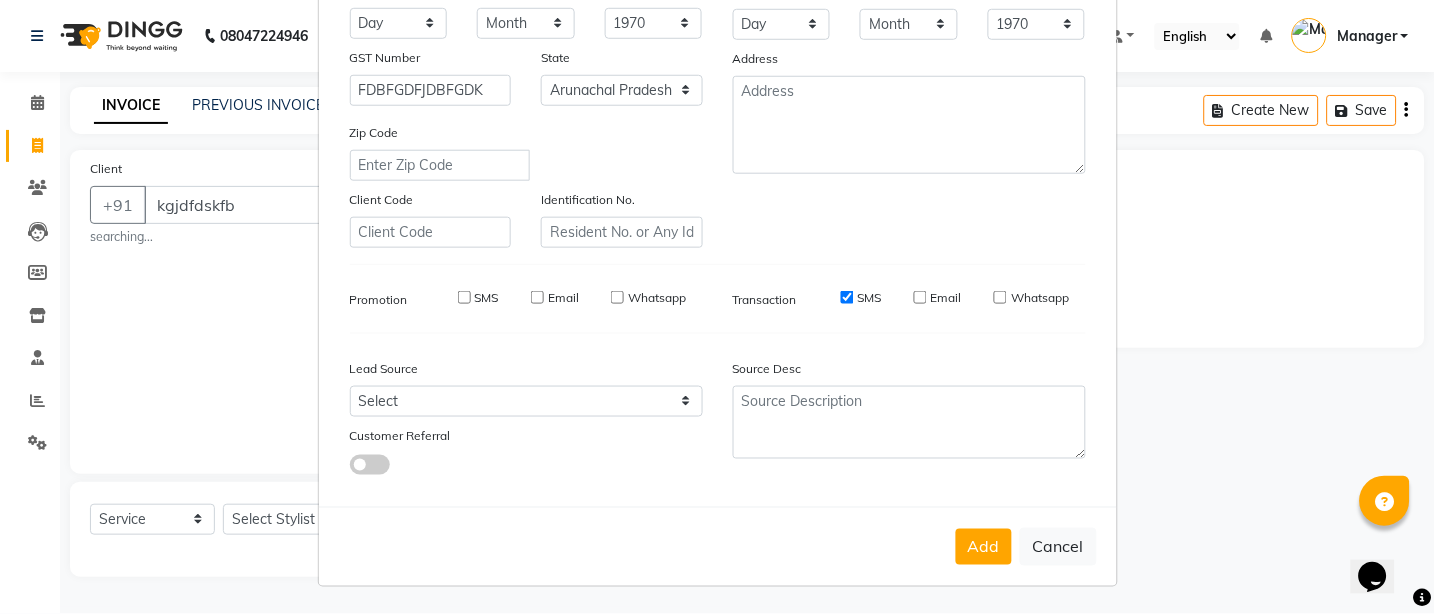 checkbox on "false" 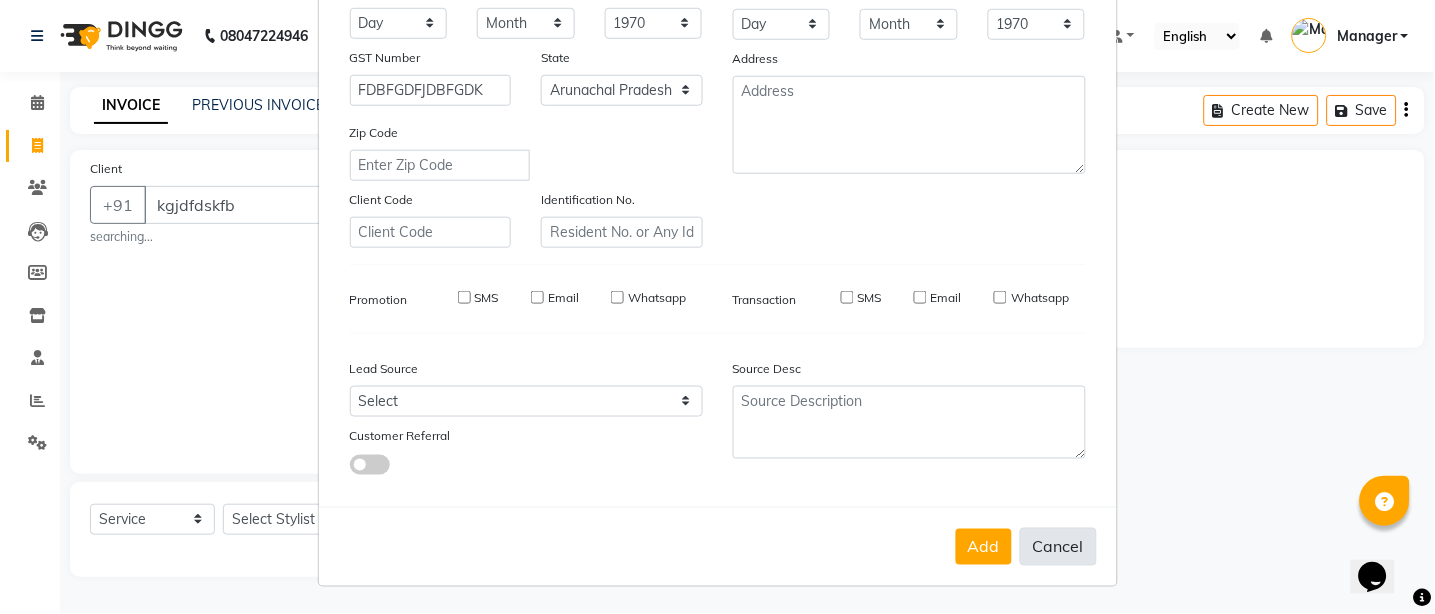click on "Cancel" at bounding box center (1058, 547) 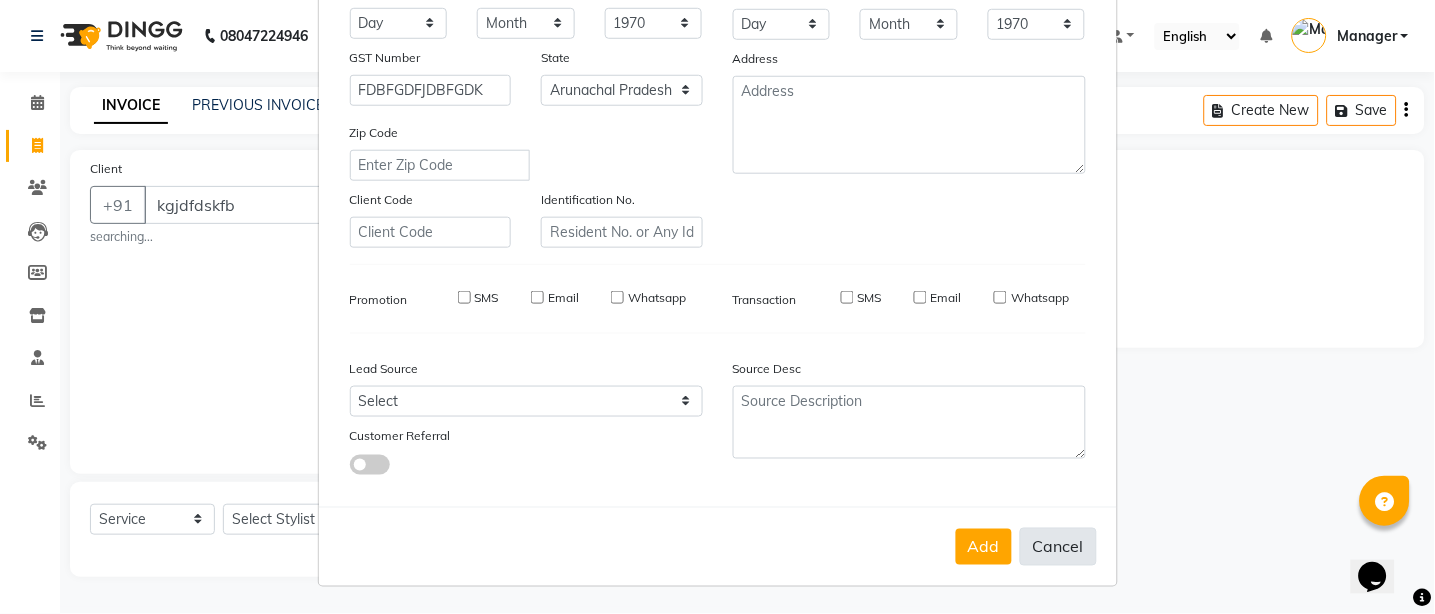 type 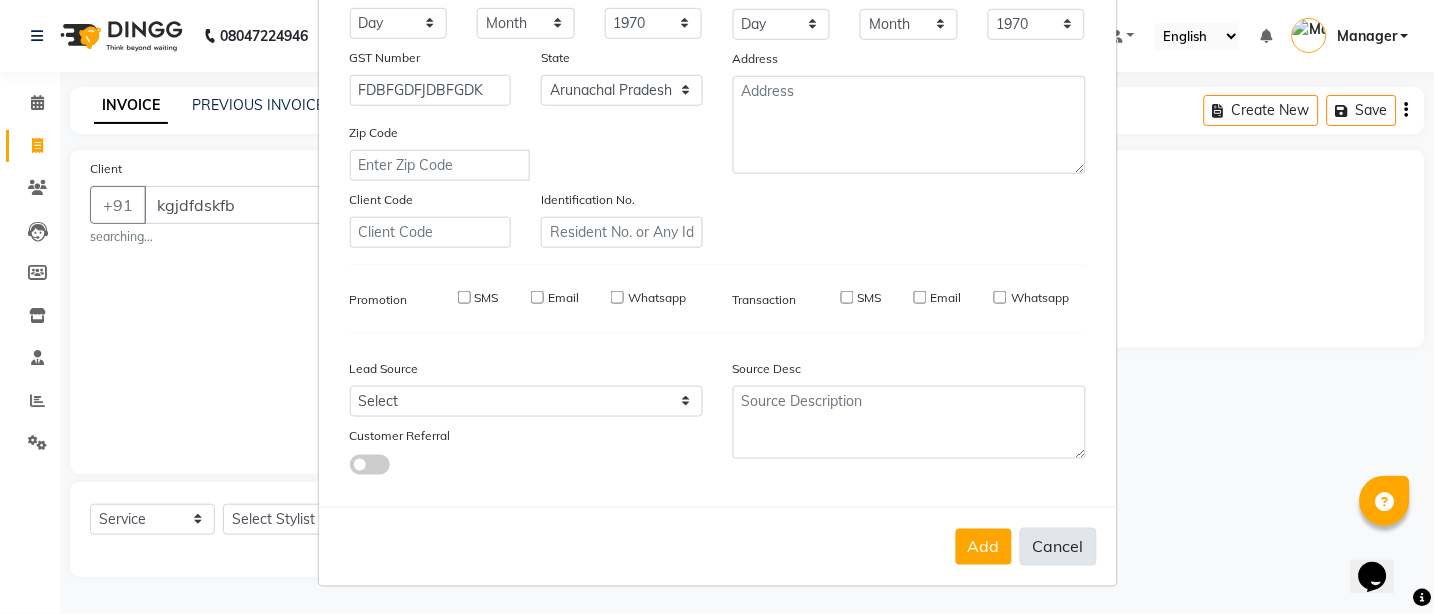 select 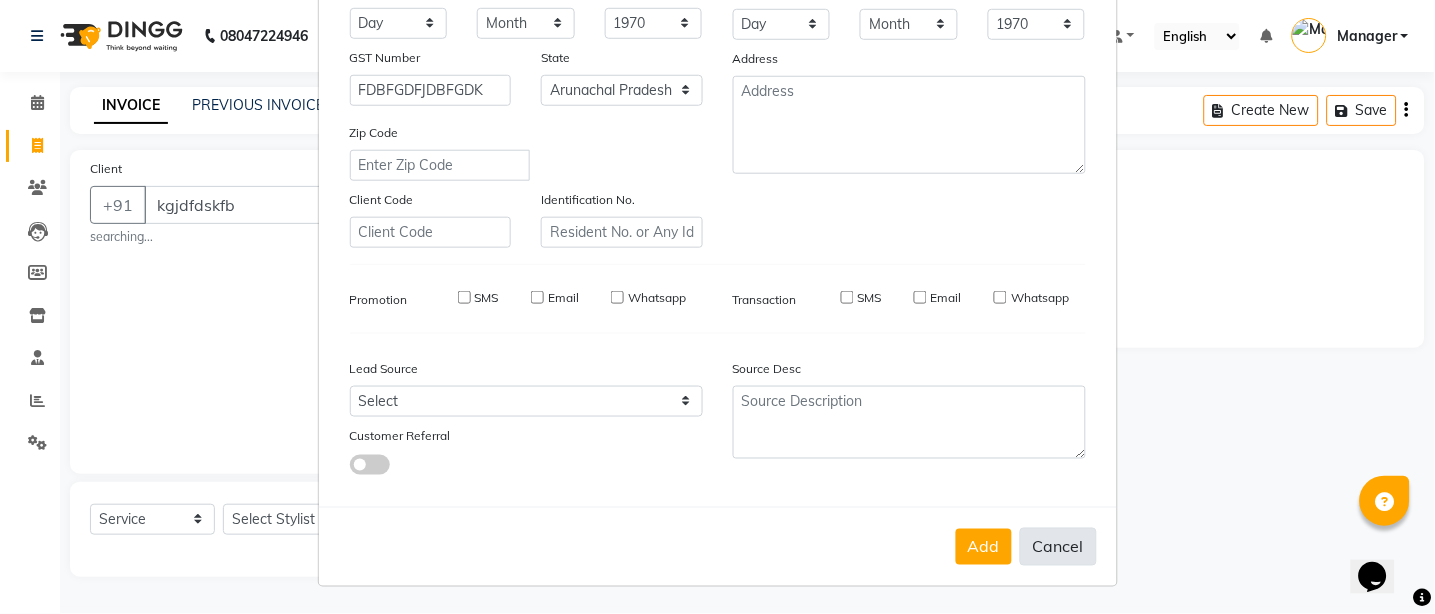 select 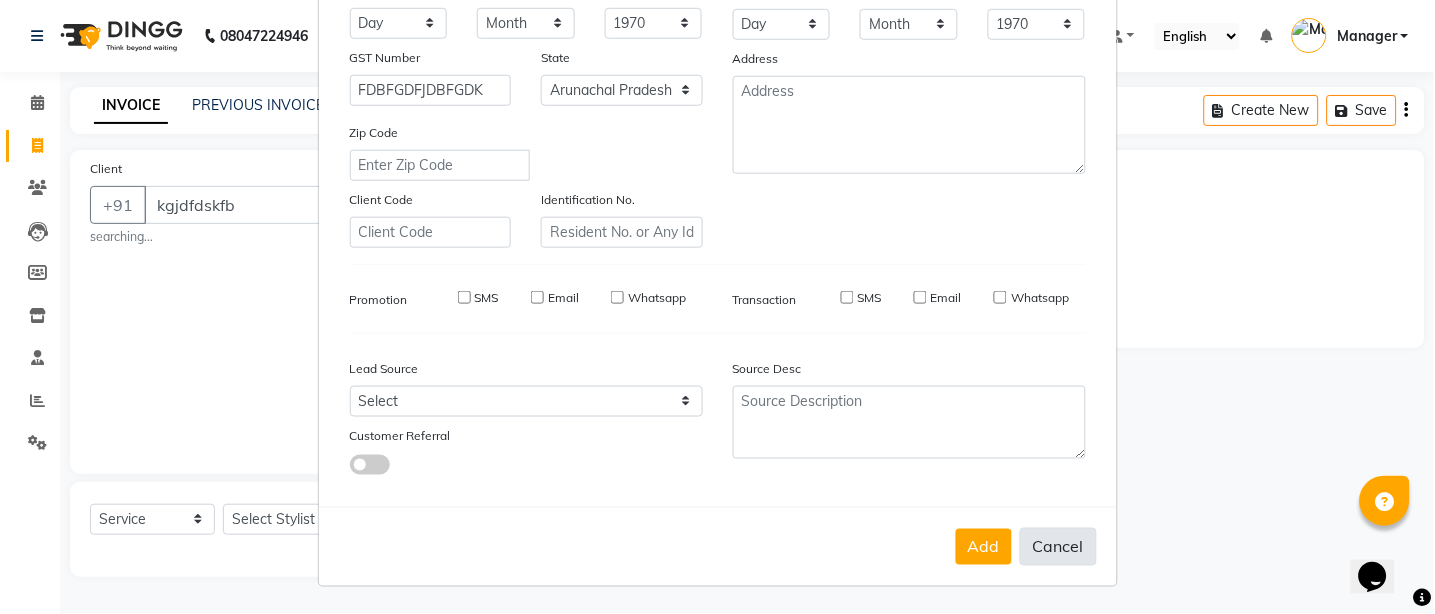 select 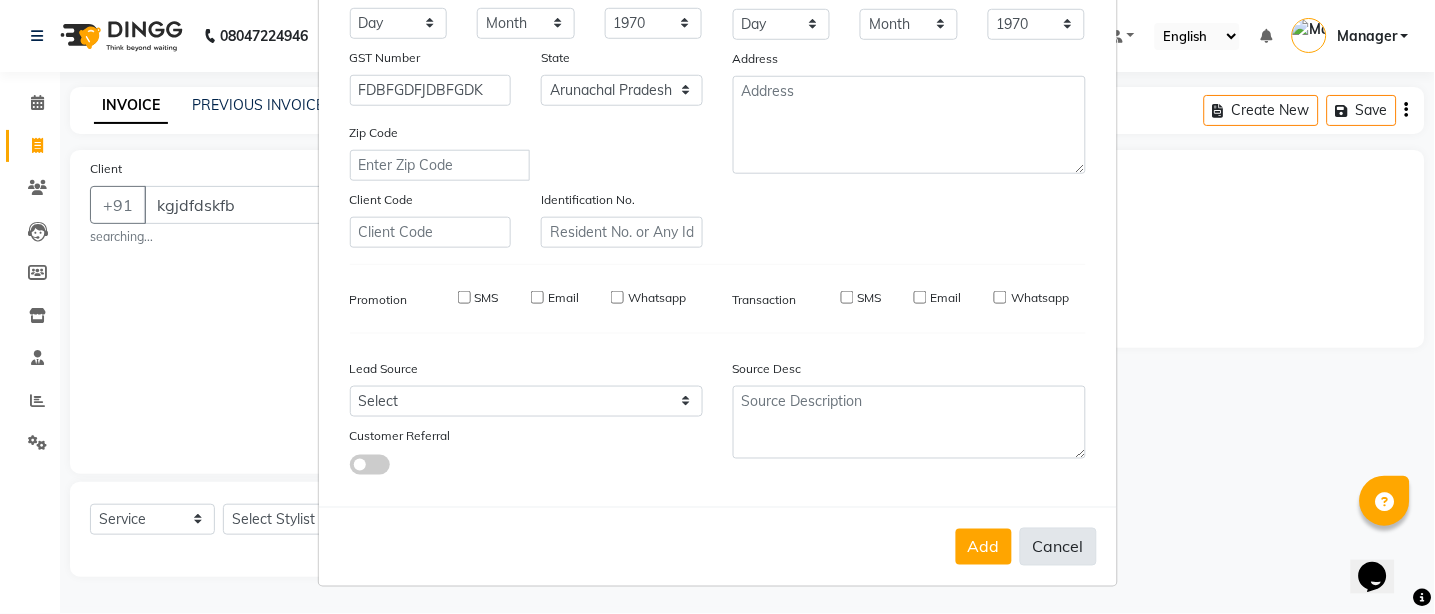 select 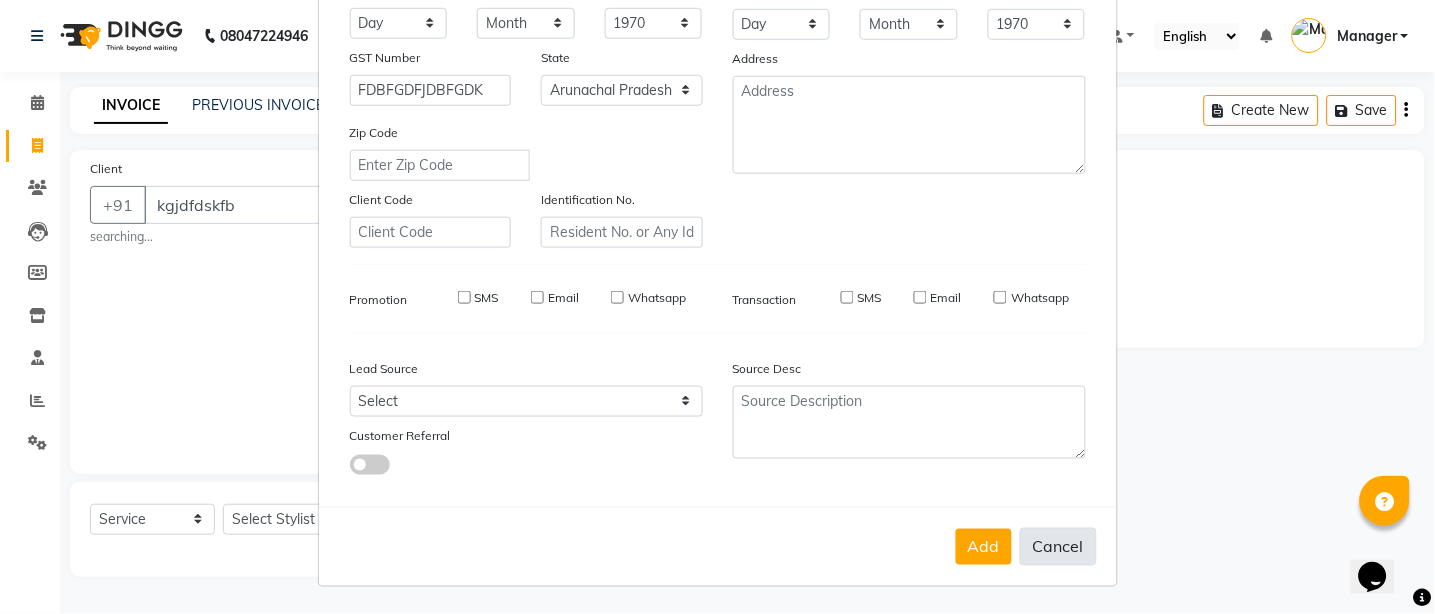 checkbox on "false" 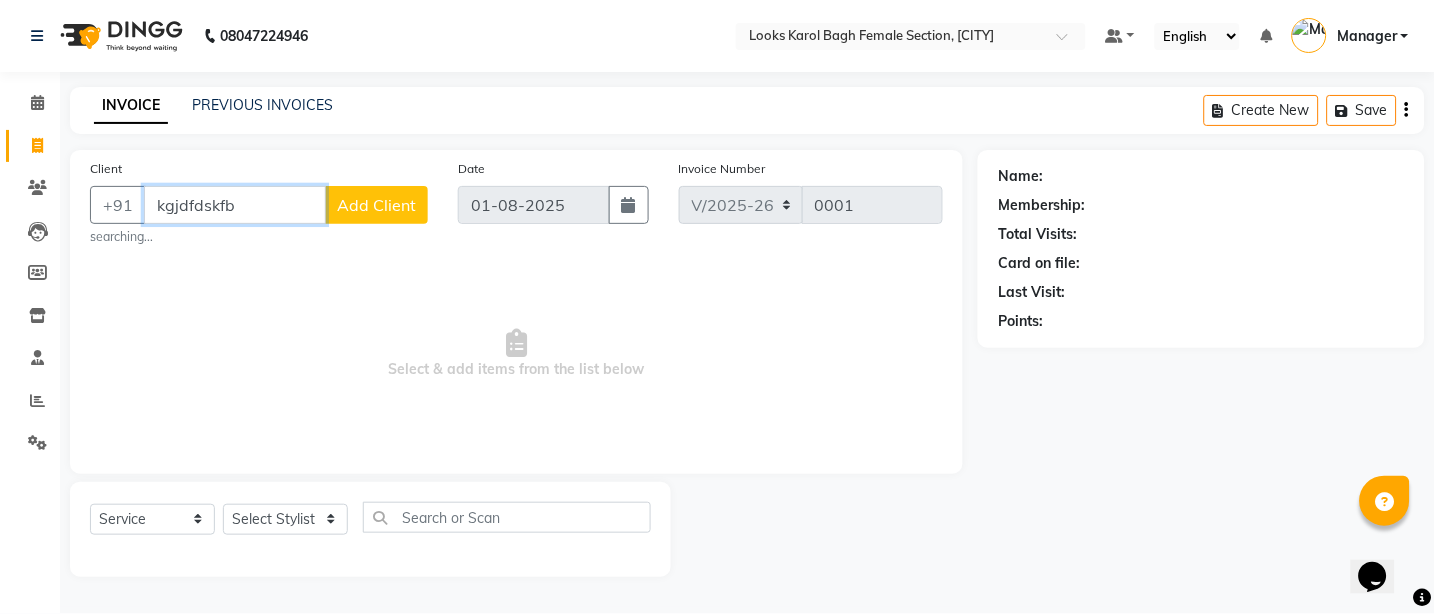 click on "kgjdfdskfb" at bounding box center (235, 205) 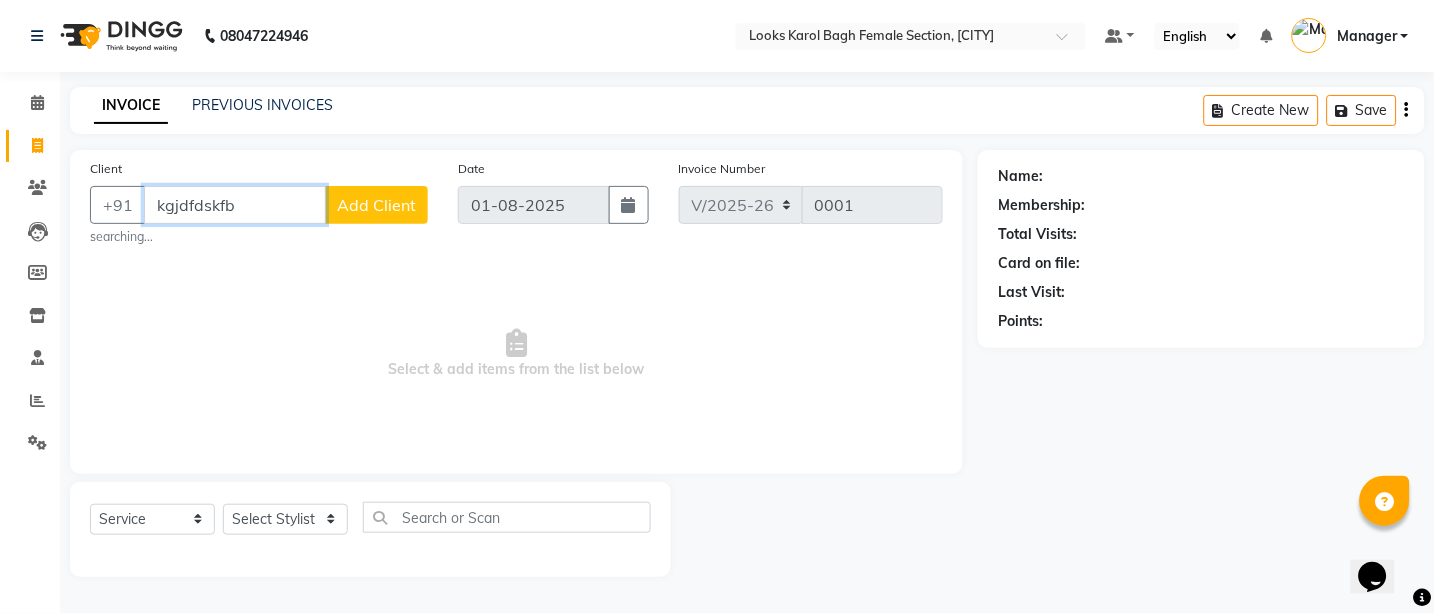 click on "kgjdfdskfb" at bounding box center (235, 205) 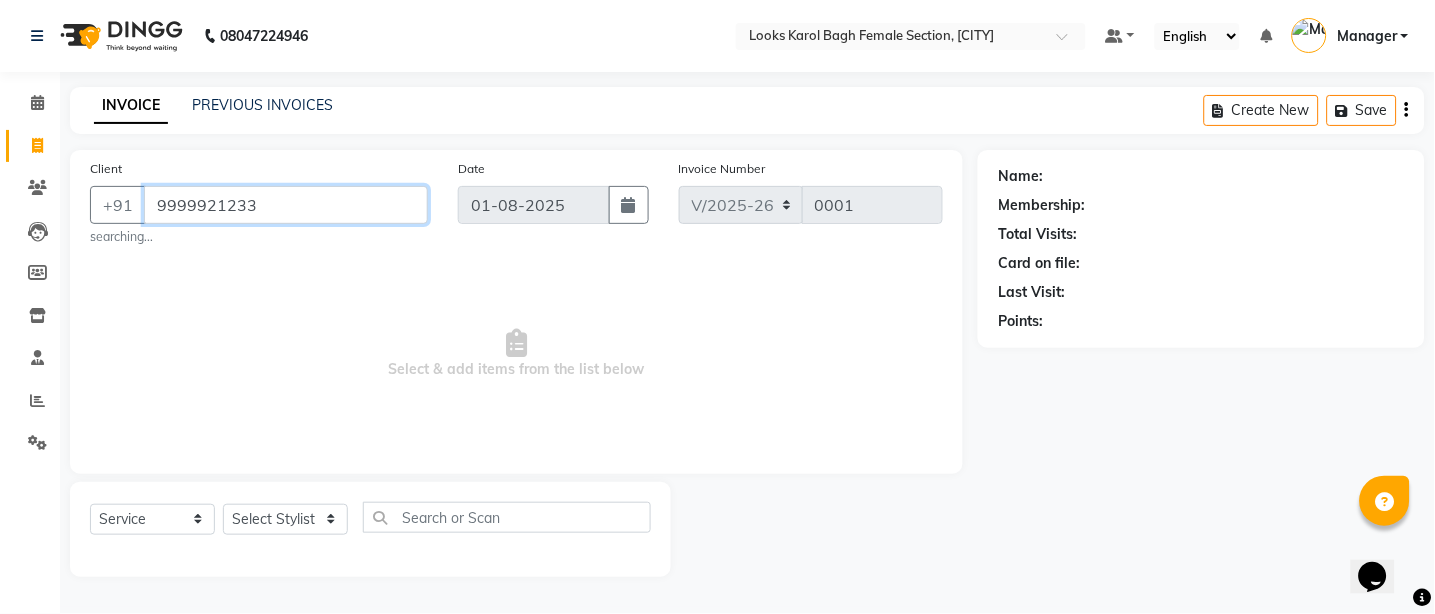 type on "9999921233" 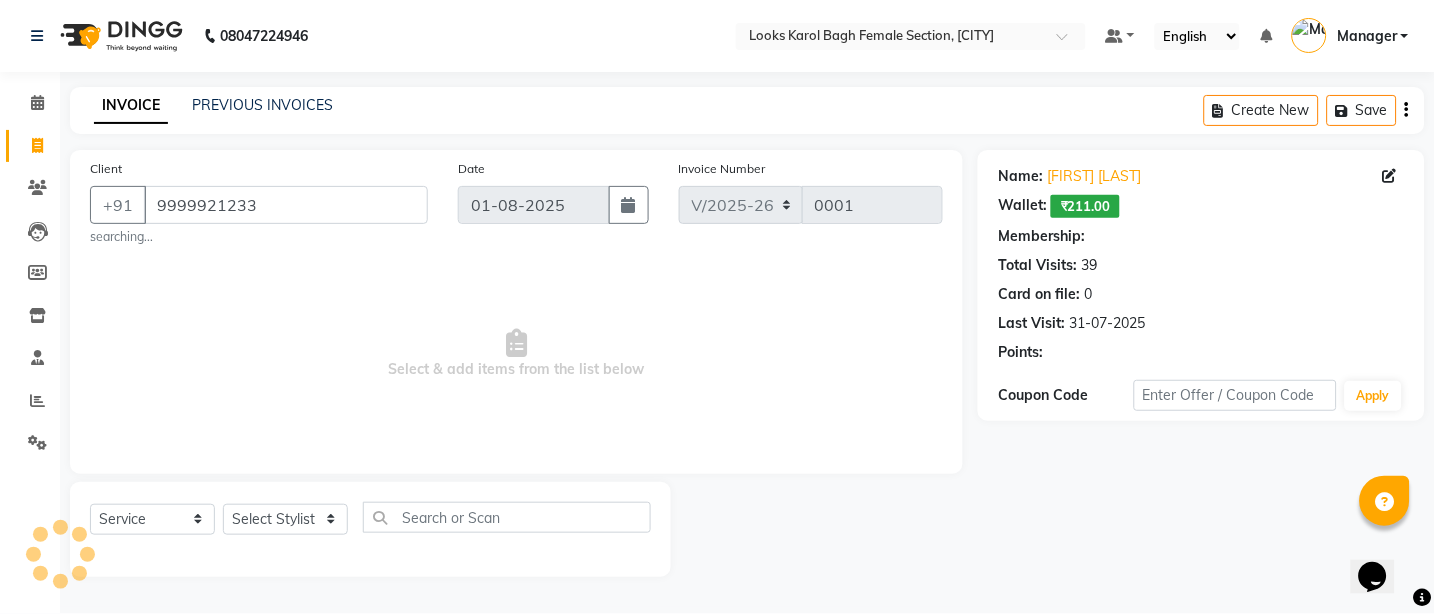 select on "1: Object" 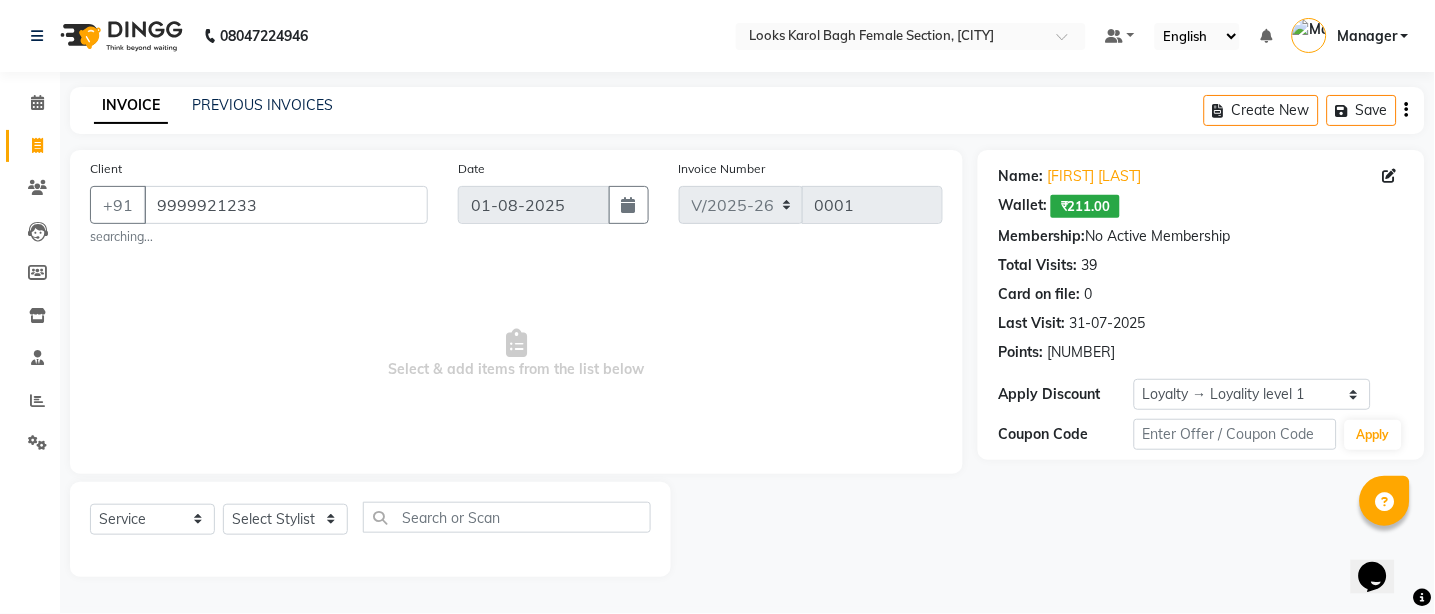 click on "+[COUNTRY CODE] [PHONE]" 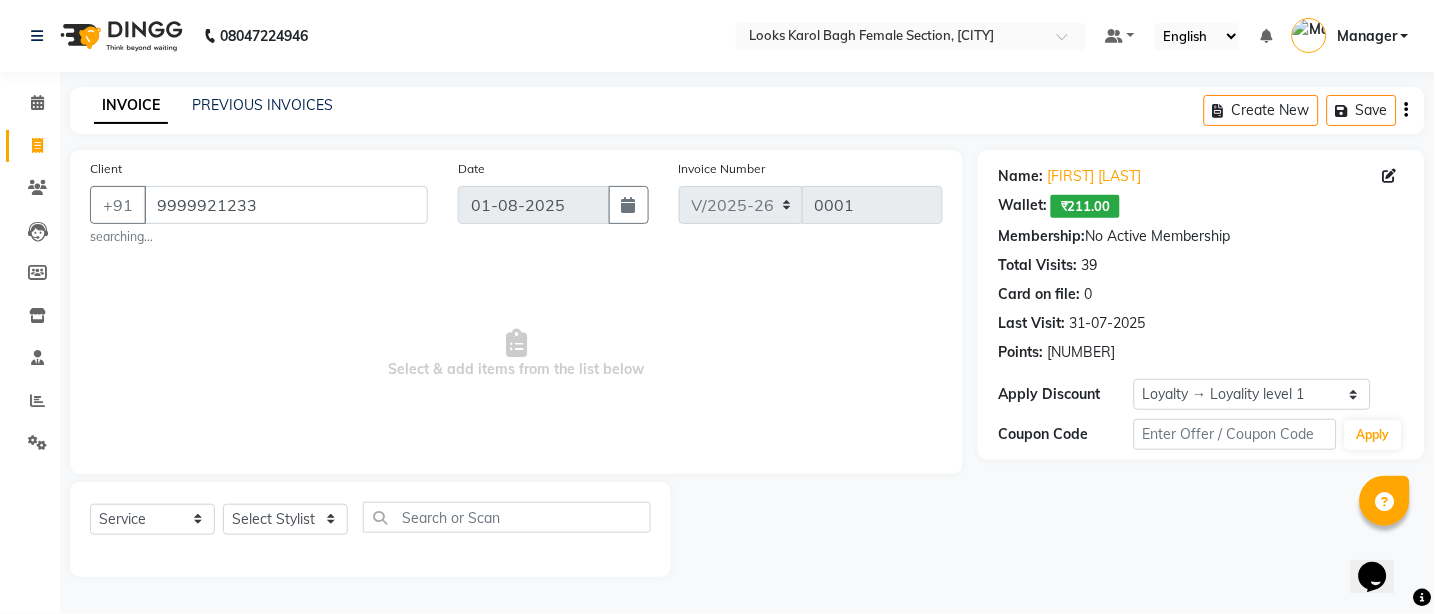 click on "Select & add items from the list below" at bounding box center (516, 354) 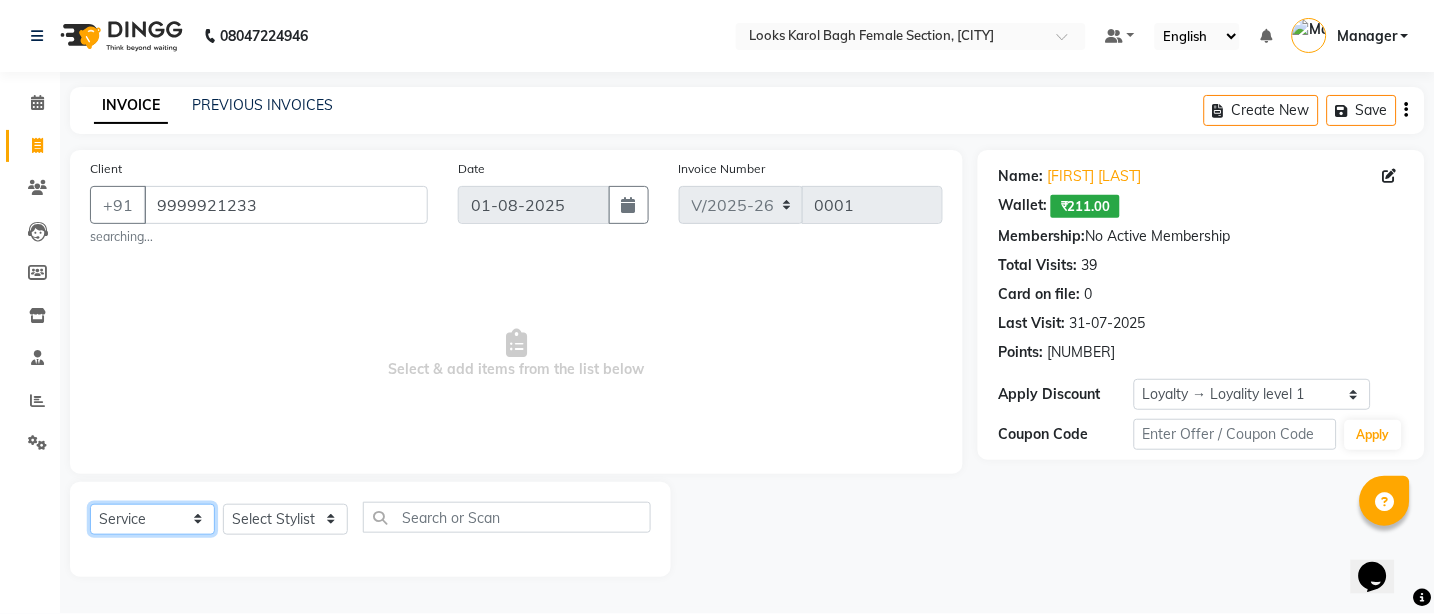click on "Select  Service  Product  Membership  Package Voucher Prepaid Gift Card" 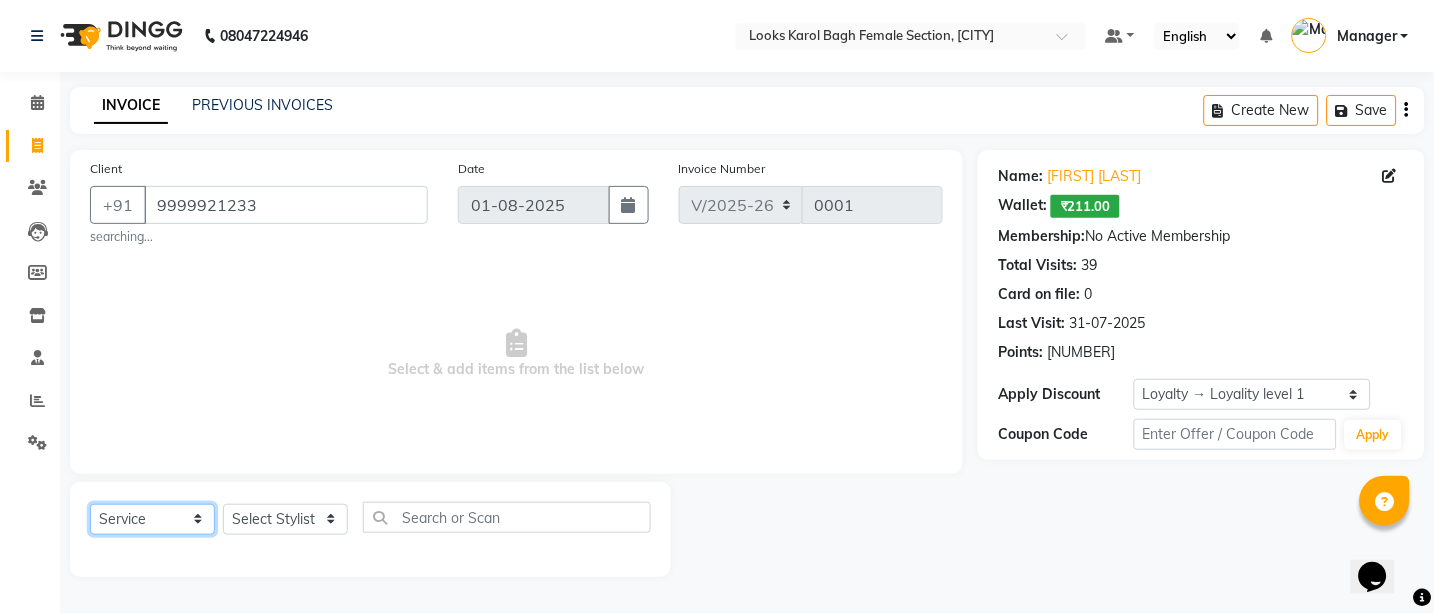click on "Select  Service  Product  Membership  Package Voucher Prepaid Gift Card" 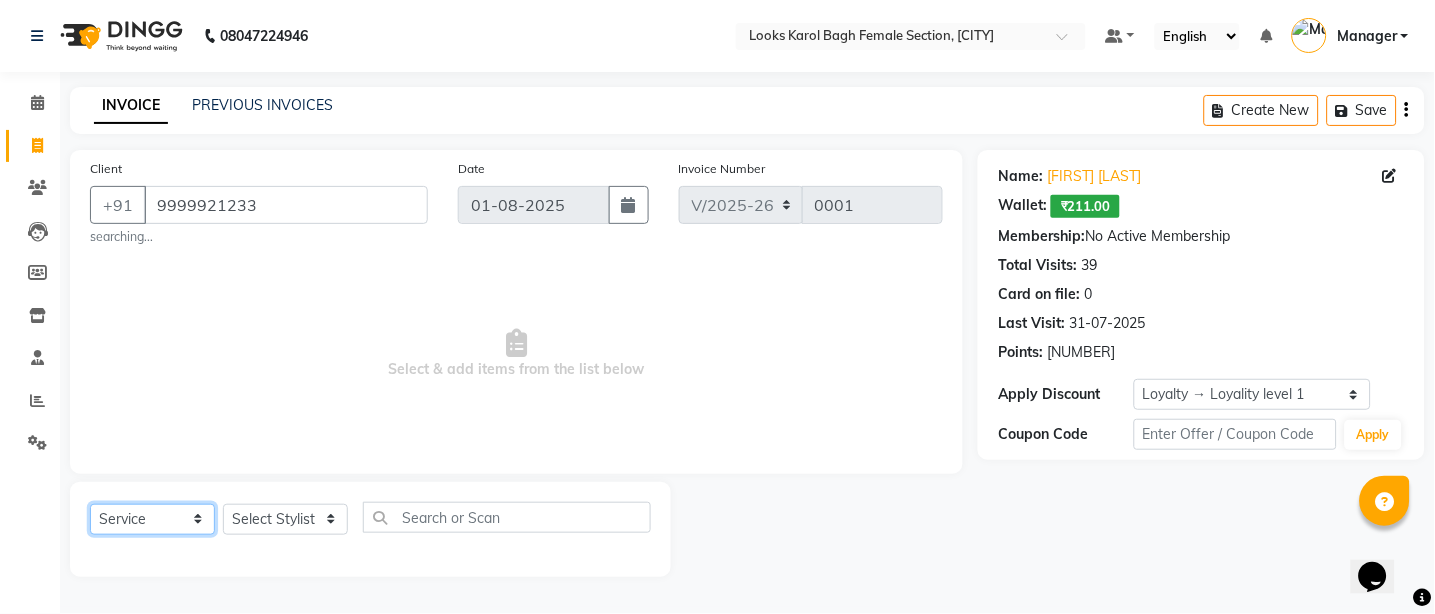 click on "Select  Service  Product  Membership  Package Voucher Prepaid Gift Card" 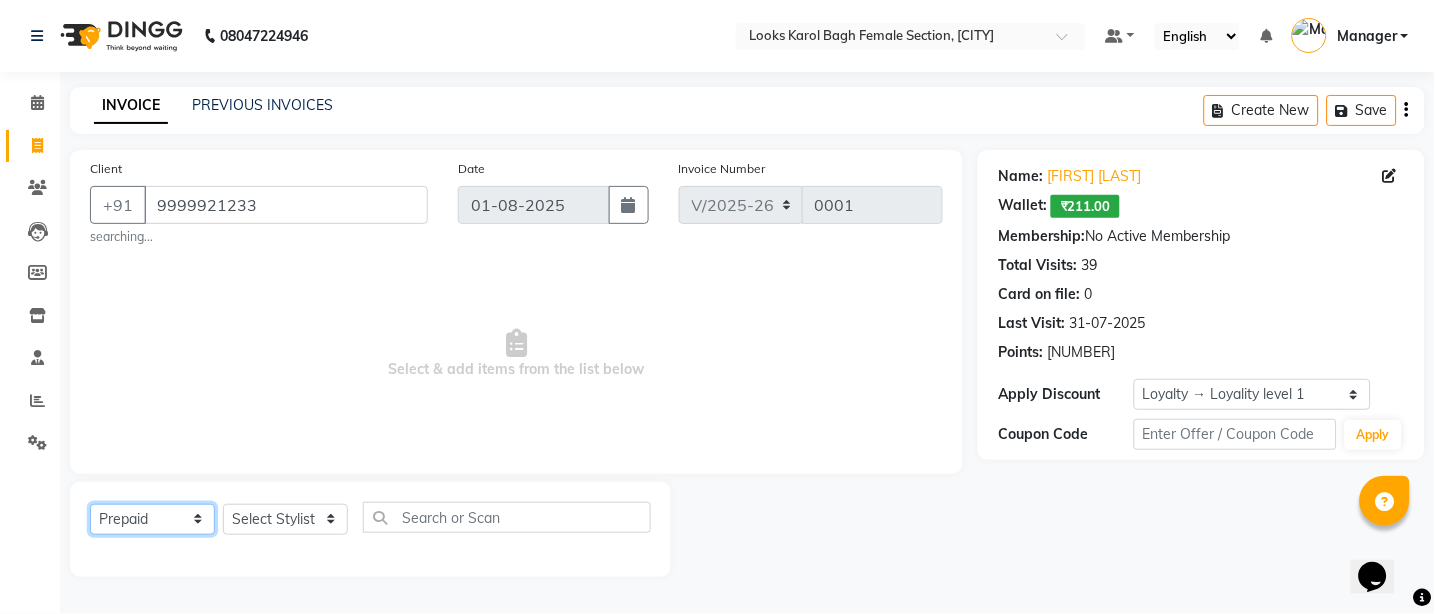 click on "Select  Service  Product  Membership  Package Voucher Prepaid Gift Card" 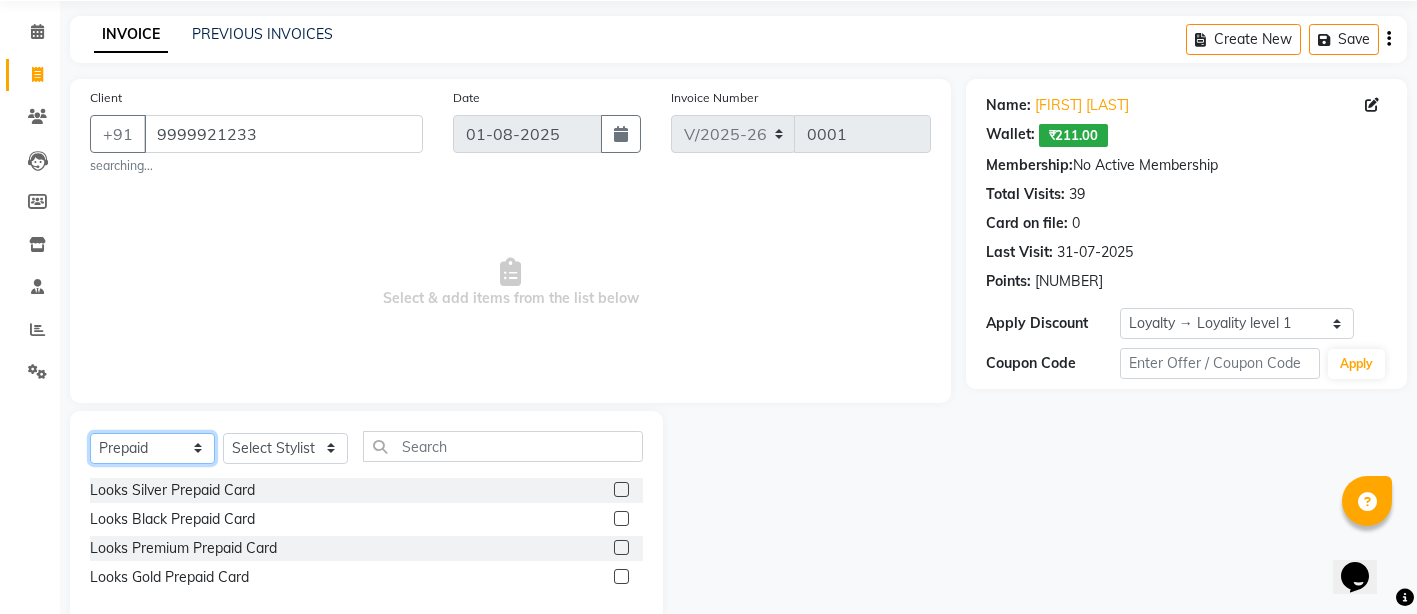 scroll, scrollTop: 109, scrollLeft: 0, axis: vertical 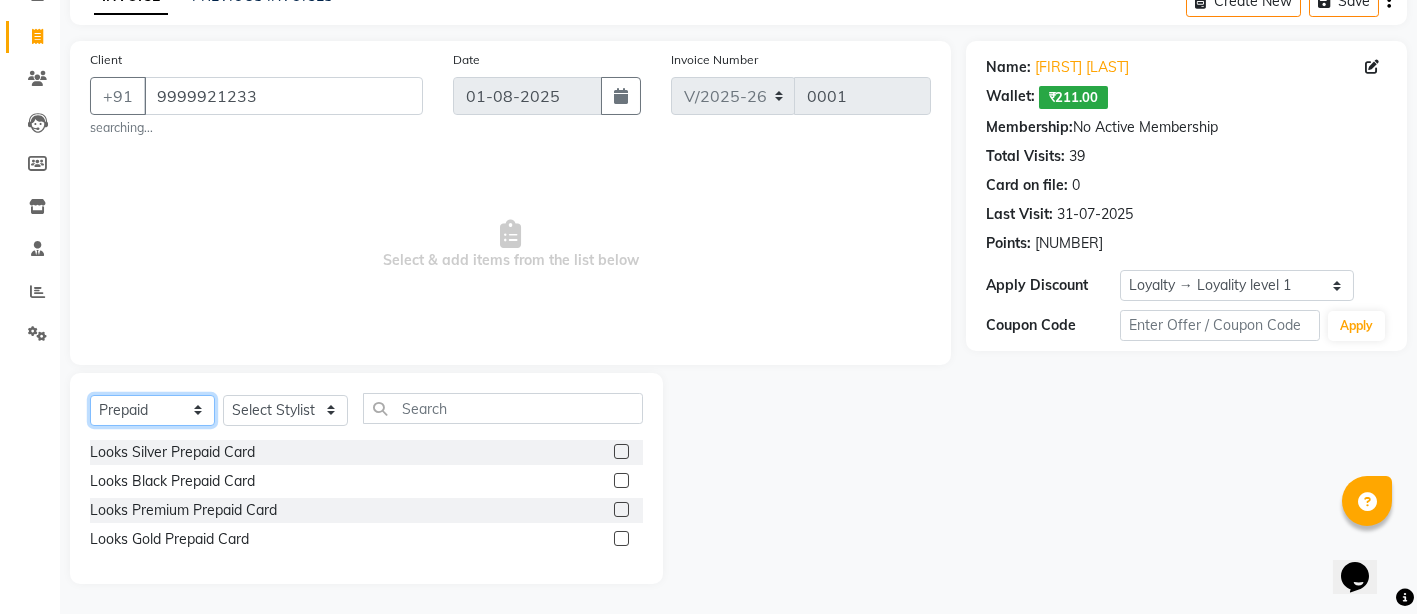 click on "Select  Service  Product  Membership  Package Voucher Prepaid Gift Card" 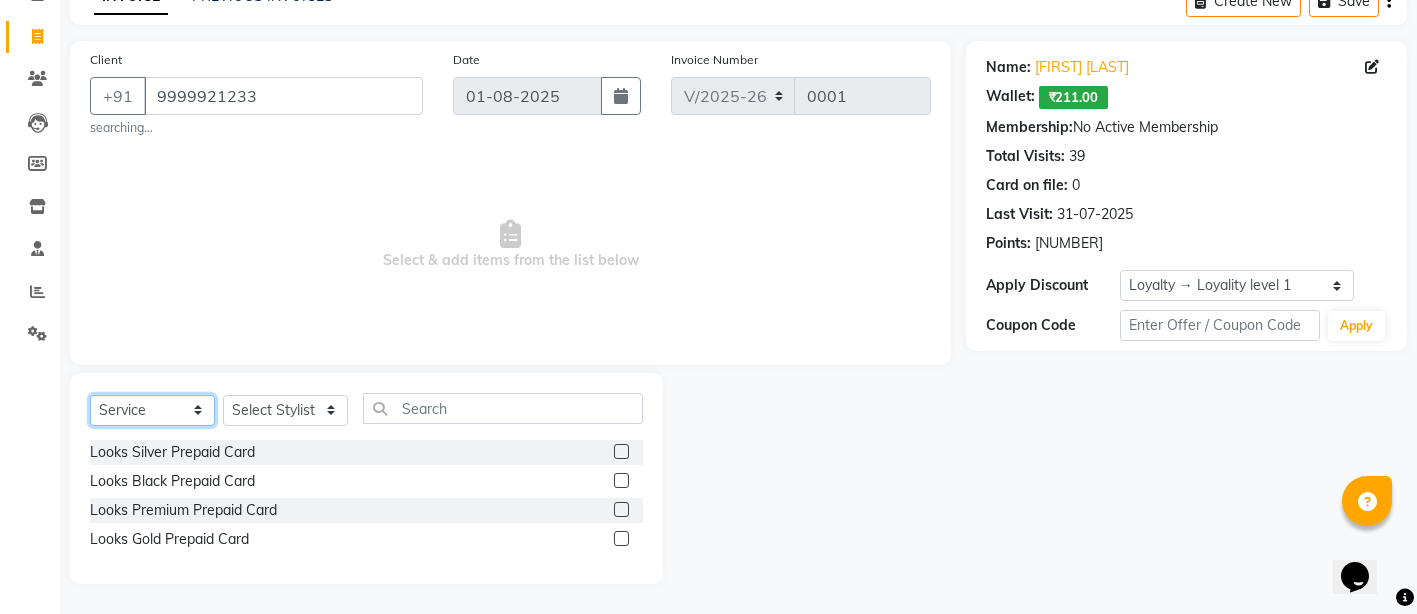 click on "Select  Service  Product  Membership  Package Voucher Prepaid Gift Card" 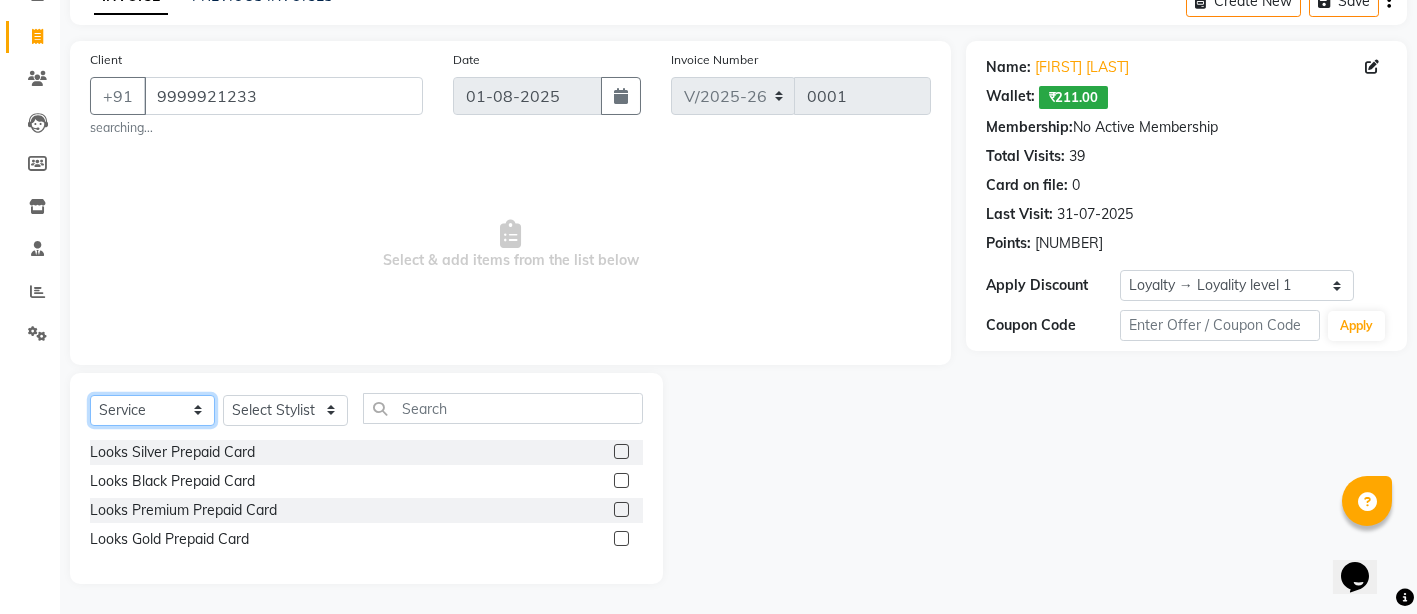 scroll, scrollTop: 0, scrollLeft: 0, axis: both 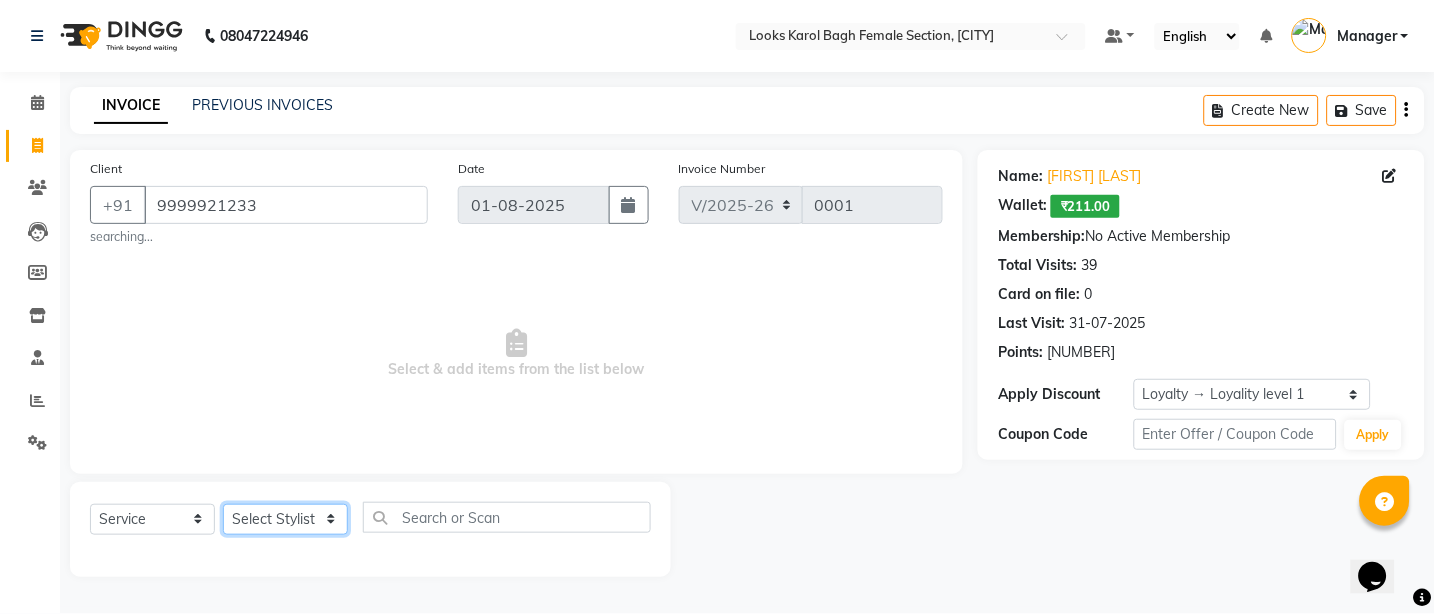 click on "Select Stylist Aena Ahad Ahsan Amit_Pdct Counter_Sales Kirti Krishna_Asst Lalit_Pdct Manager Manav_Asst Manju_Sup. Rahul_Mgr Rohit Shabina Shivani_Mgr Shiv_Asst Simran Sunny Vikram Yogesh_Asst" 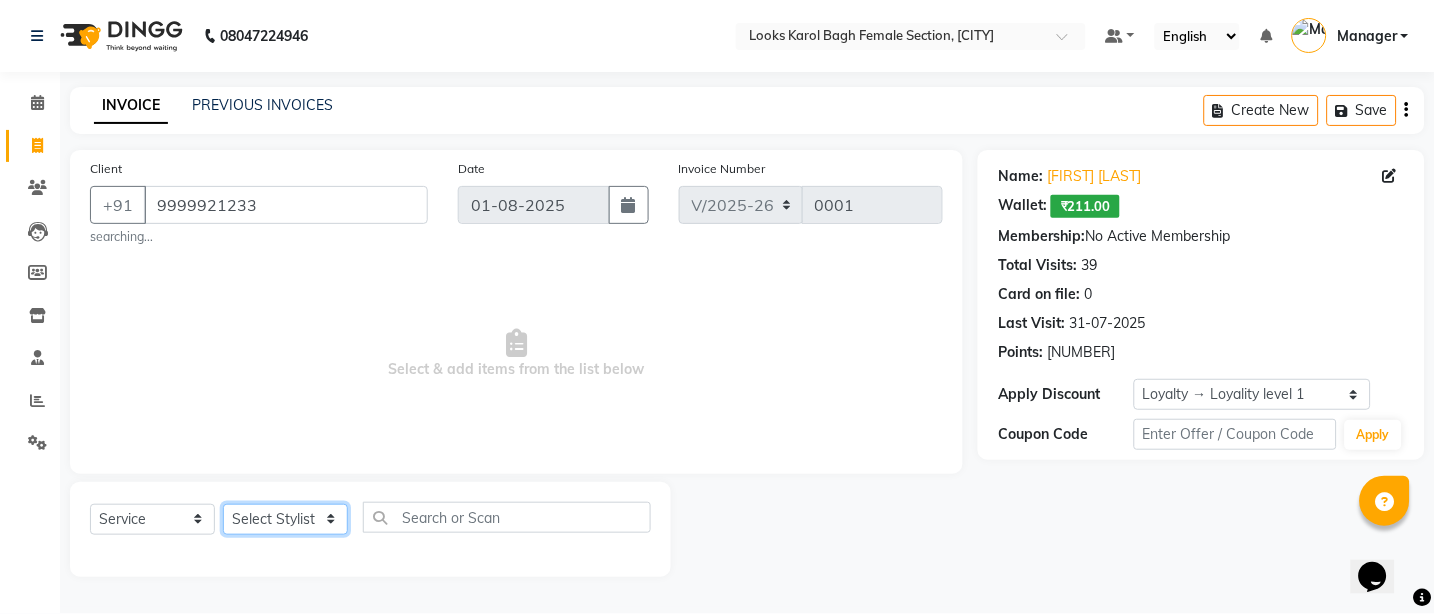 select on "[NUMBER]" 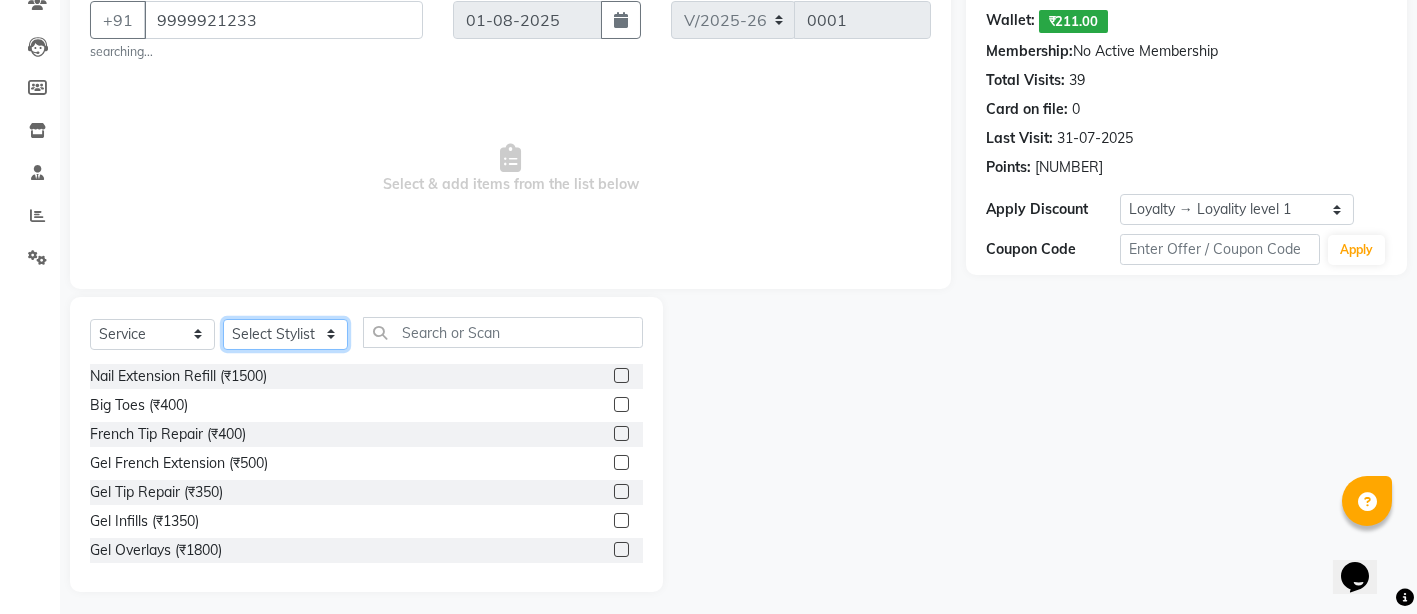 scroll, scrollTop: 193, scrollLeft: 0, axis: vertical 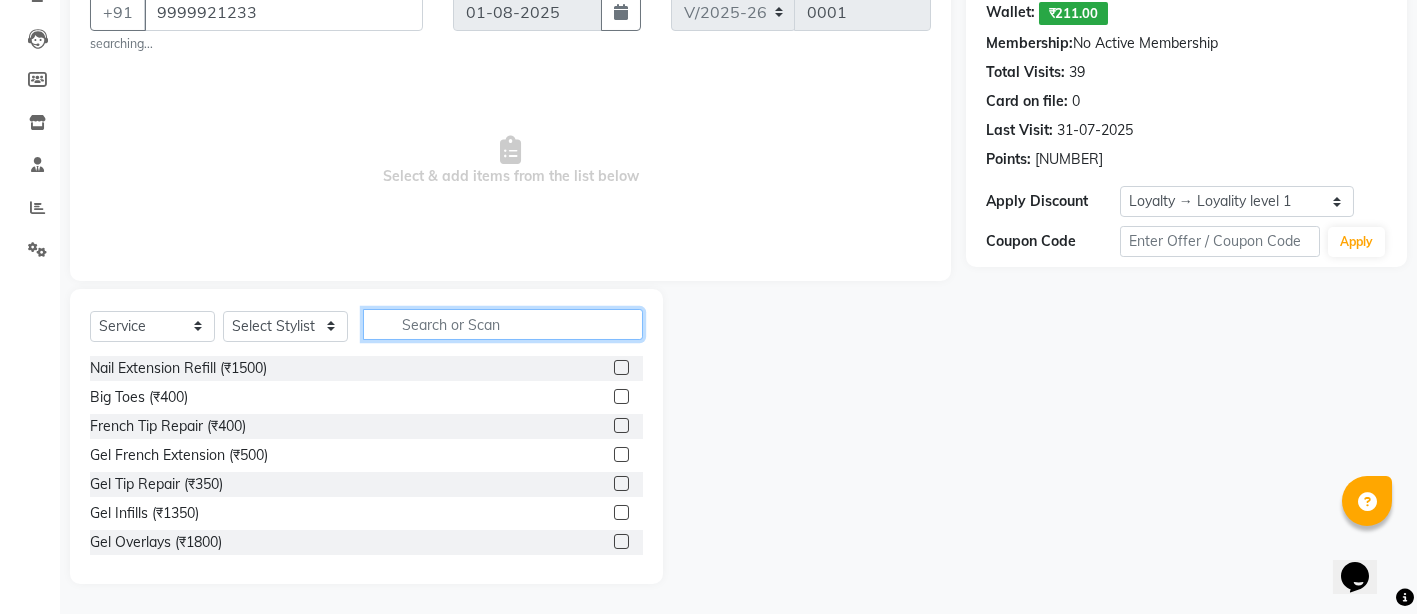 click 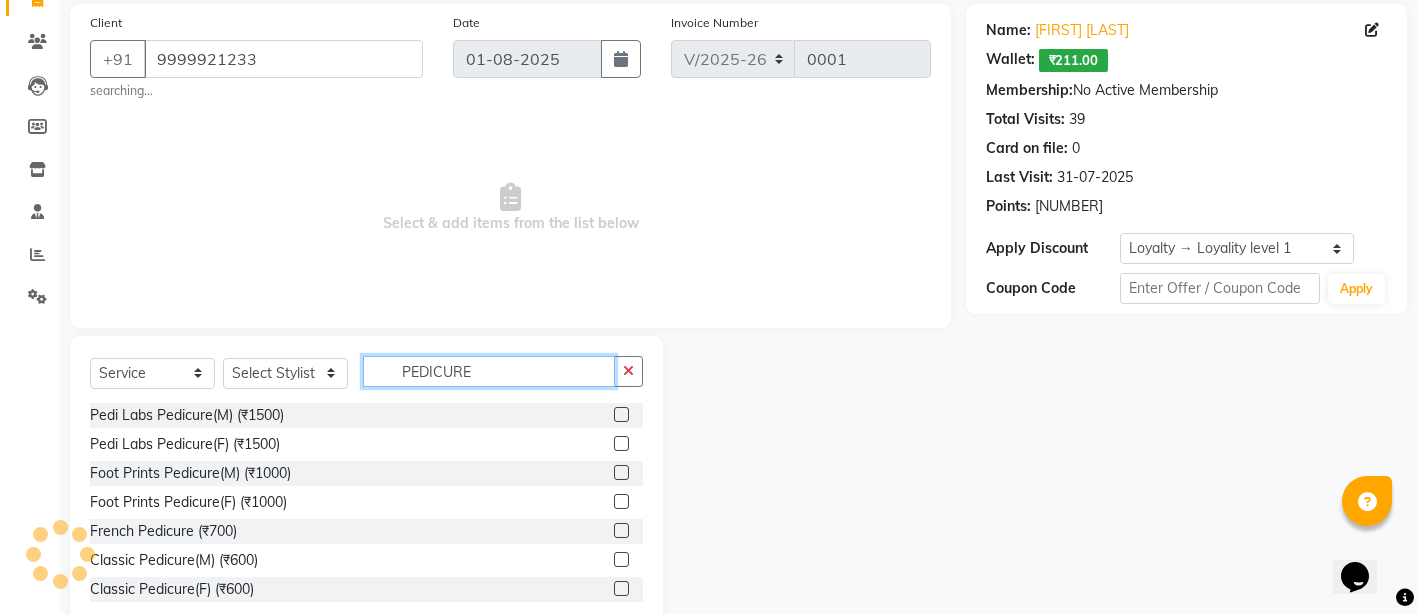 scroll, scrollTop: 193, scrollLeft: 0, axis: vertical 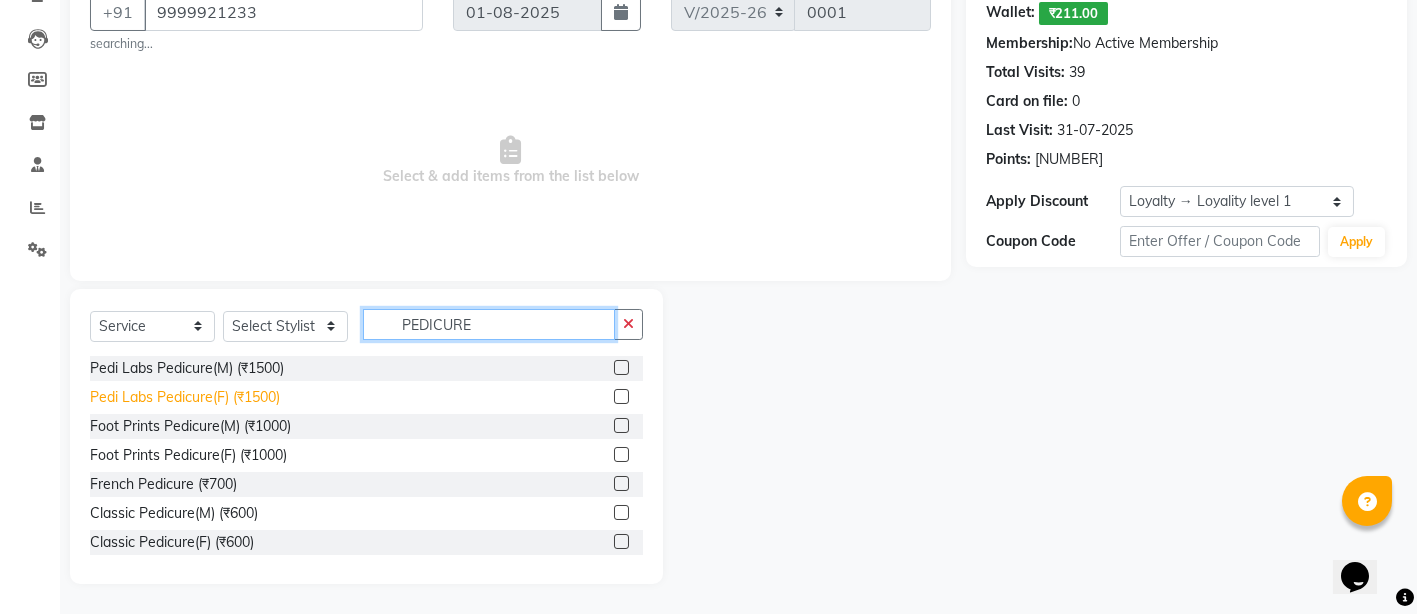 type on "PEDICURE" 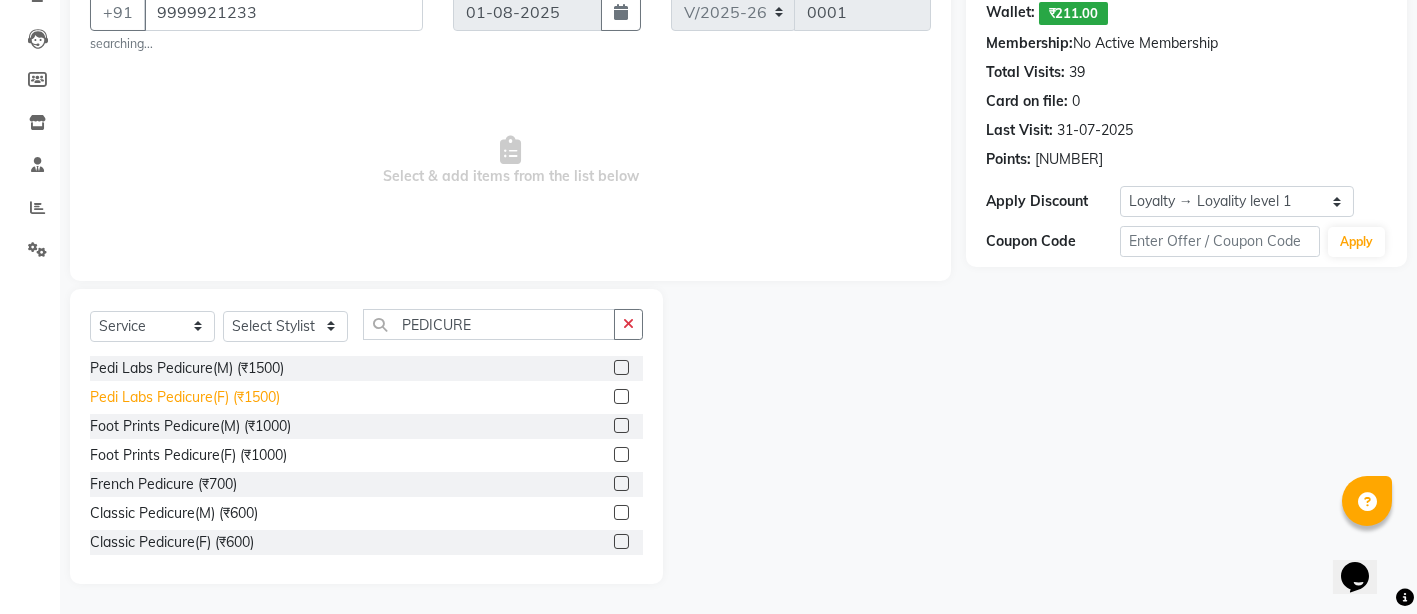 click on "Pedi Labs Pedicure(F) (₹1500)" 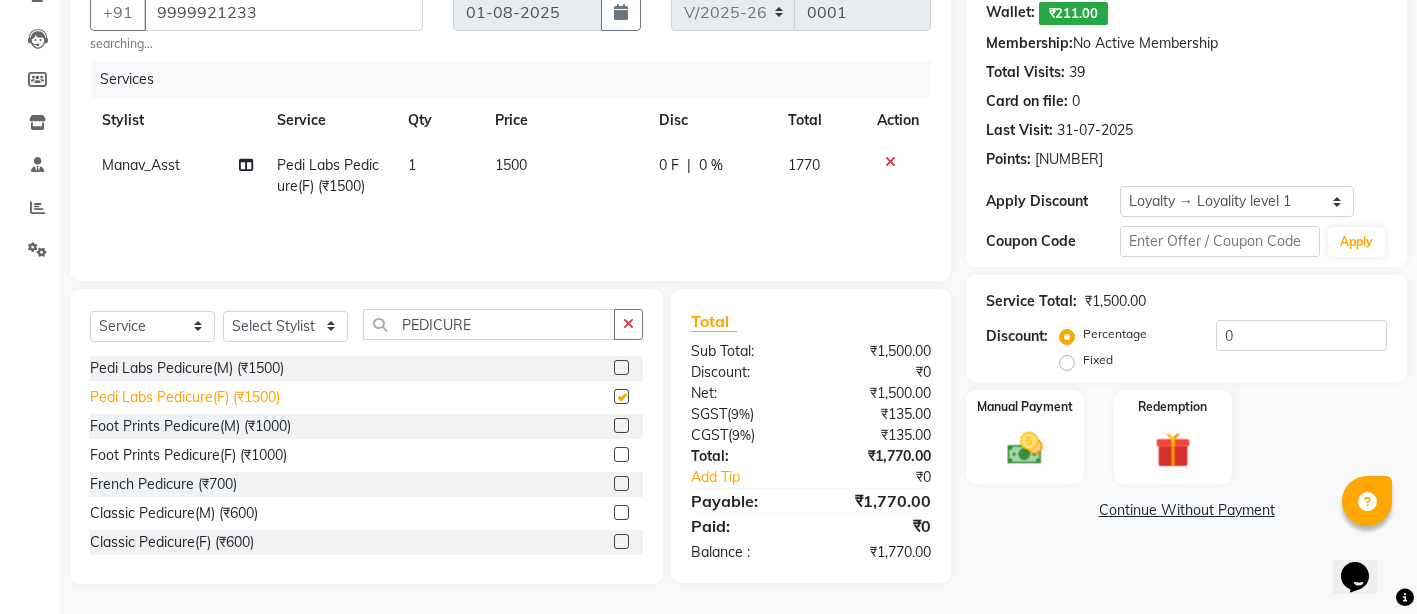 checkbox on "false" 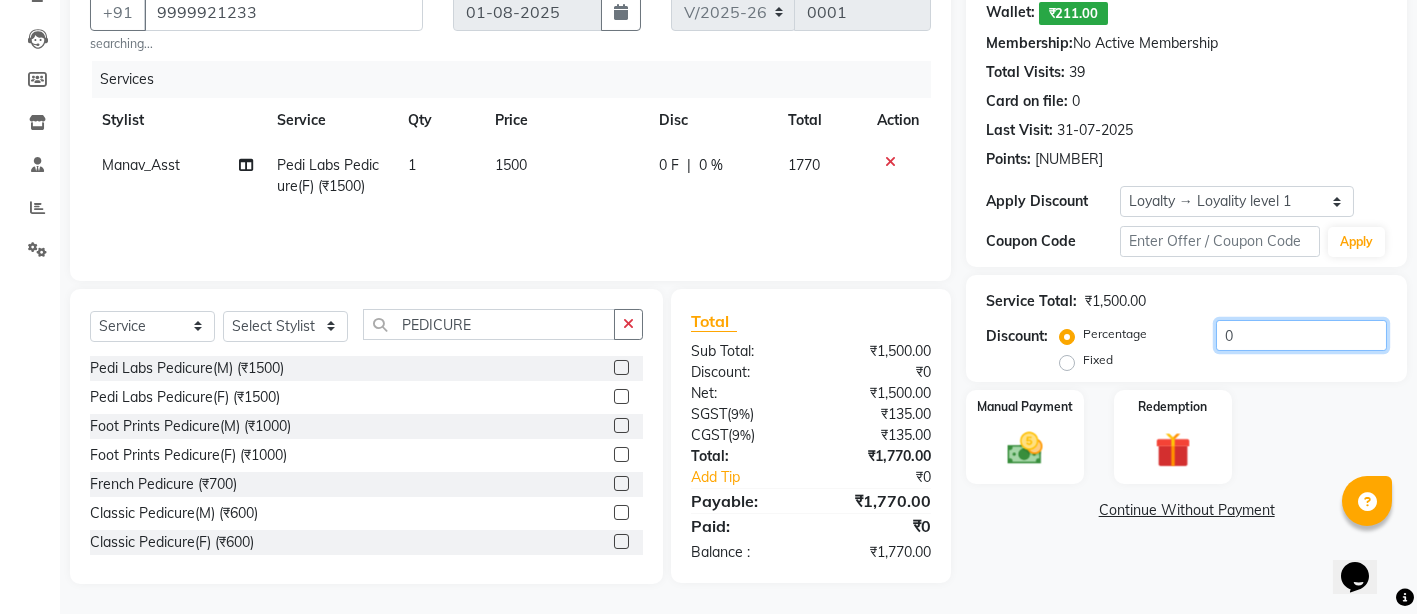 drag, startPoint x: 1292, startPoint y: 339, endPoint x: 1205, endPoint y: 335, distance: 87.0919 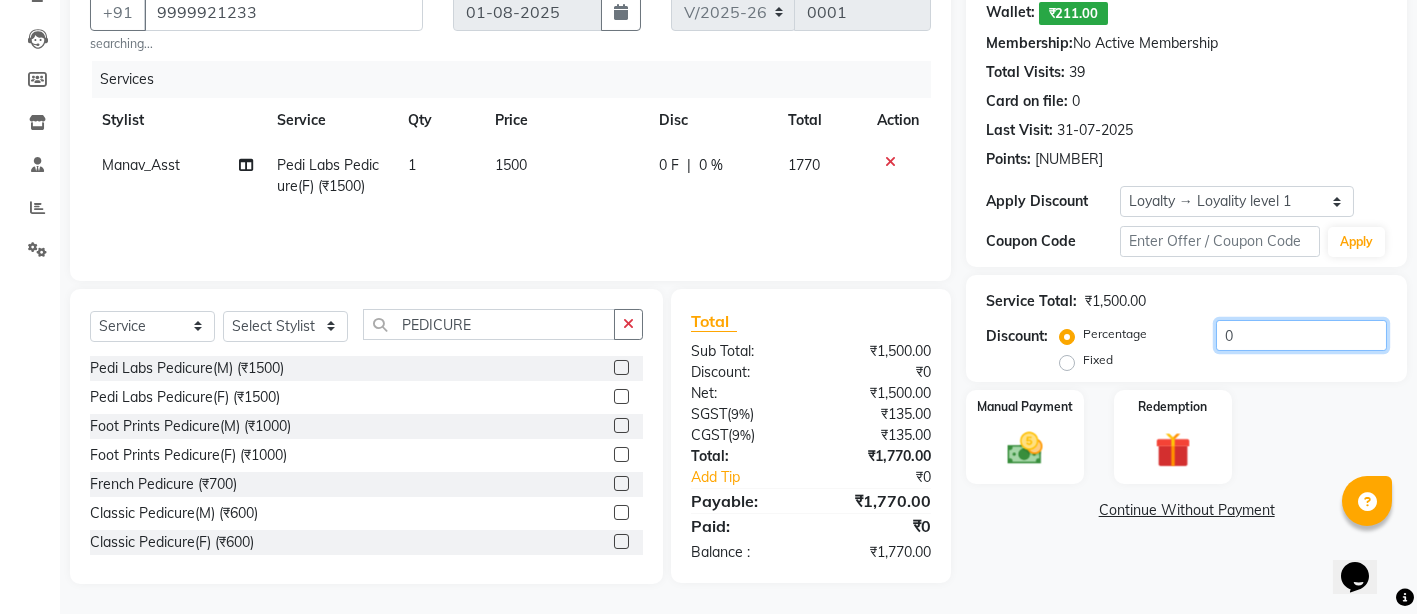 click on "Percentage   Fixed  0" 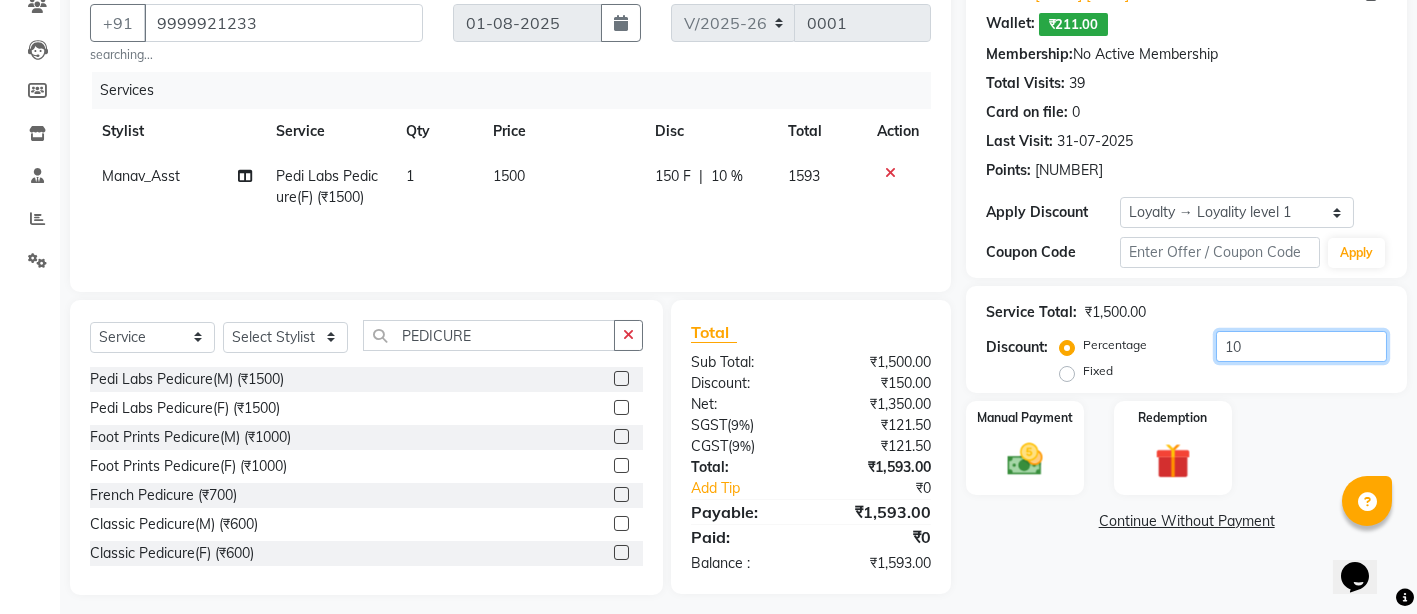 scroll, scrollTop: 193, scrollLeft: 0, axis: vertical 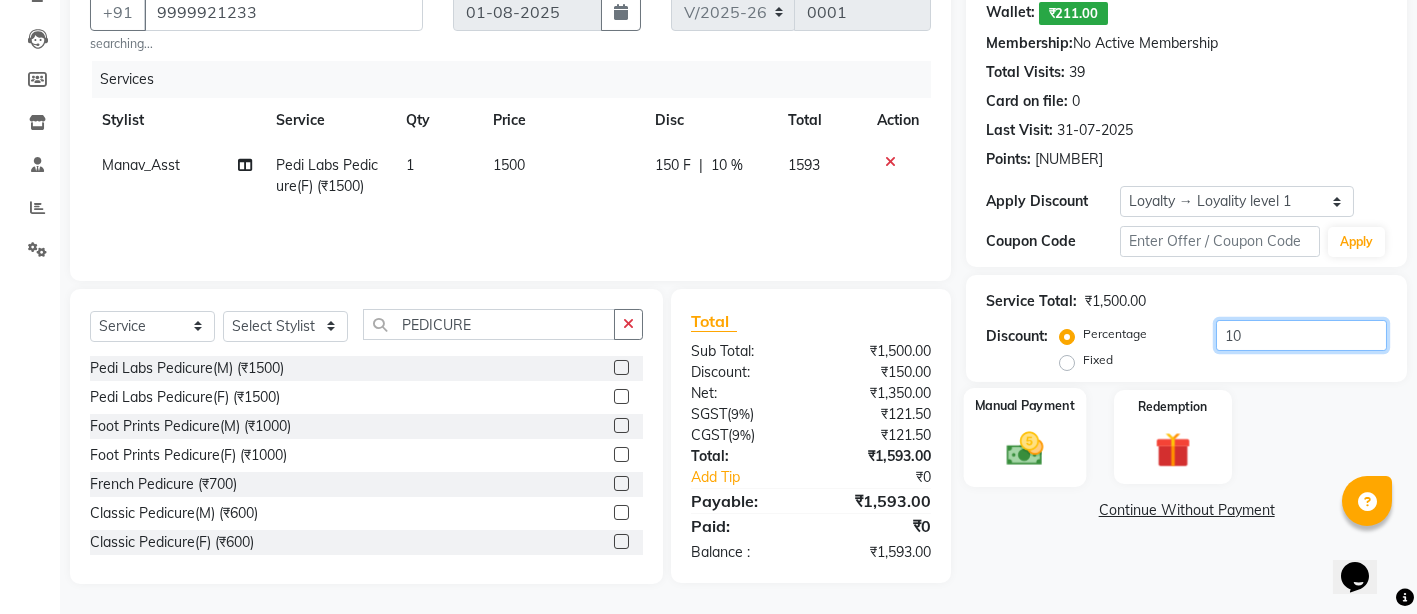 type on "10" 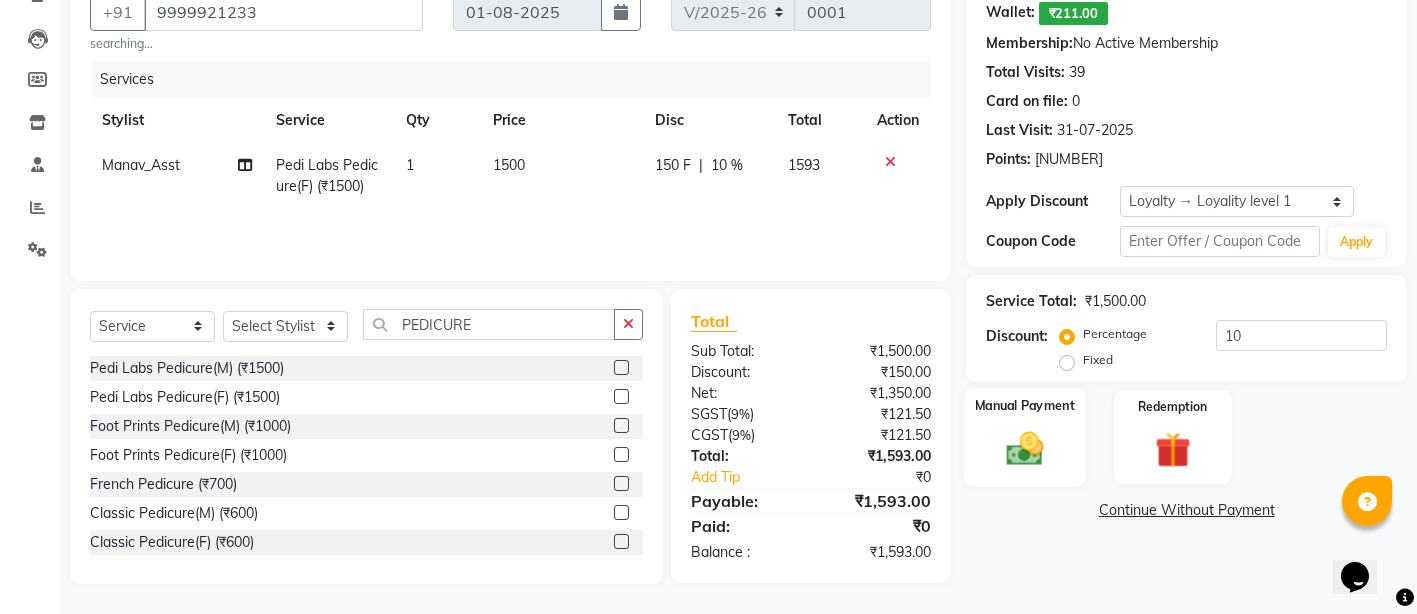 click 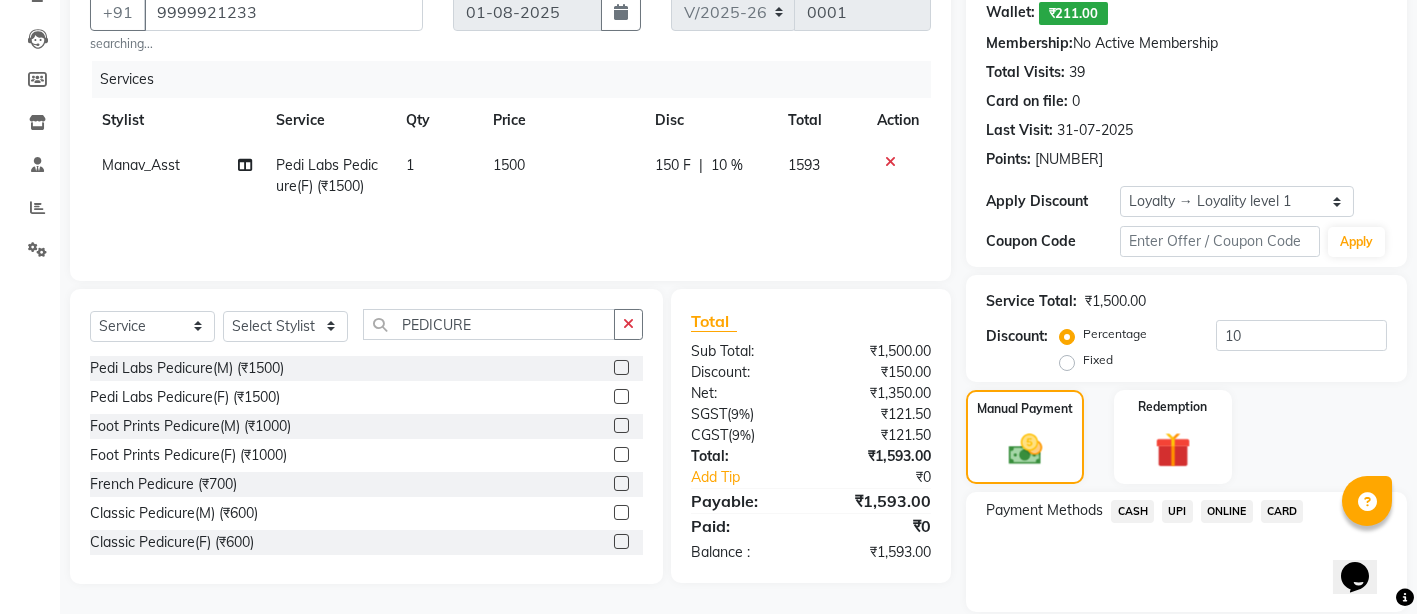 click on "CASH" 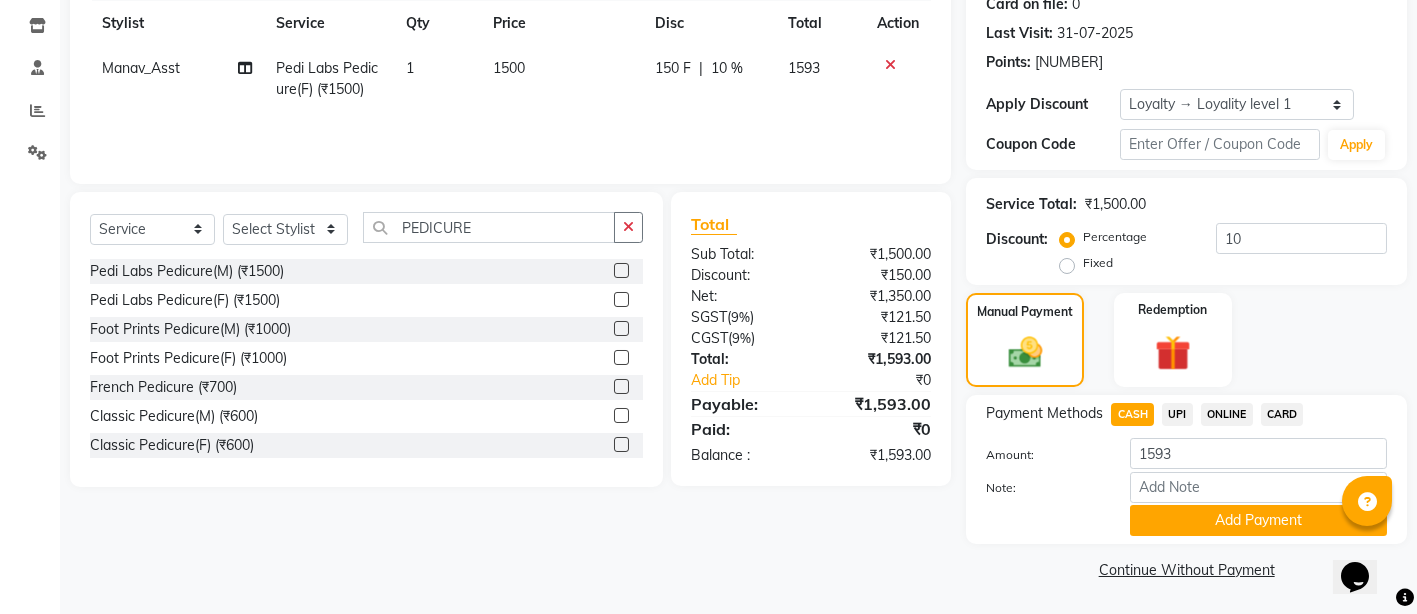 scroll, scrollTop: 292, scrollLeft: 0, axis: vertical 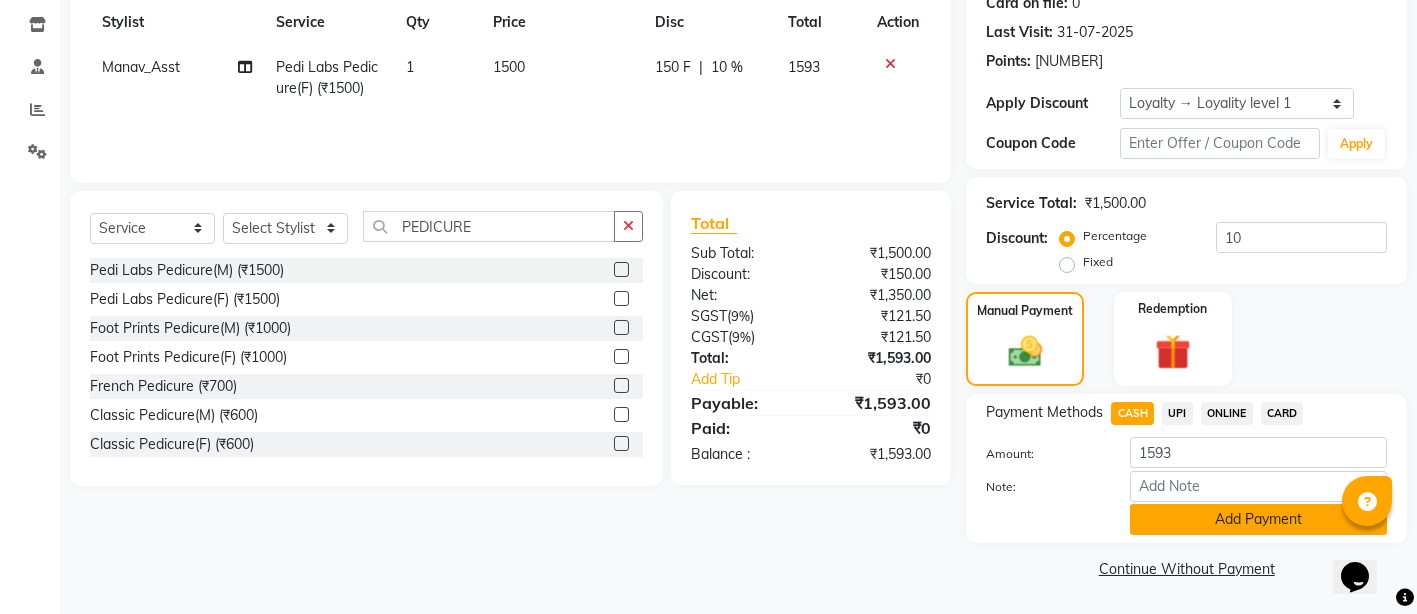 click on "Add Payment" 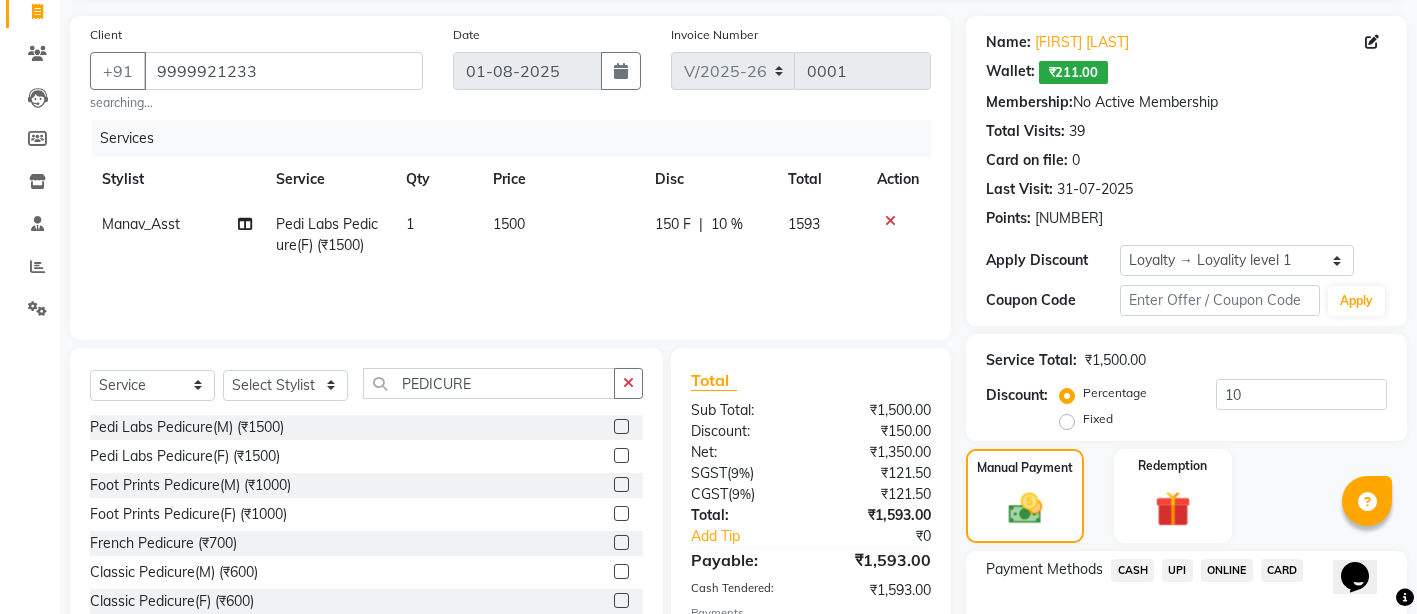 scroll, scrollTop: 374, scrollLeft: 0, axis: vertical 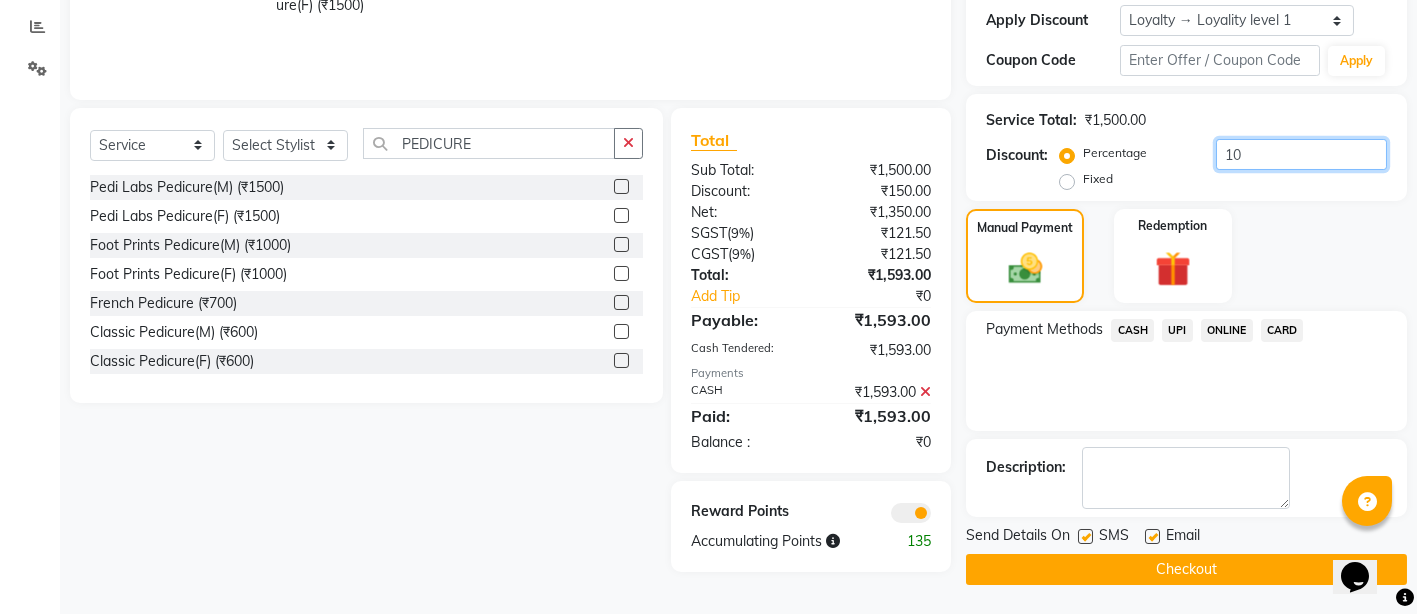 click on "10" 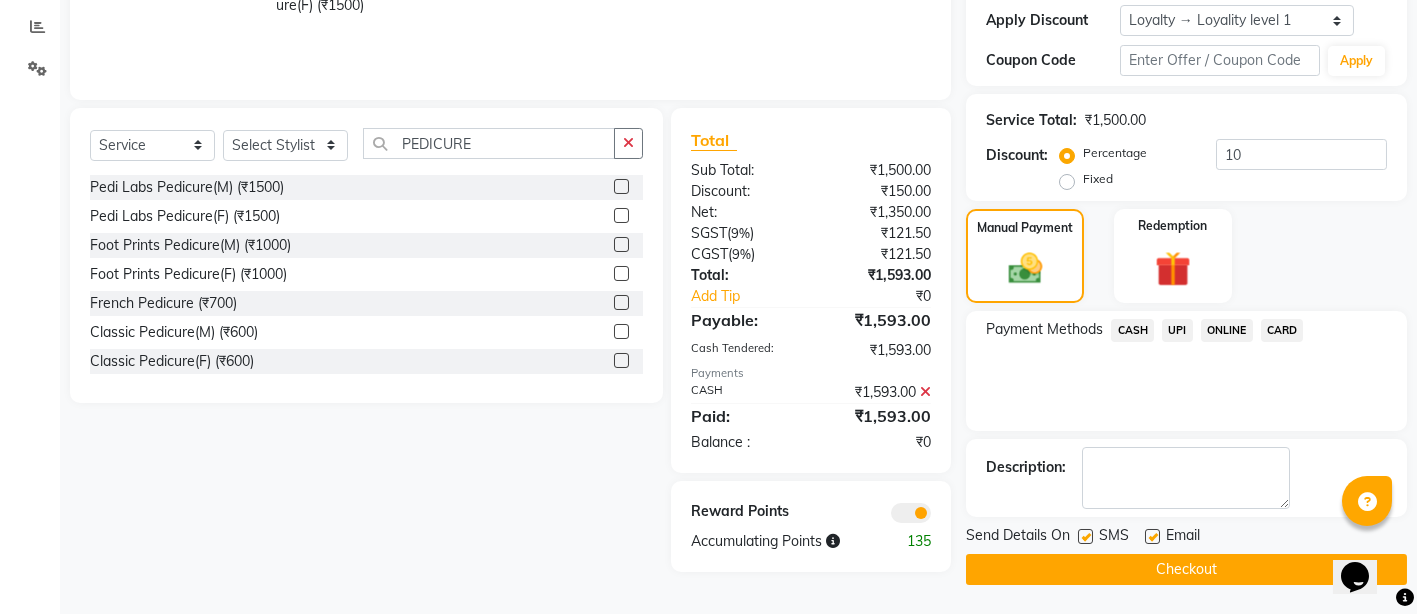 click 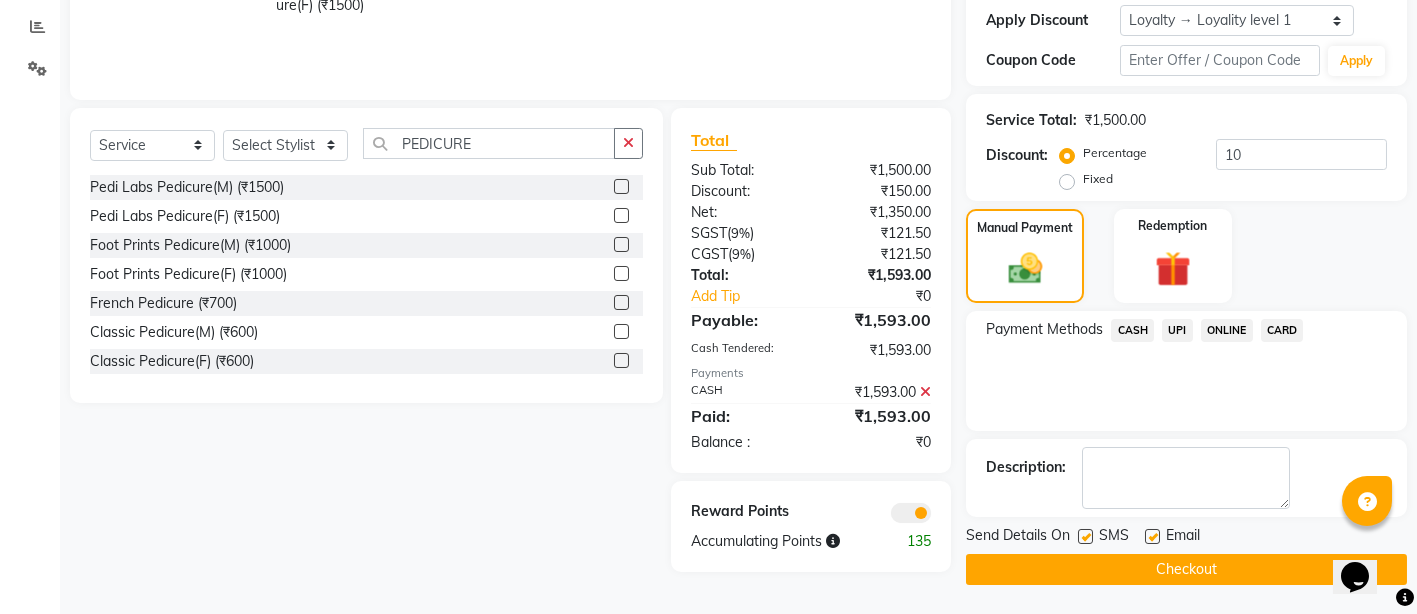 click 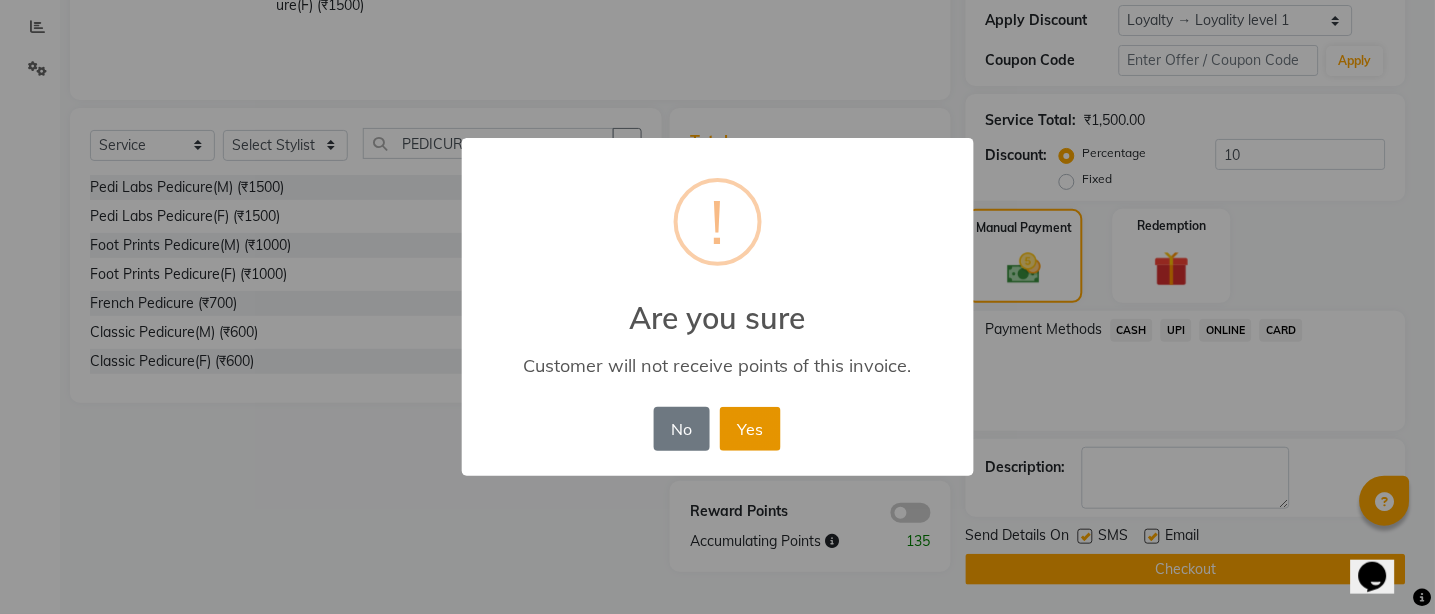 click on "Yes" at bounding box center (750, 429) 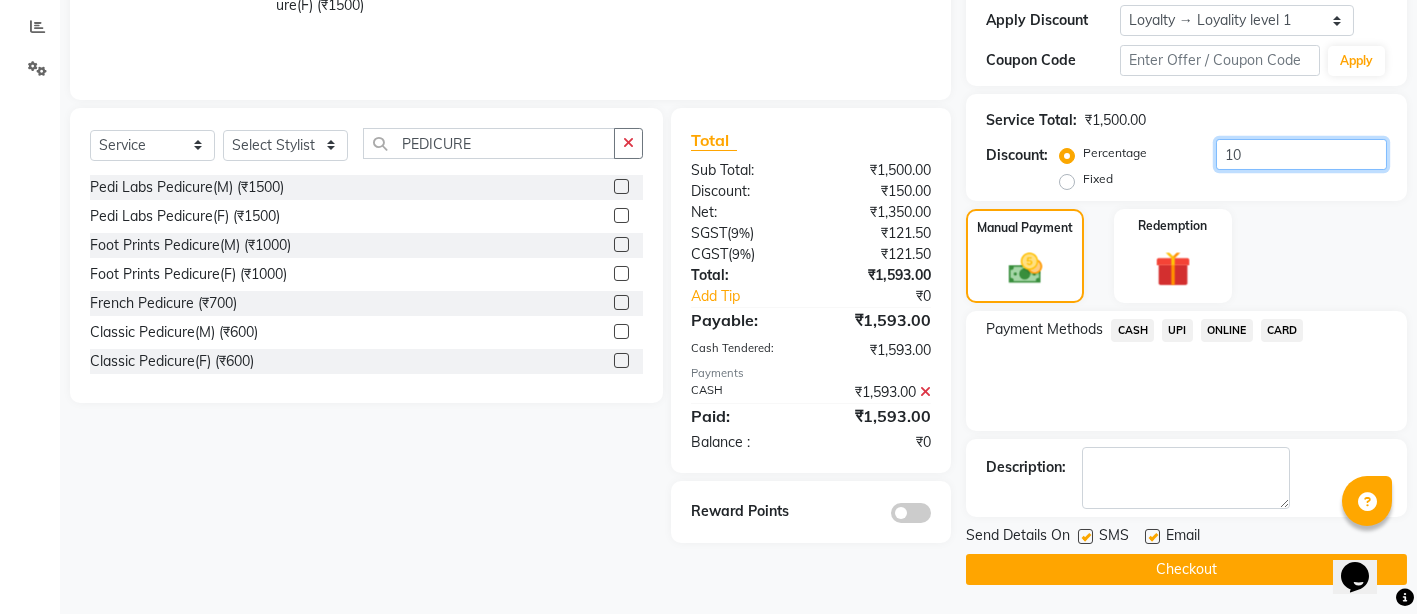 drag, startPoint x: 1266, startPoint y: 156, endPoint x: 1196, endPoint y: 155, distance: 70.00714 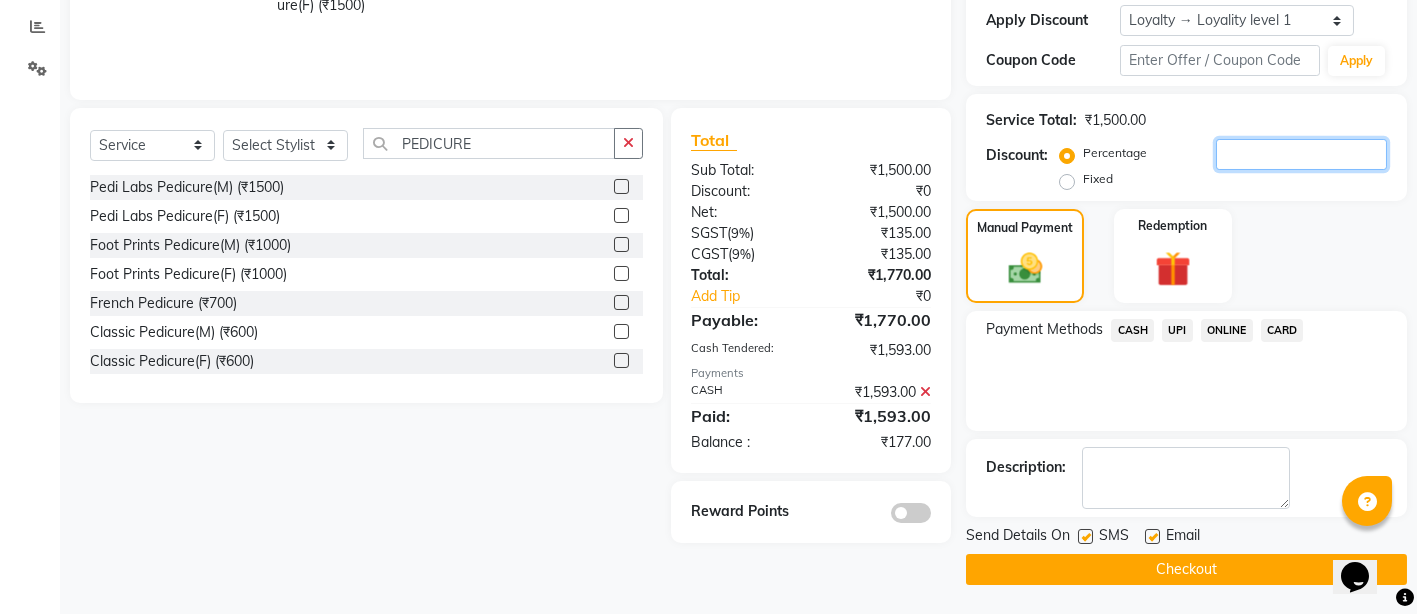 type 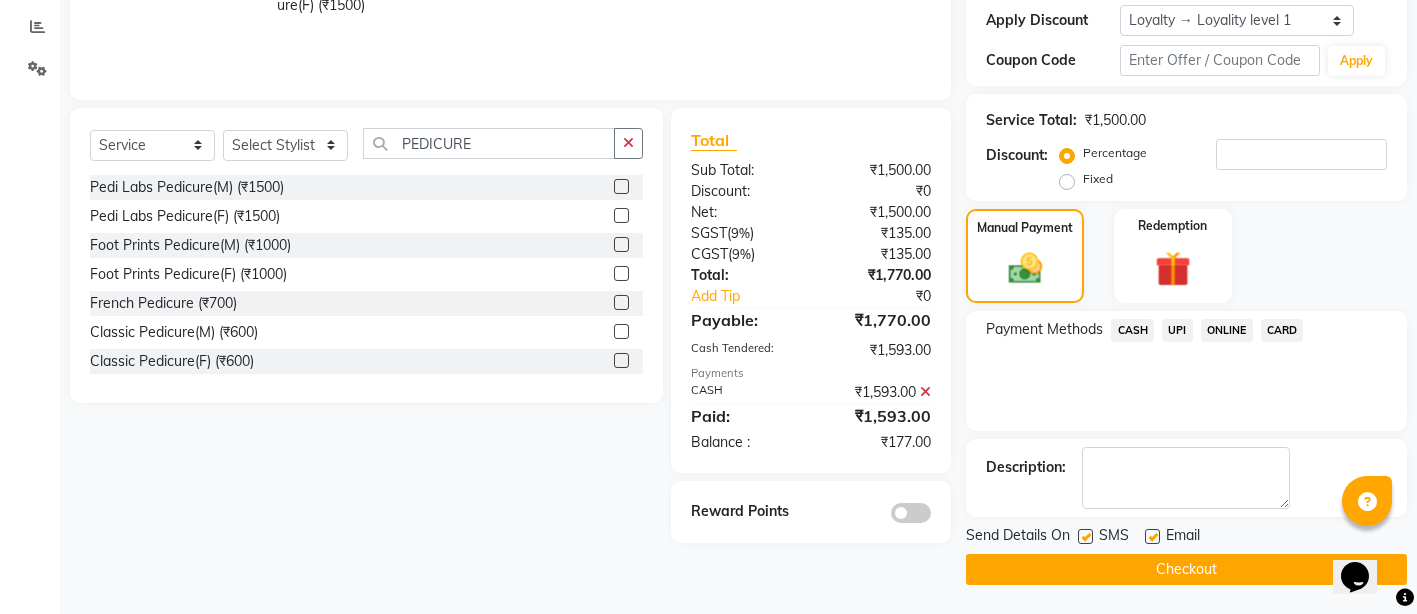 click 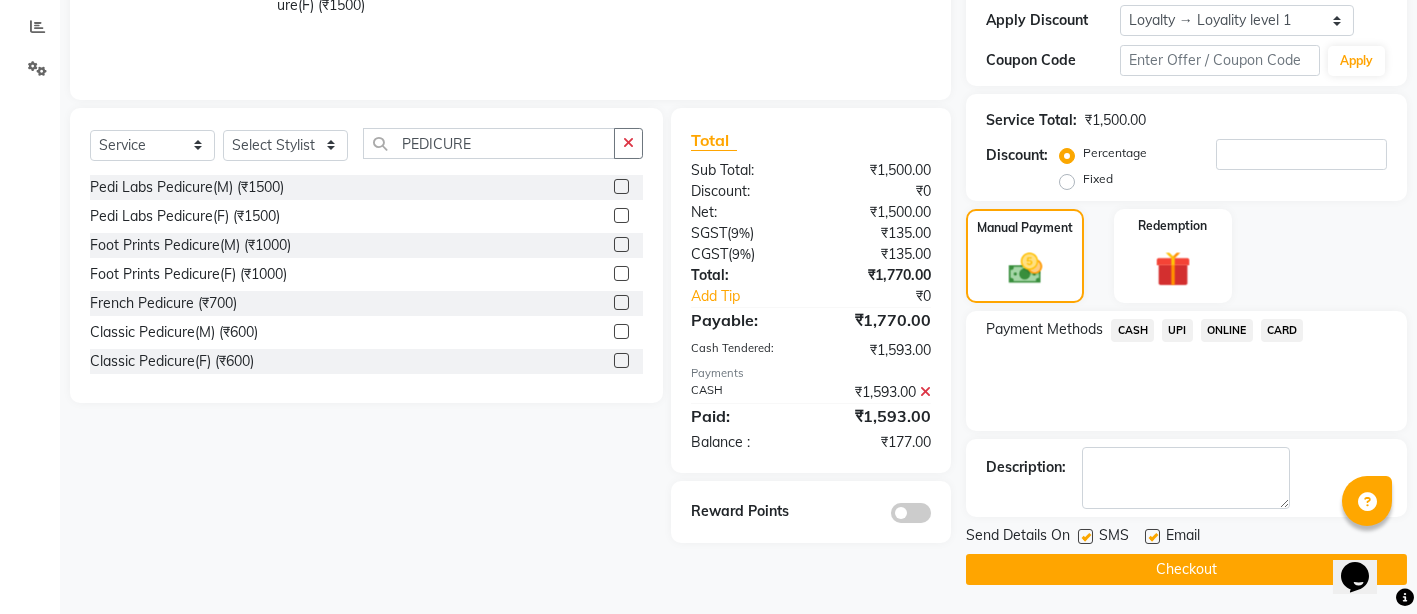 click 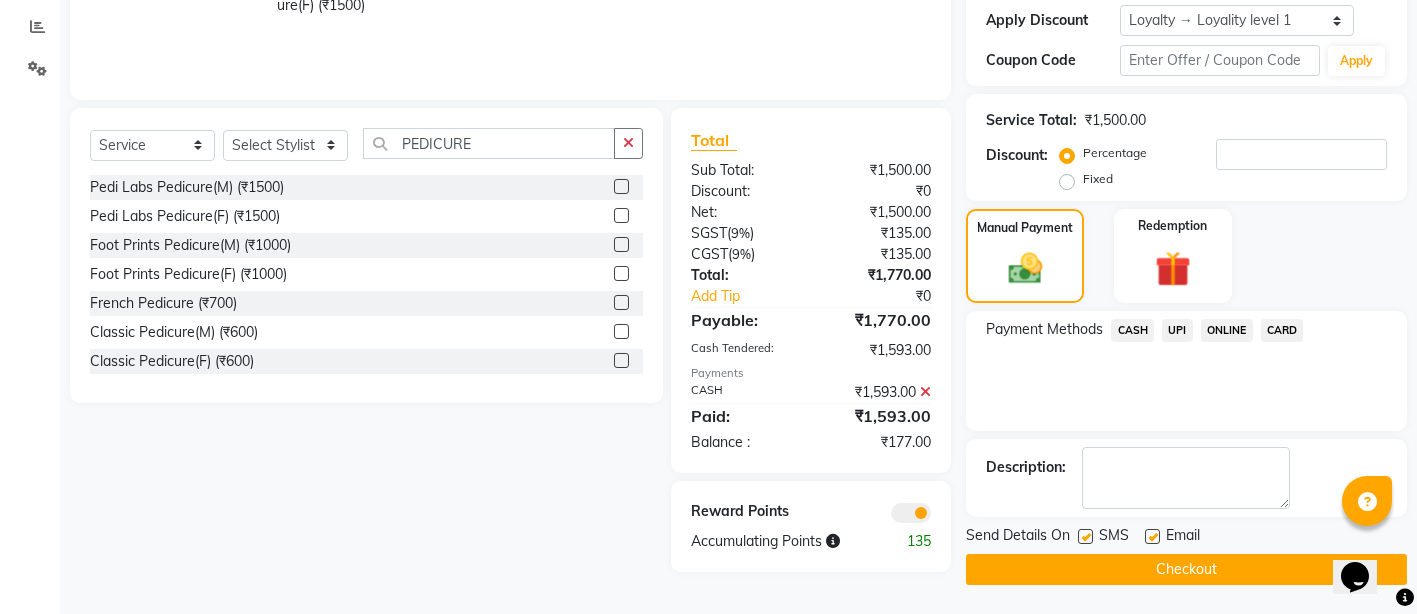 click 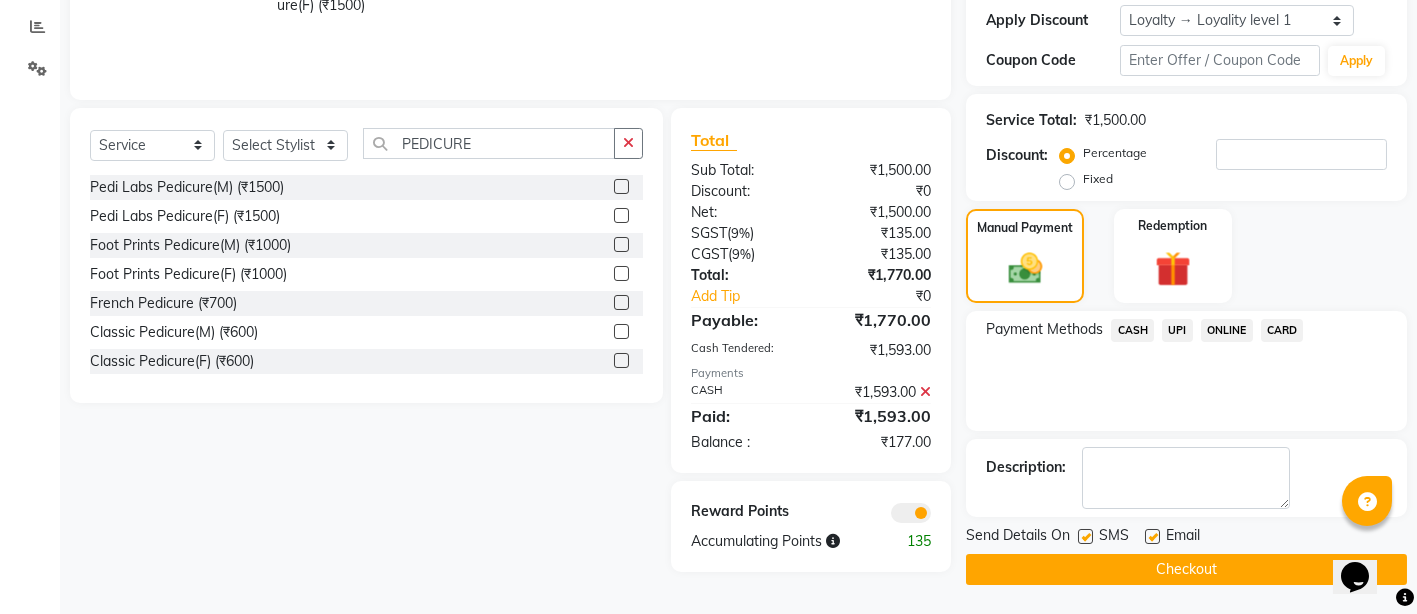 scroll, scrollTop: 261, scrollLeft: 0, axis: vertical 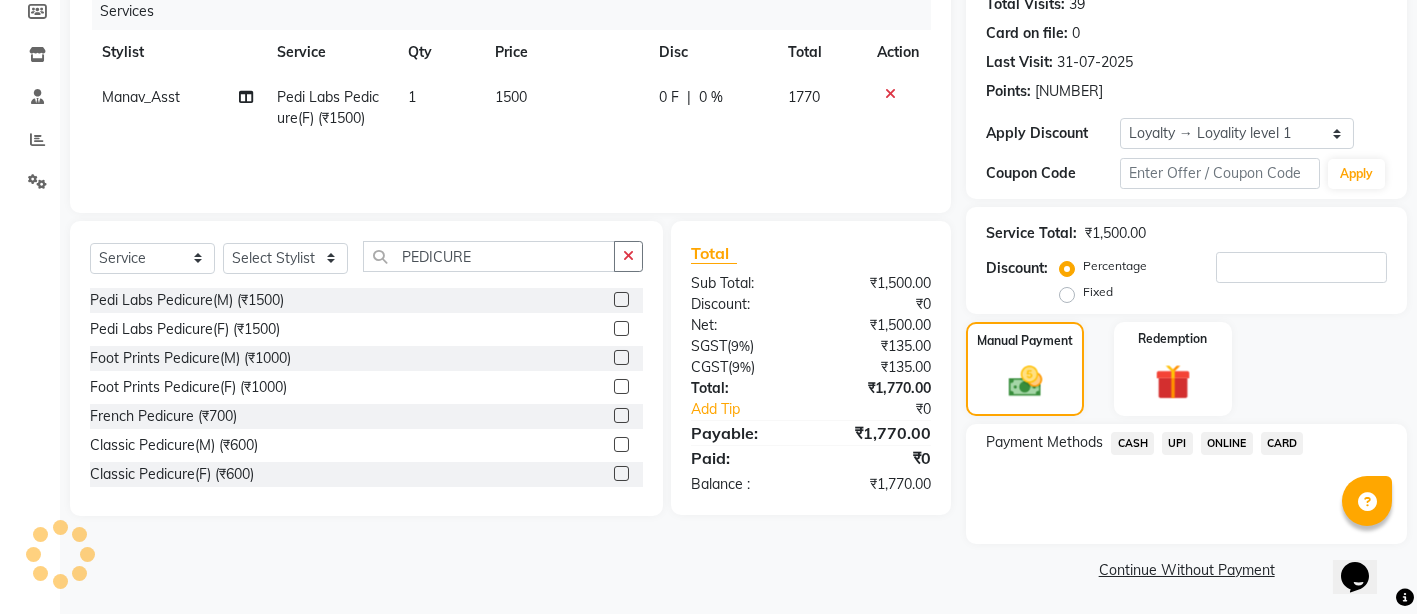 click on "CASH" 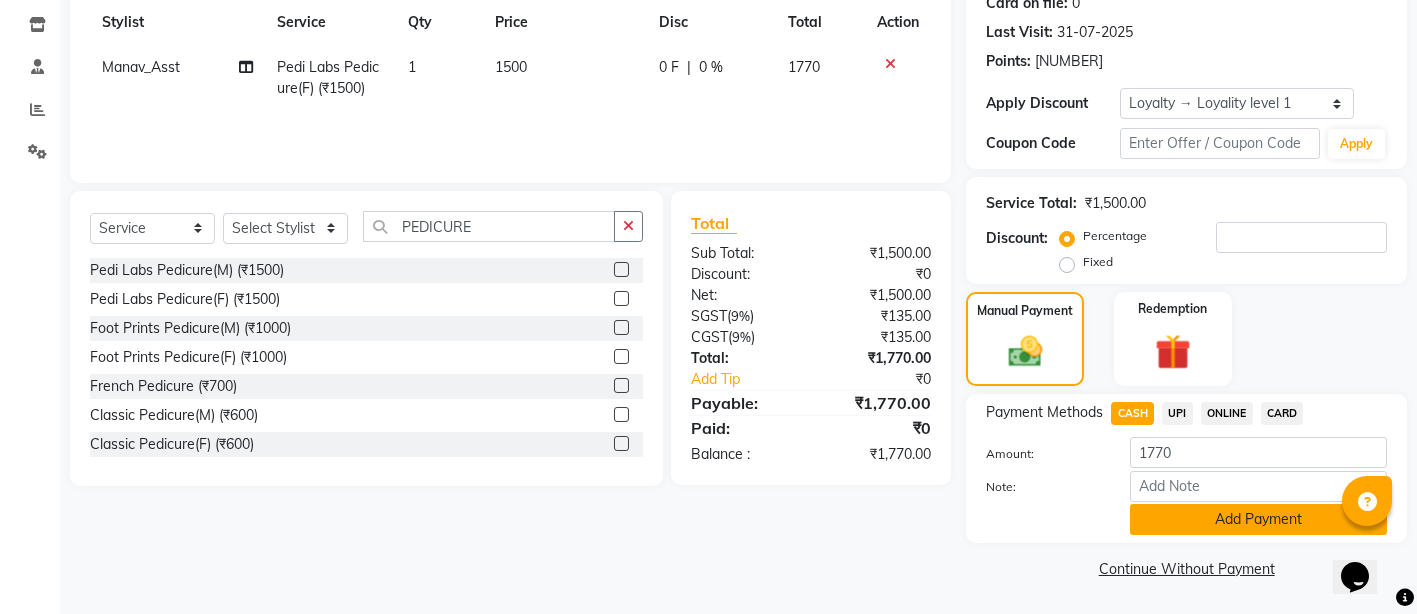 click on "Add Payment" 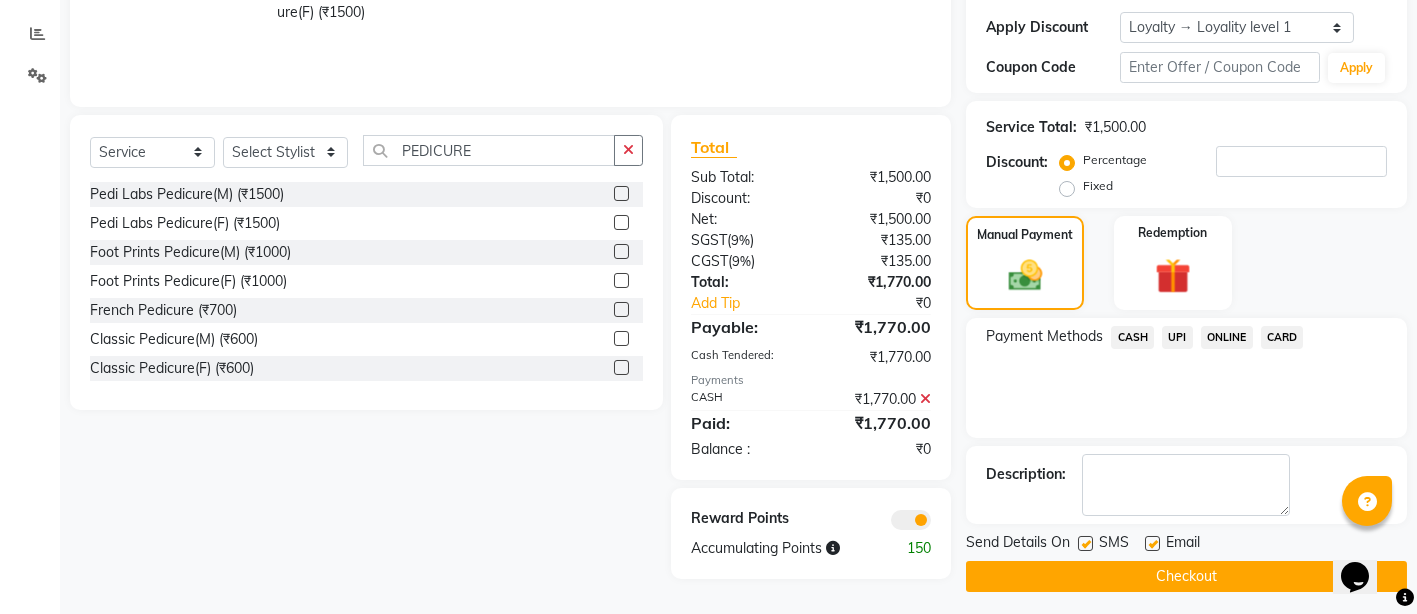 scroll, scrollTop: 374, scrollLeft: 0, axis: vertical 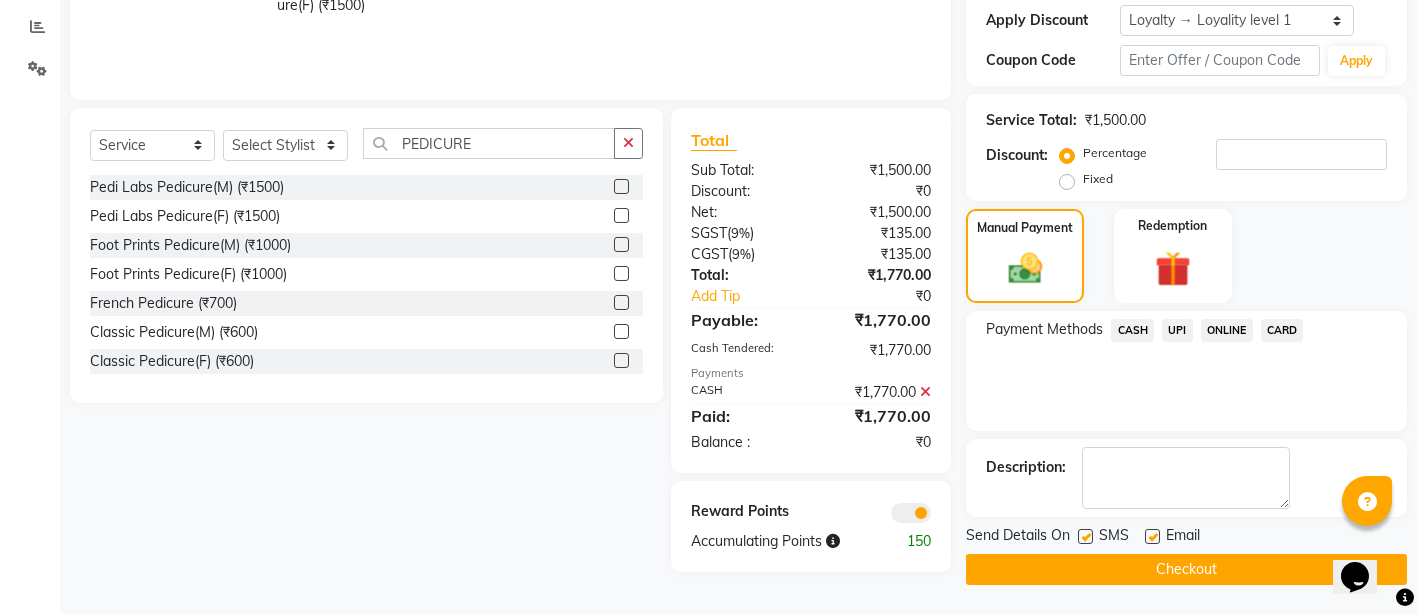 click 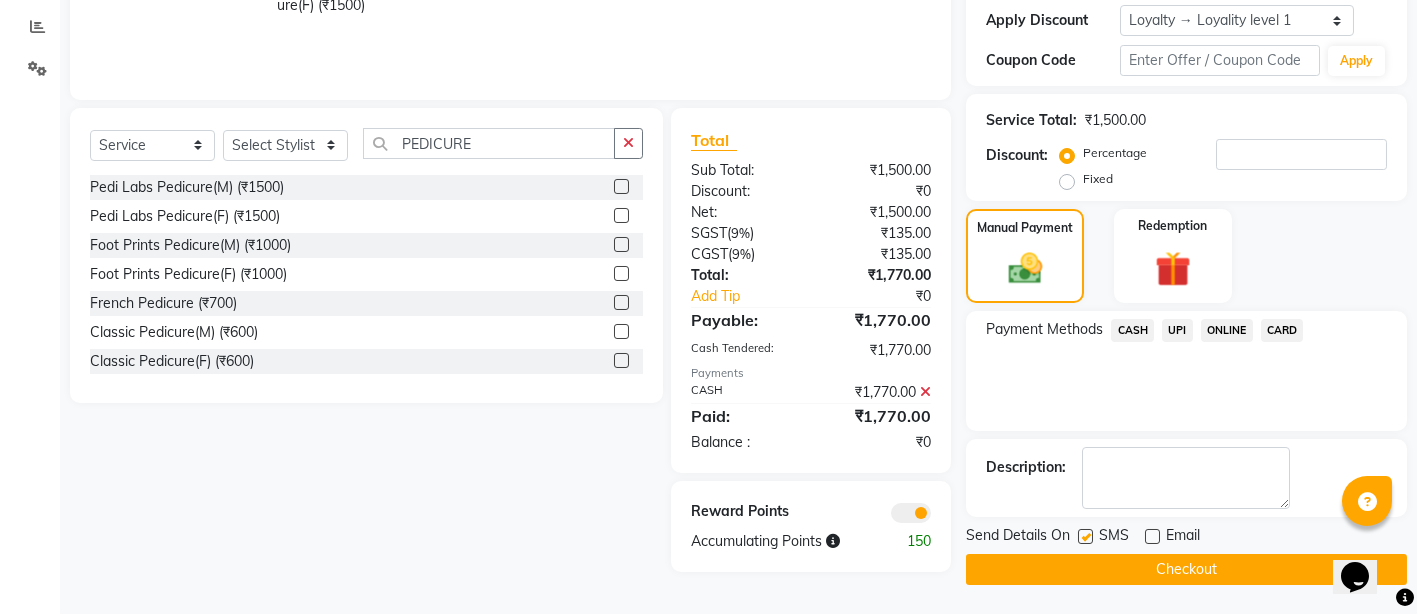 click 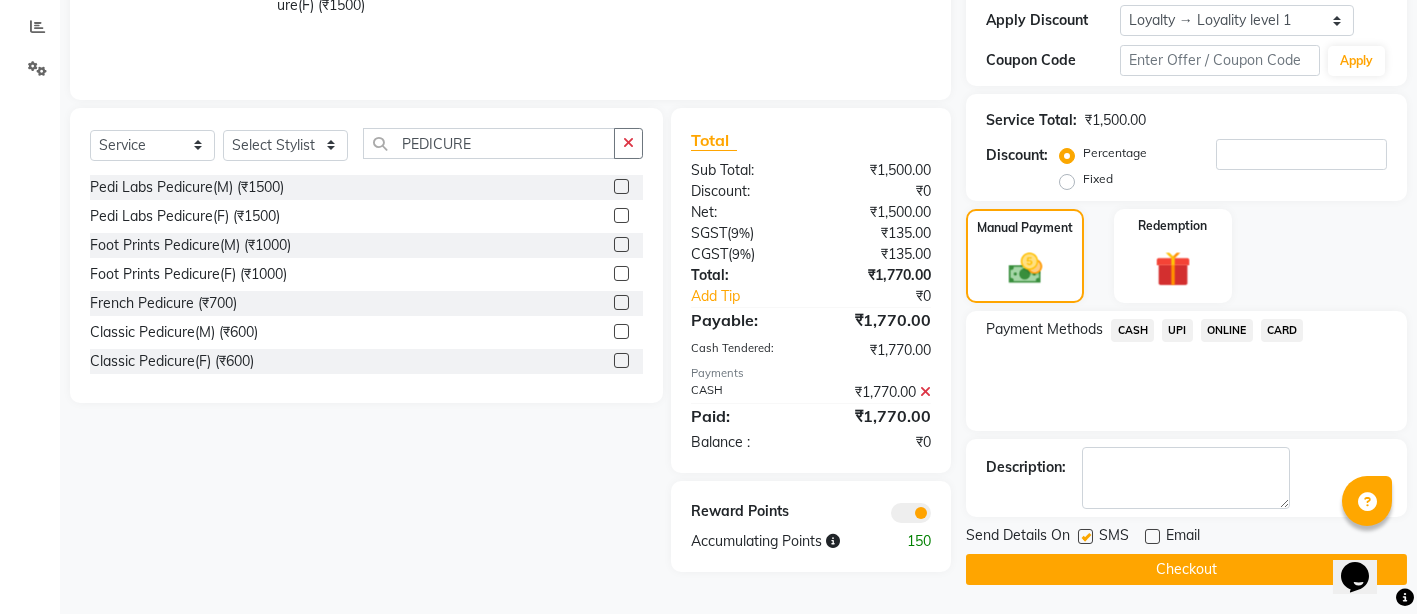 click at bounding box center [1084, 537] 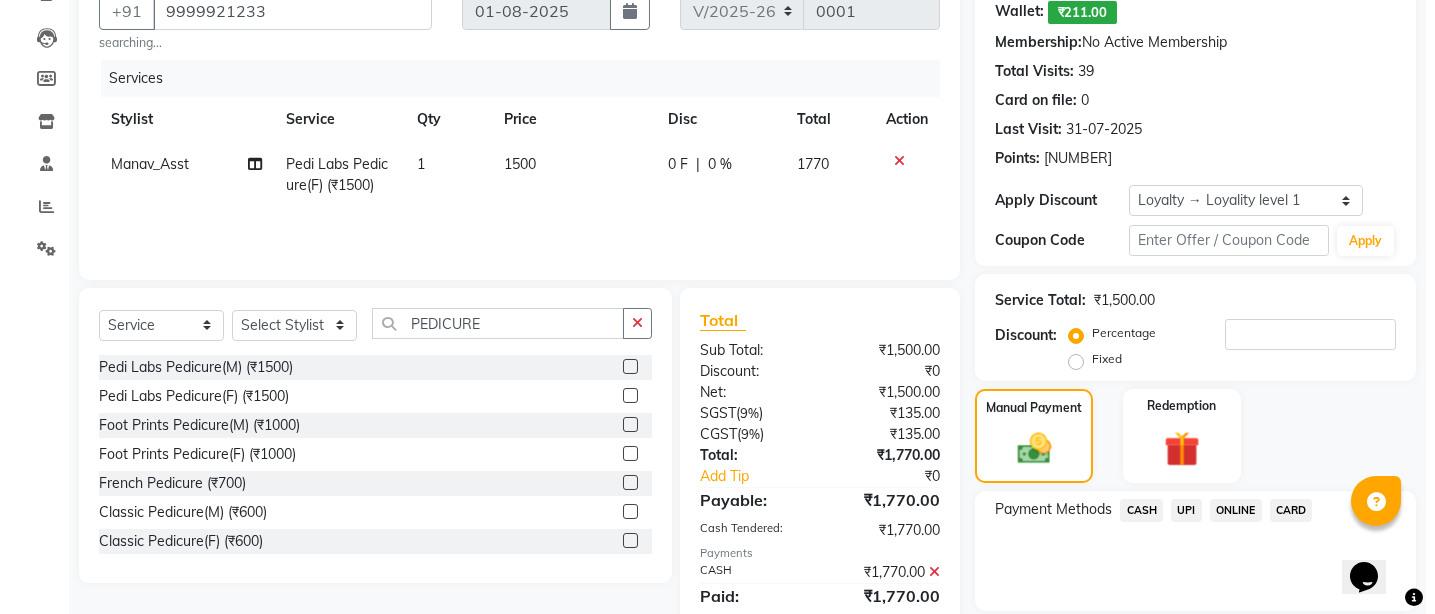 scroll, scrollTop: 0, scrollLeft: 0, axis: both 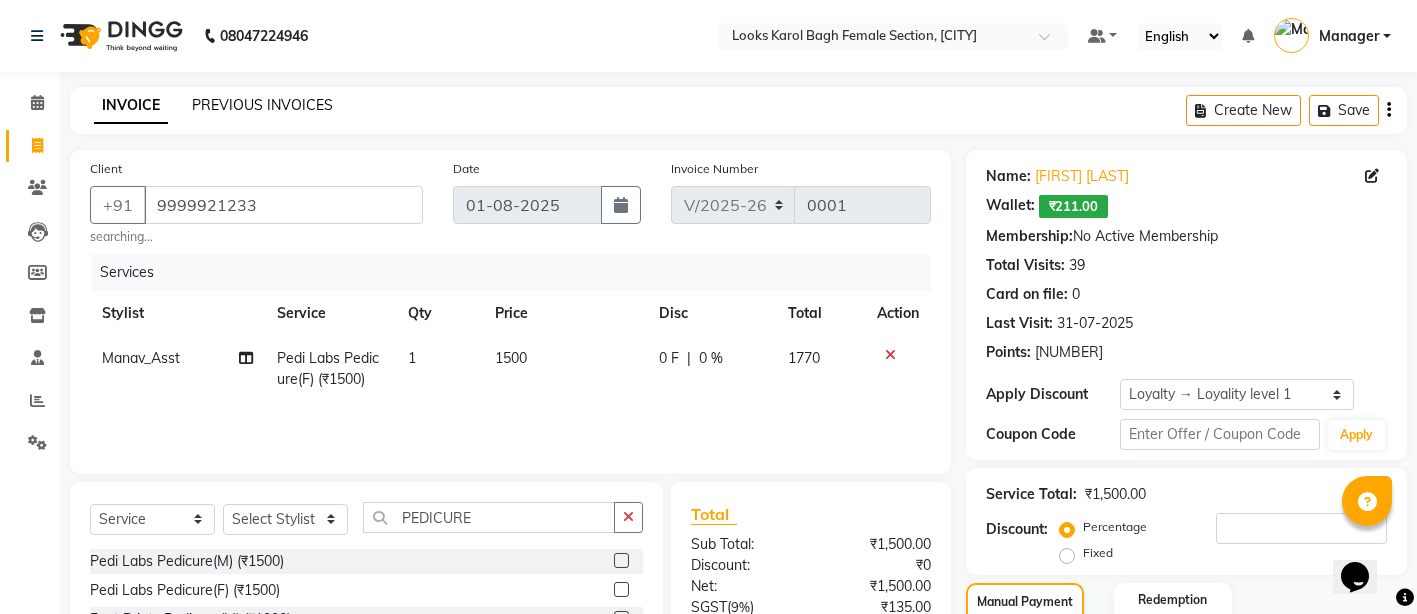 click on "PREVIOUS INVOICES" 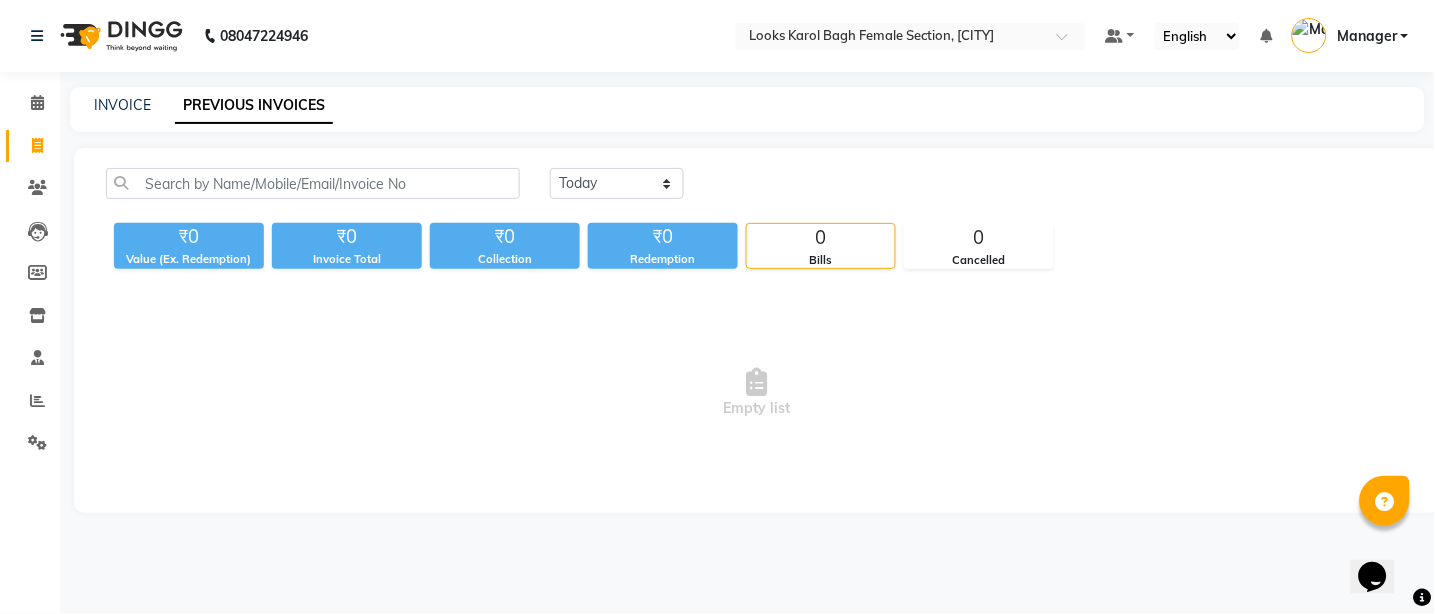click on "PREVIOUS INVOICES" 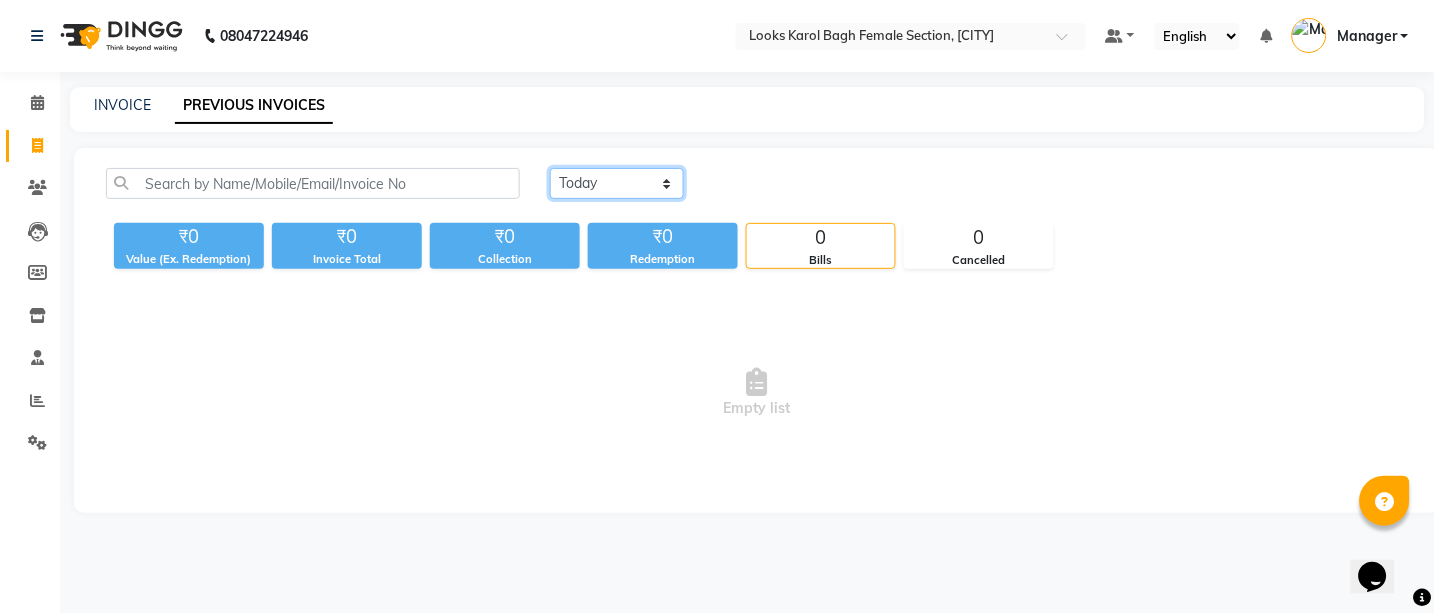 click on "Today Yesterday Custom Range" 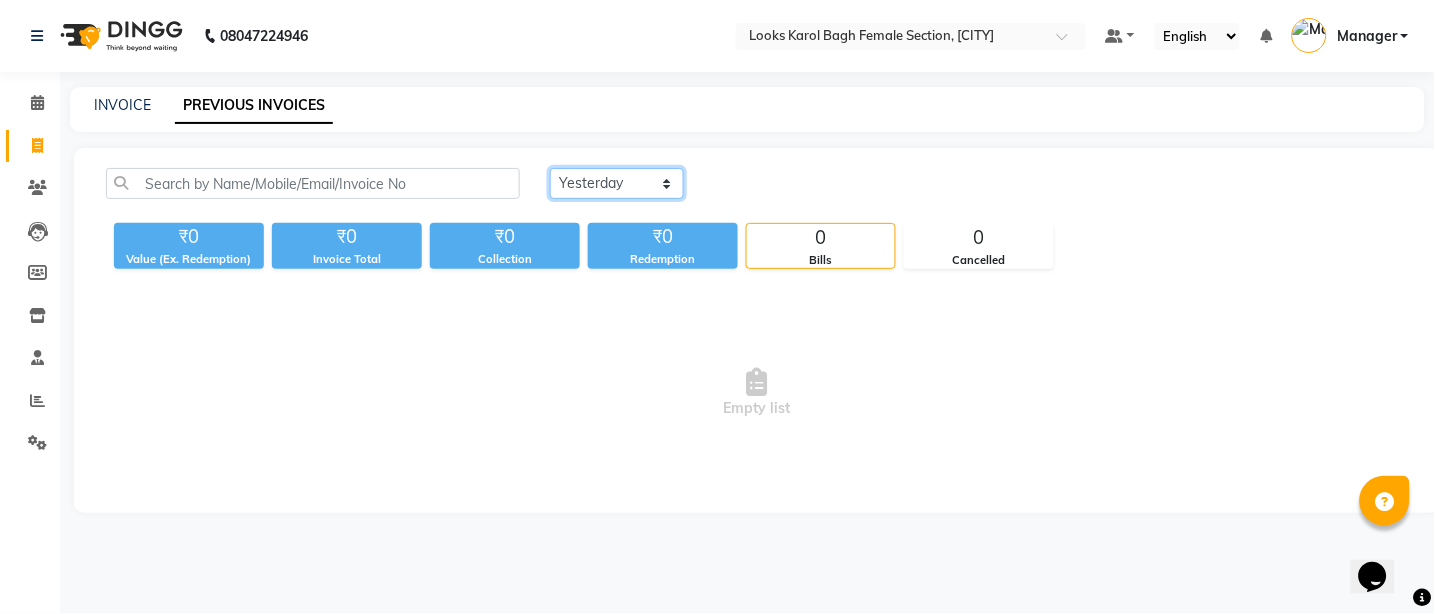 click on "Today Yesterday Custom Range" 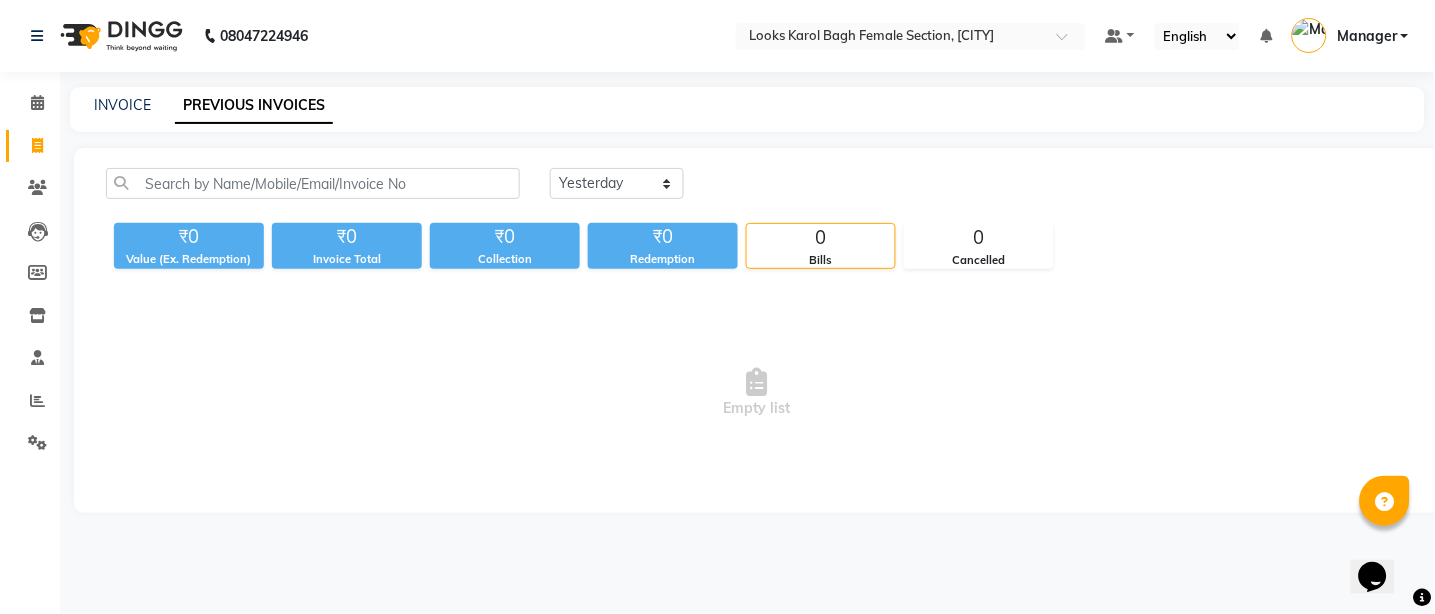 click on "Manager" at bounding box center (1367, 36) 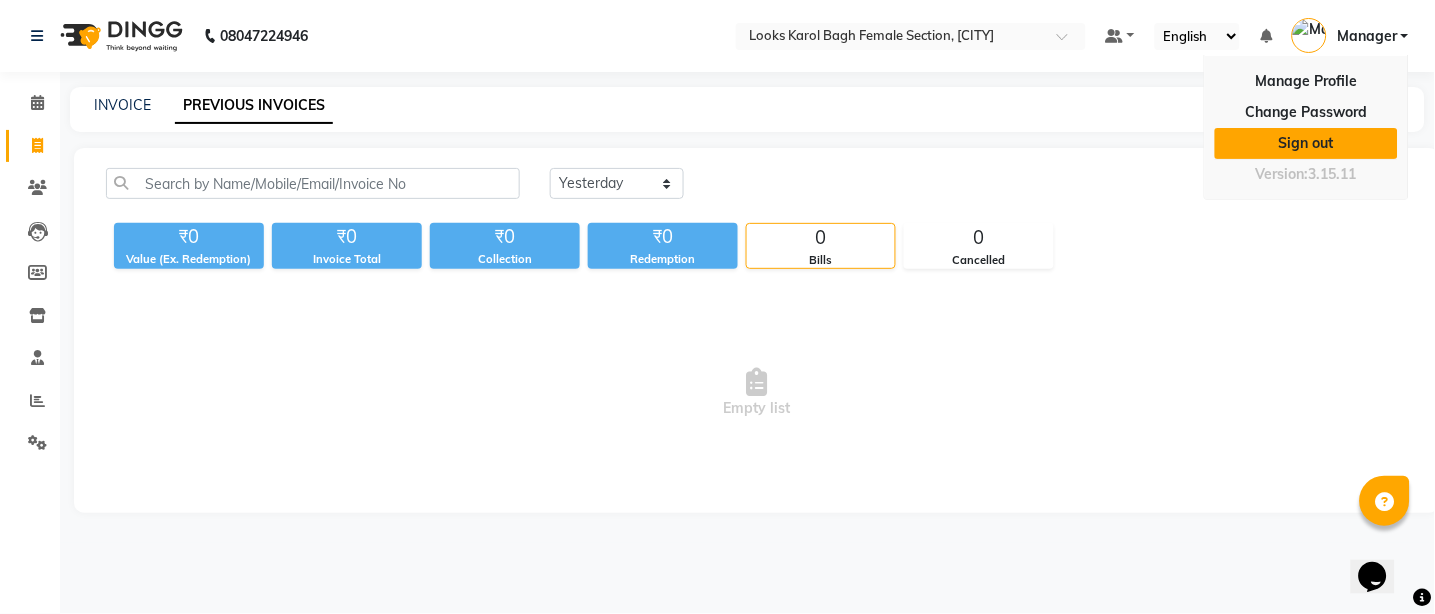 click on "Sign out" at bounding box center (1306, 143) 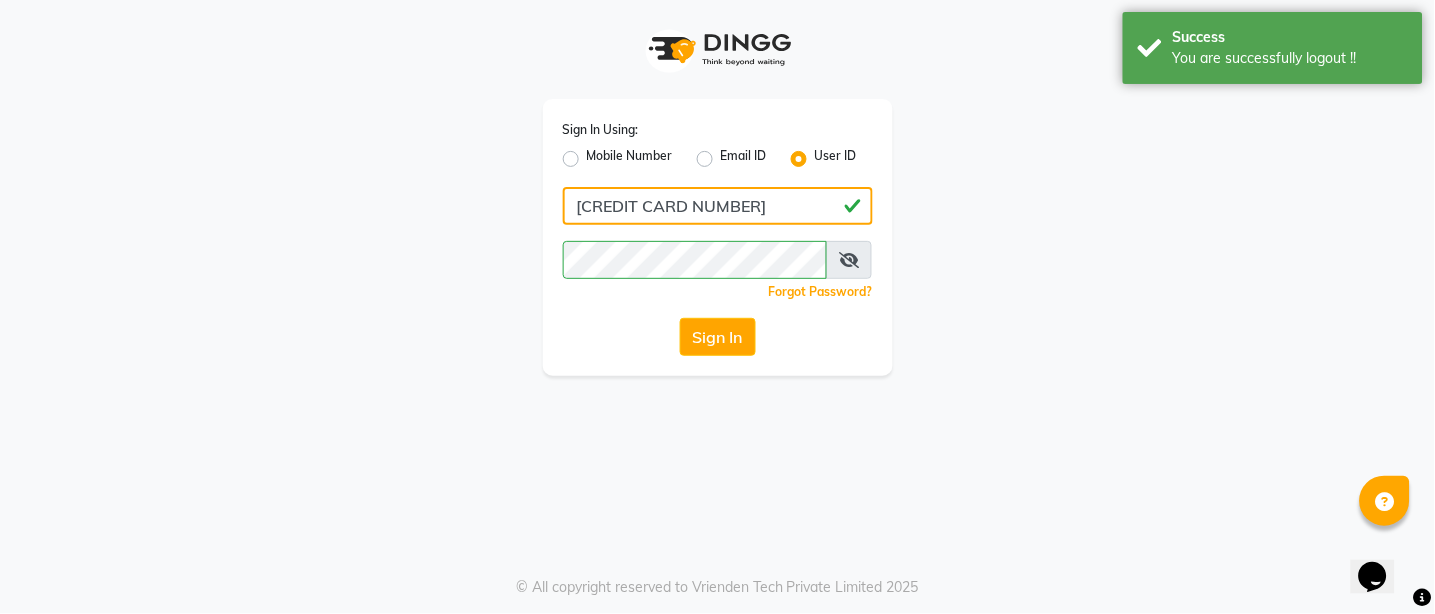 drag, startPoint x: 660, startPoint y: 203, endPoint x: 530, endPoint y: 212, distance: 130.31117 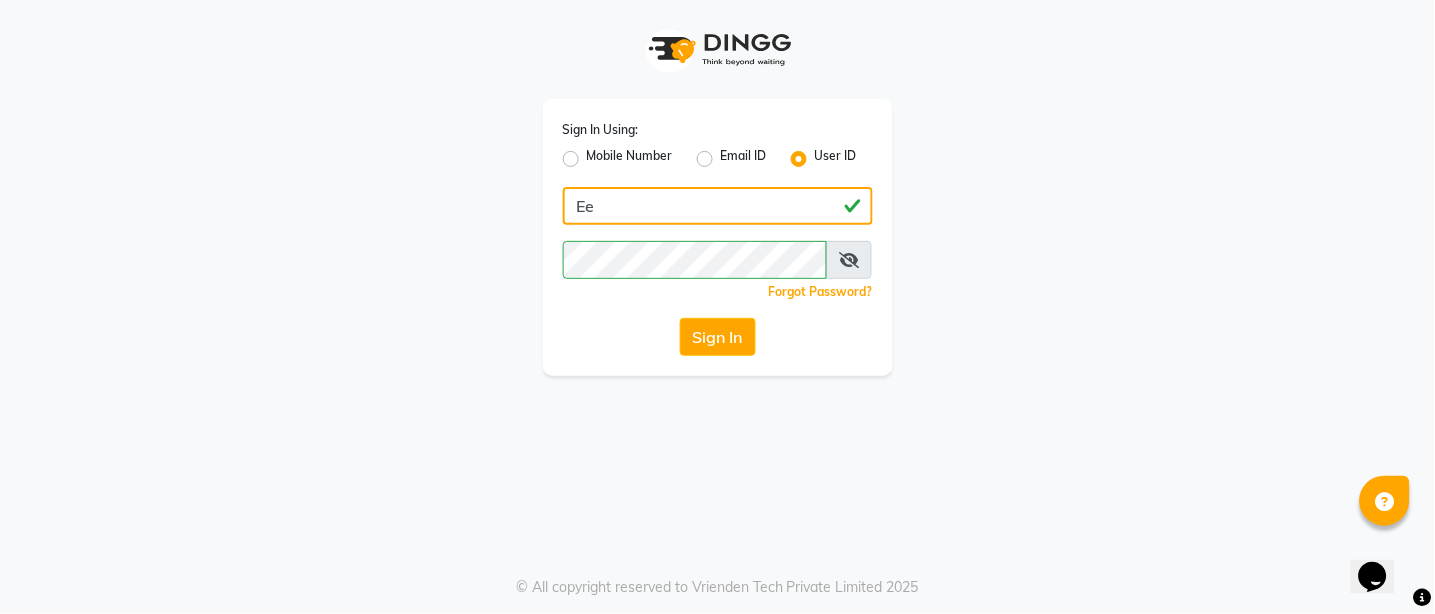 type on "E" 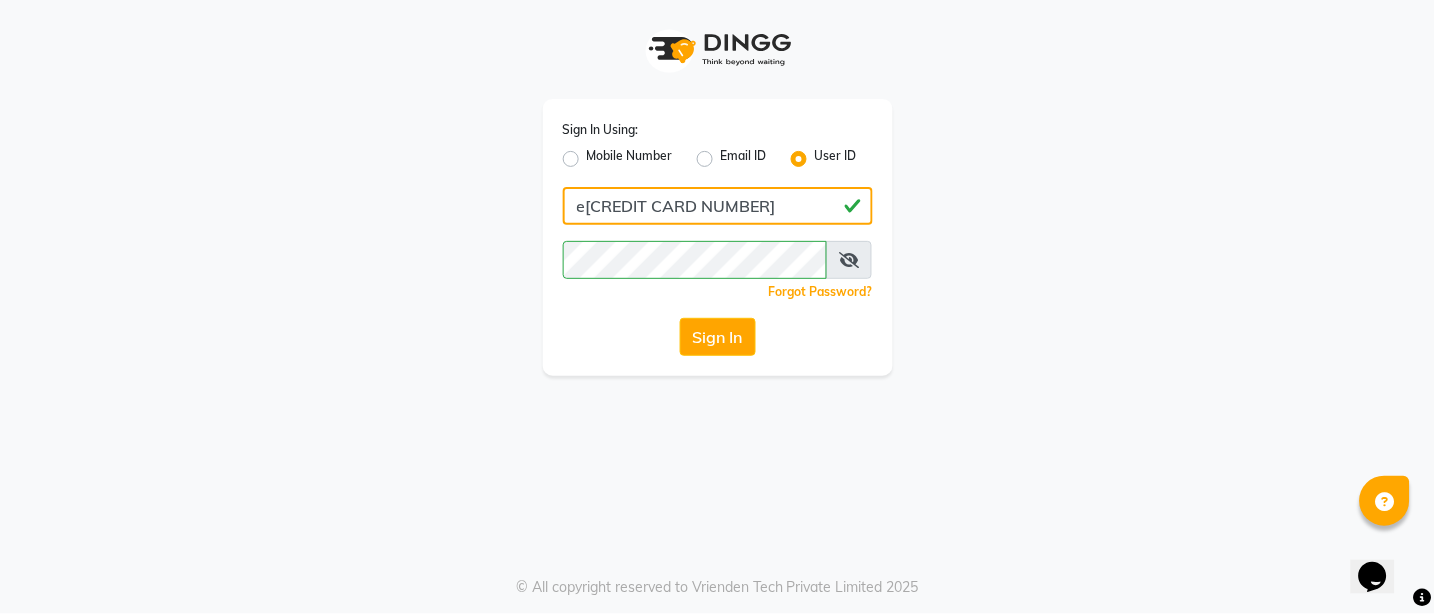 type on "e[CREDIT CARD NUMBER]" 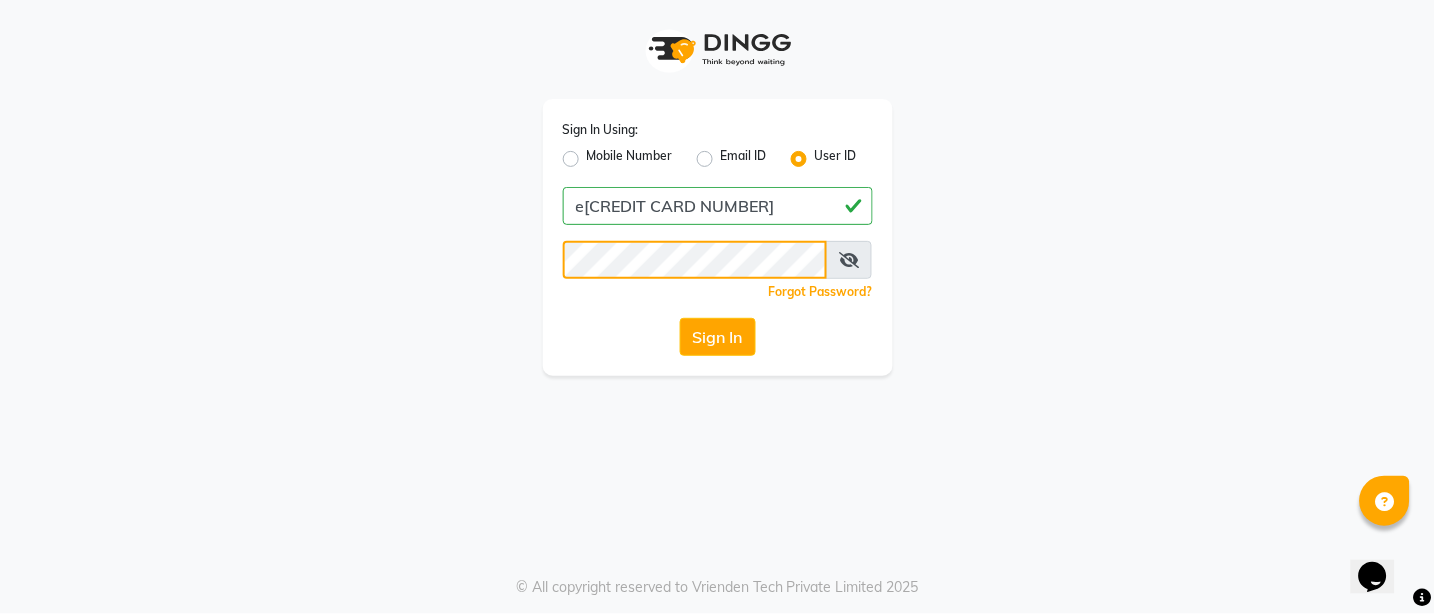 click on "Sign In Using: Mobile Number Email ID User ID e[CREDIT CARD NUMBER]  Remember me Forgot Password?  Sign In" 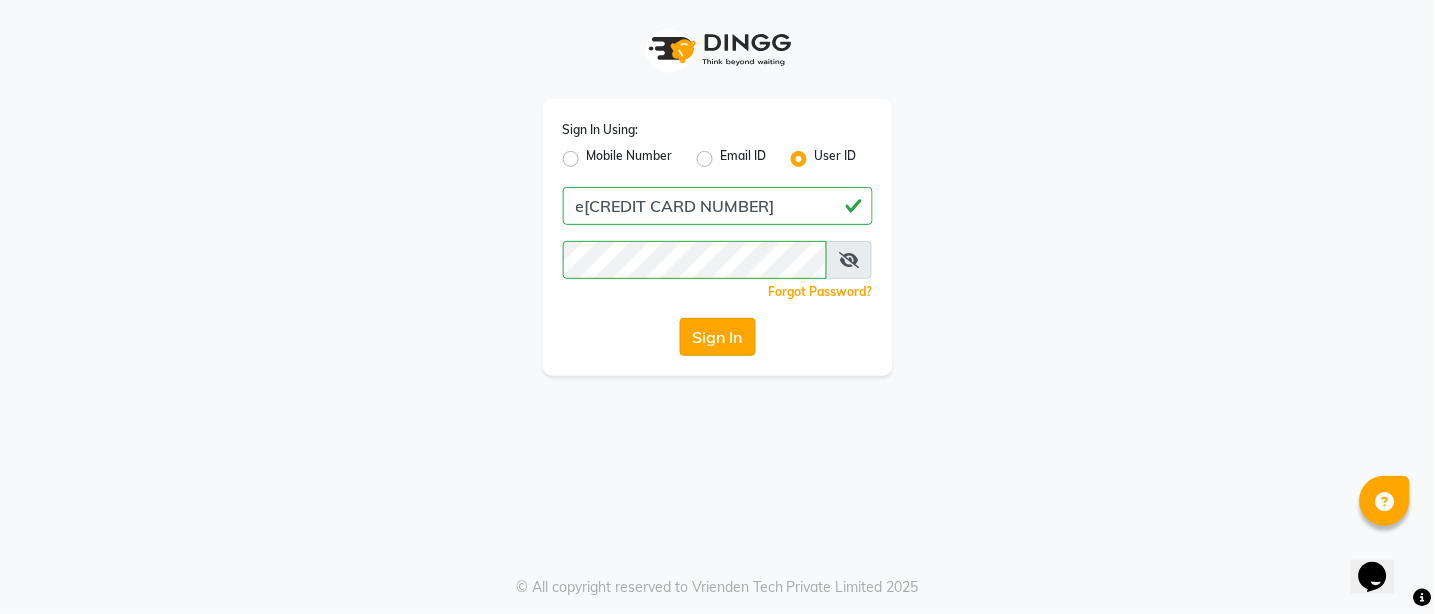 click on "Sign In" 